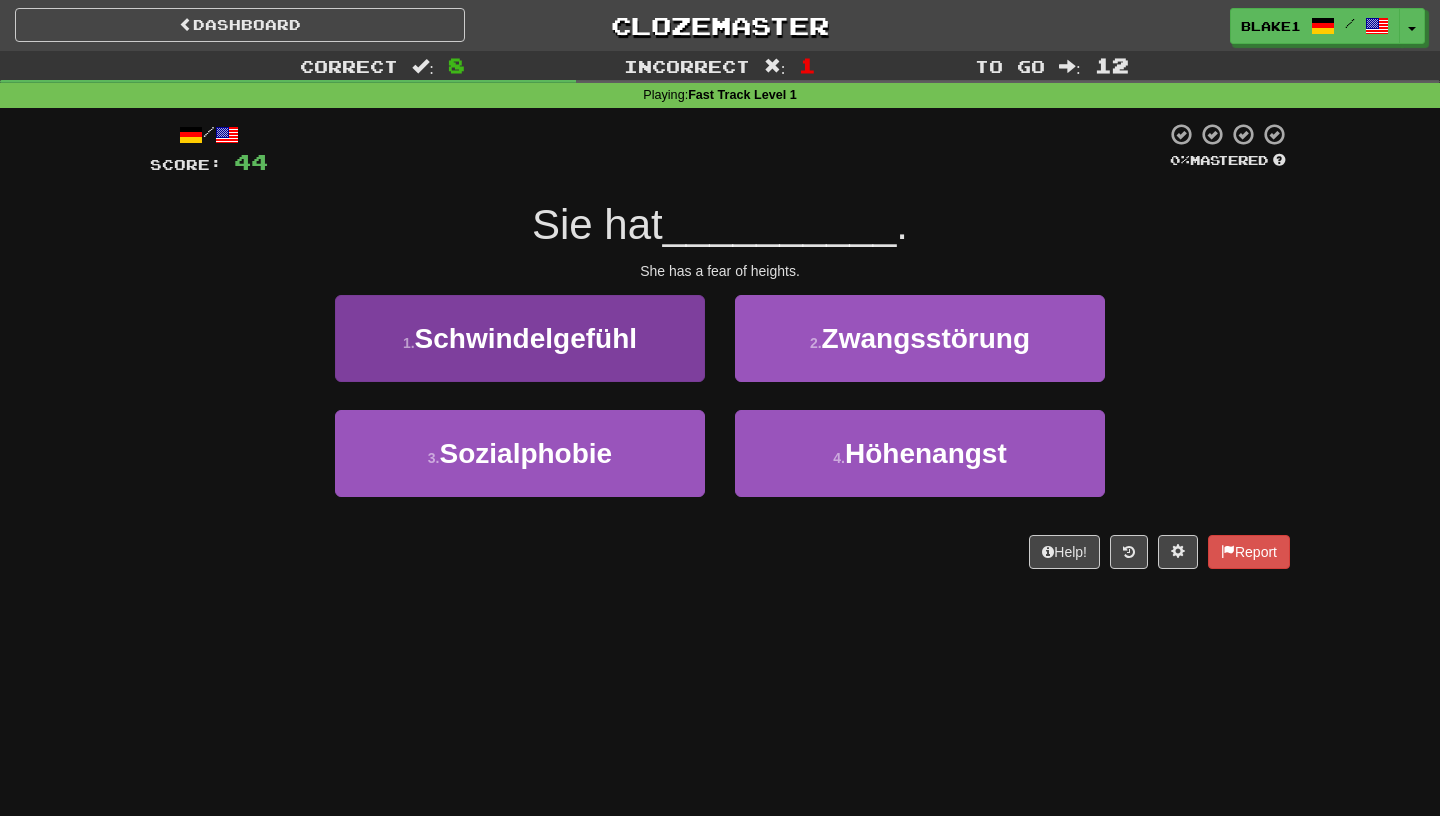 scroll, scrollTop: 0, scrollLeft: 0, axis: both 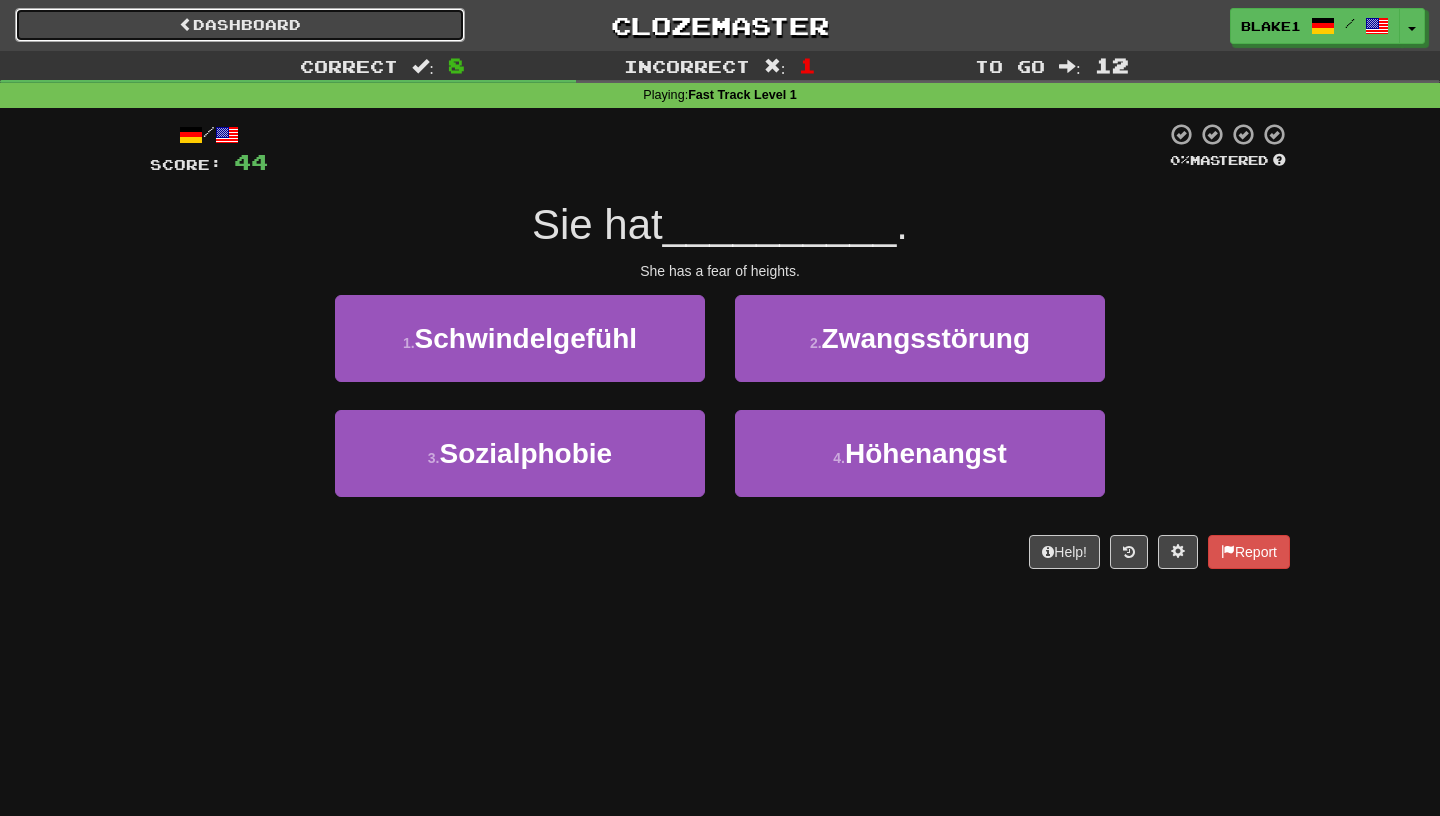 click on "Dashboard" at bounding box center (240, 25) 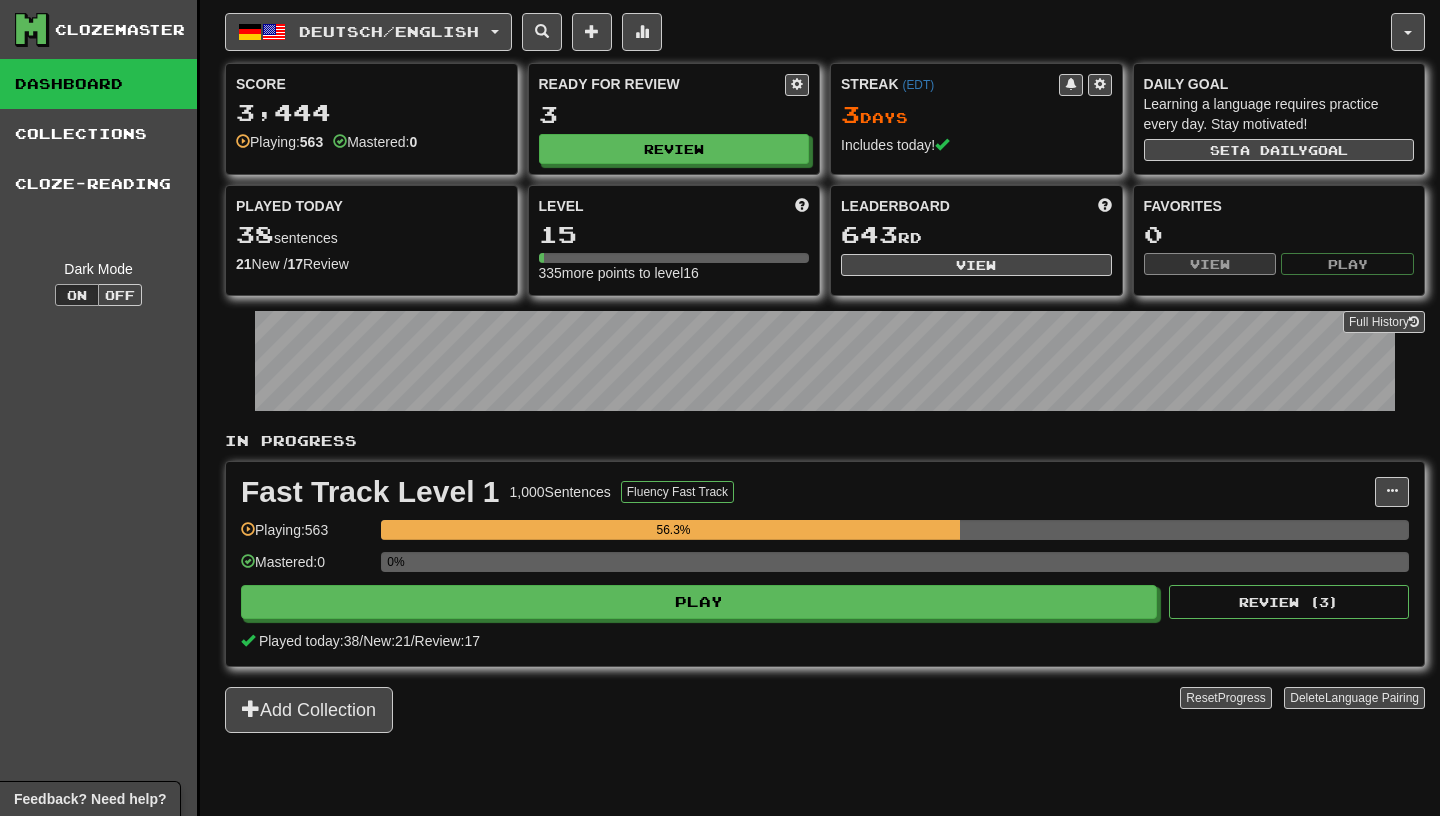 scroll, scrollTop: 0, scrollLeft: 0, axis: both 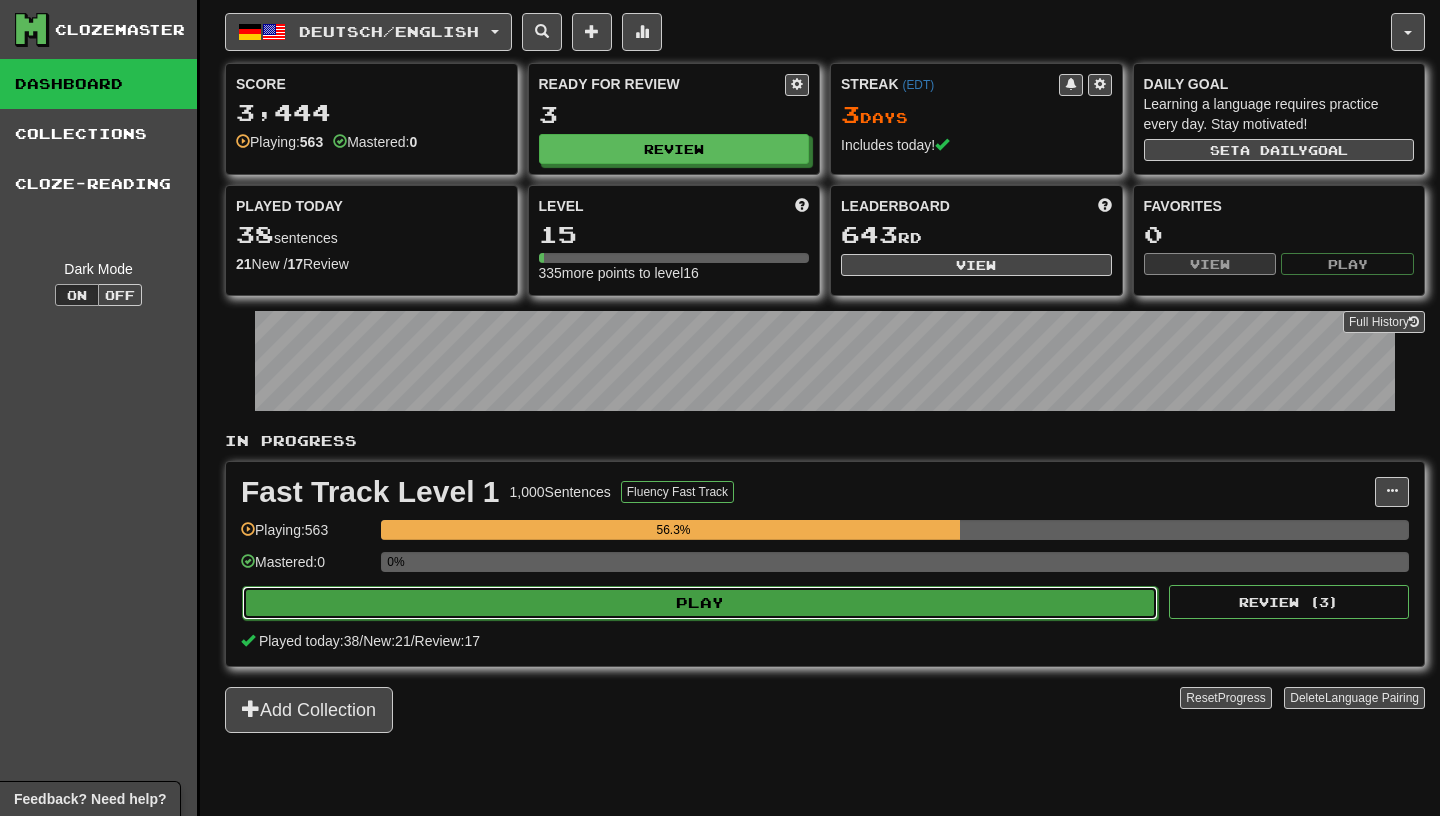 click on "Play" at bounding box center [700, 603] 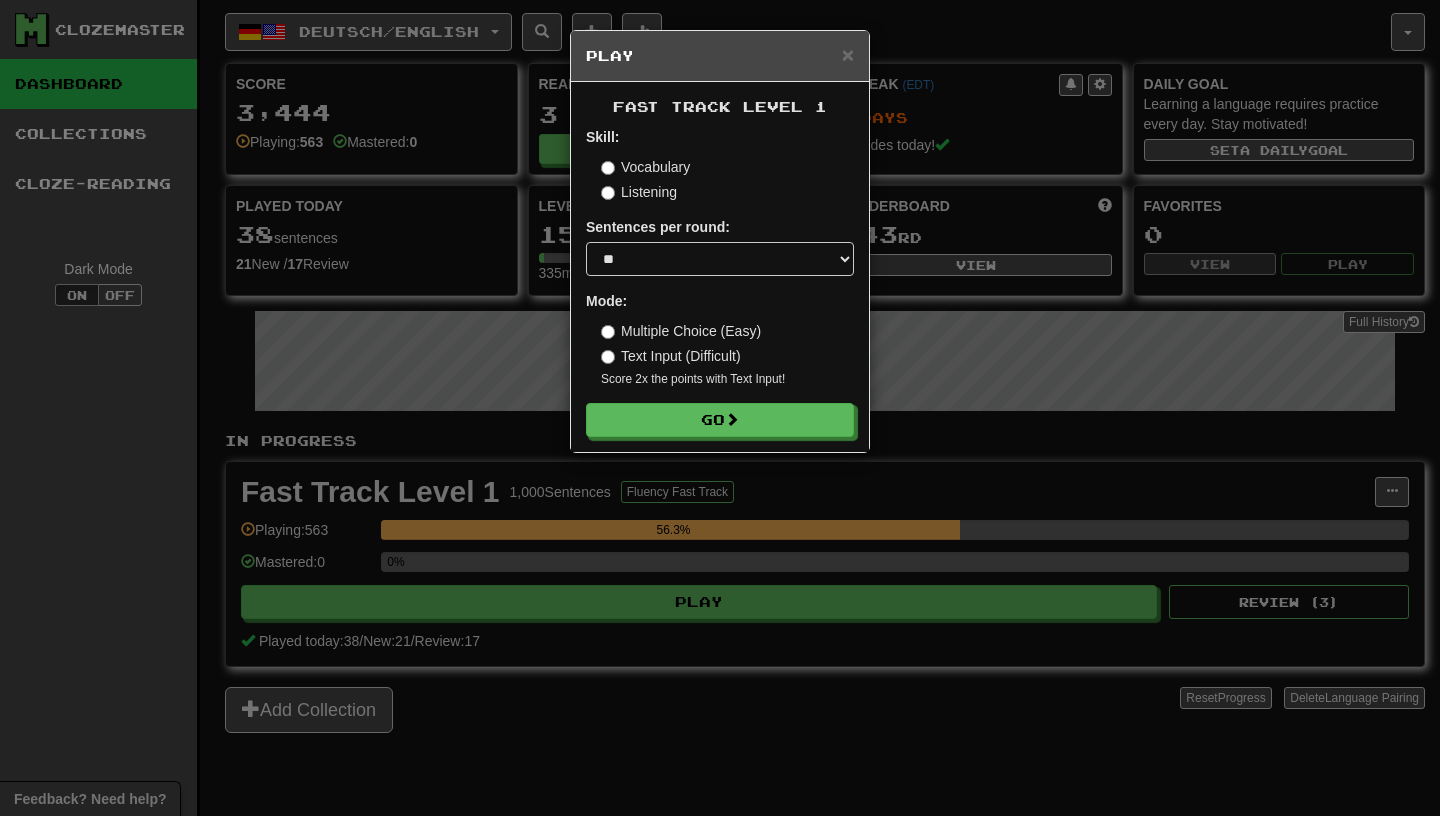 click on "Sentences per round:" at bounding box center (658, 227) 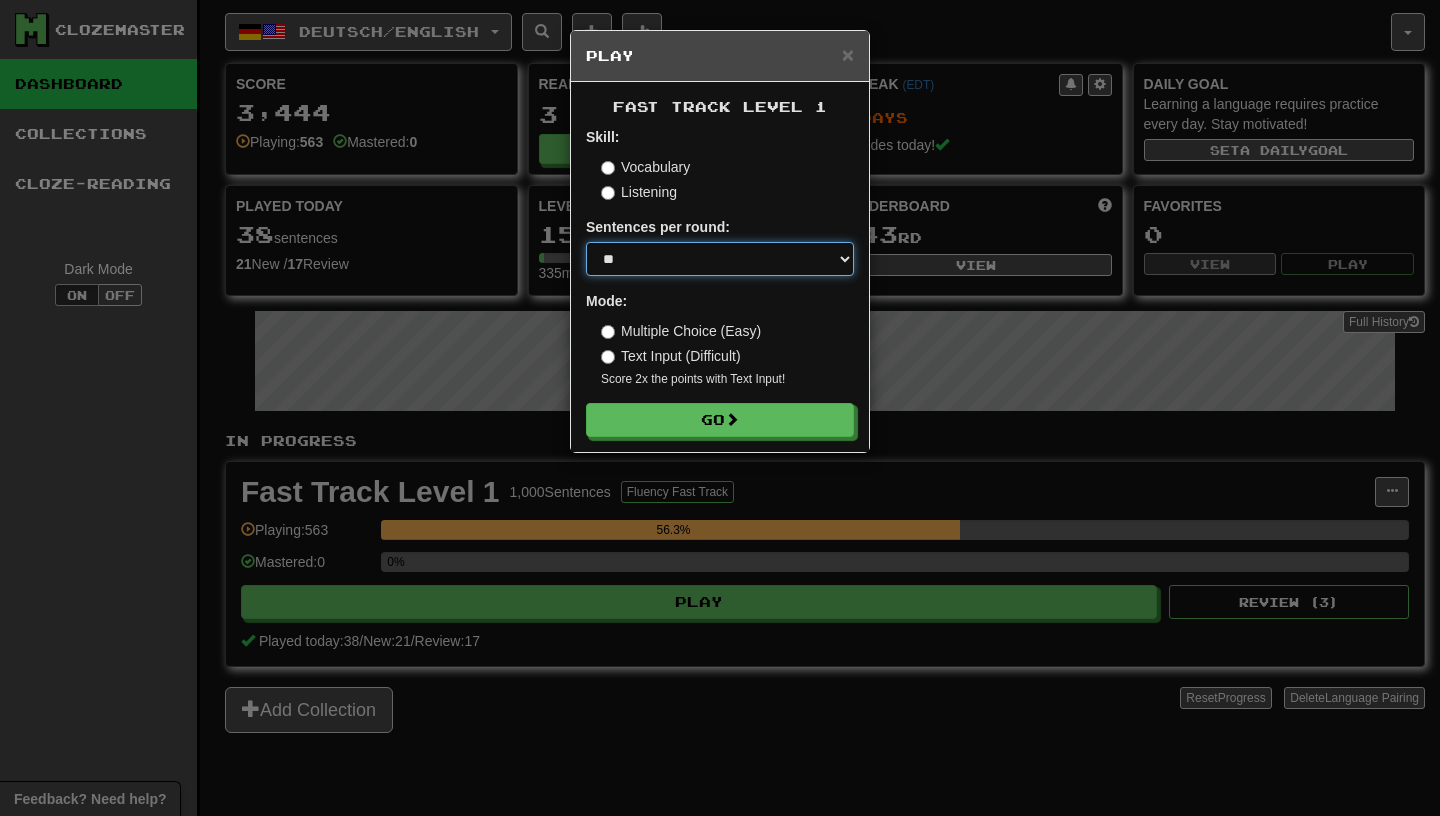 select on "**" 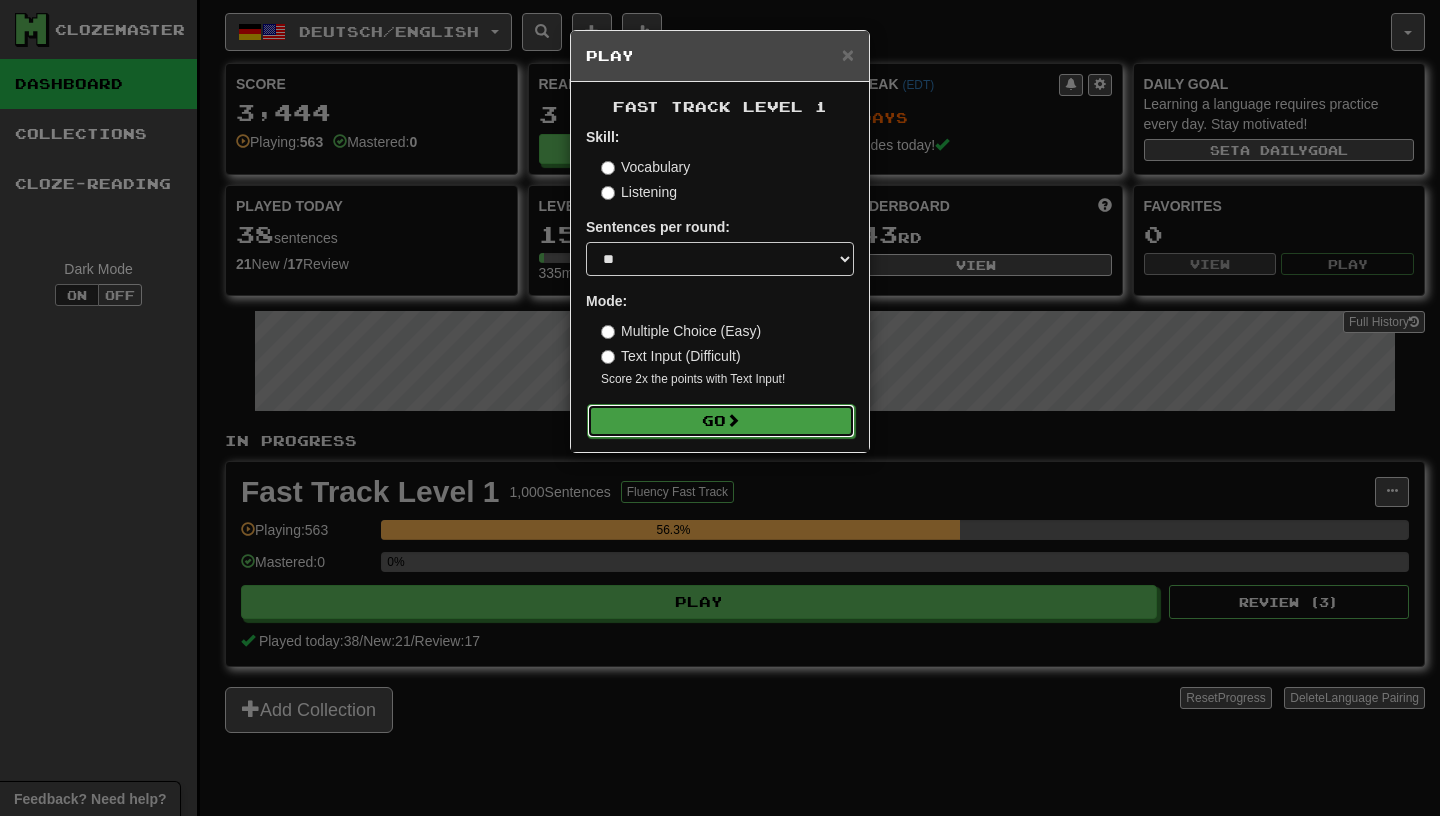 click on "Go" at bounding box center [721, 421] 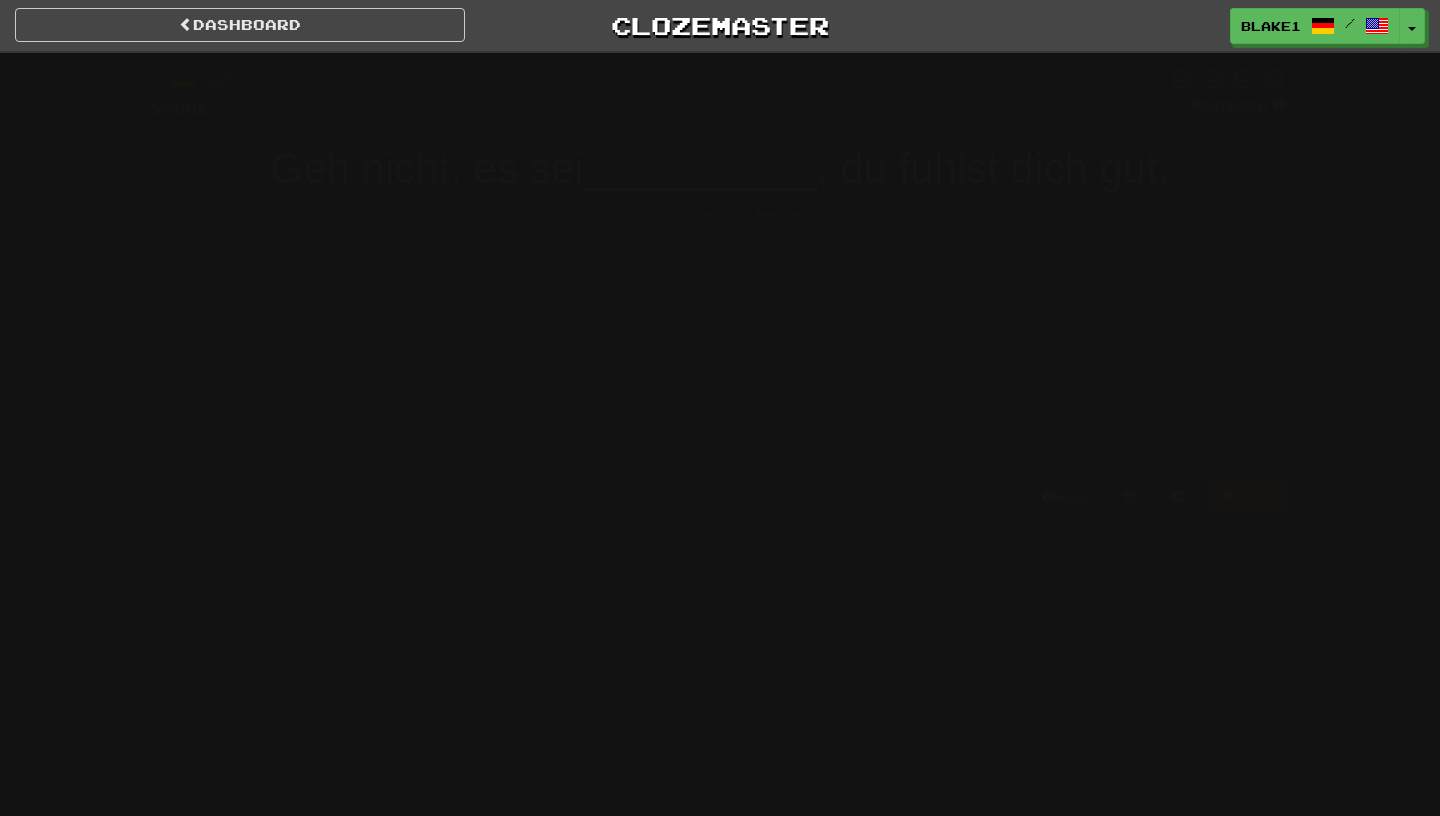 scroll, scrollTop: 0, scrollLeft: 0, axis: both 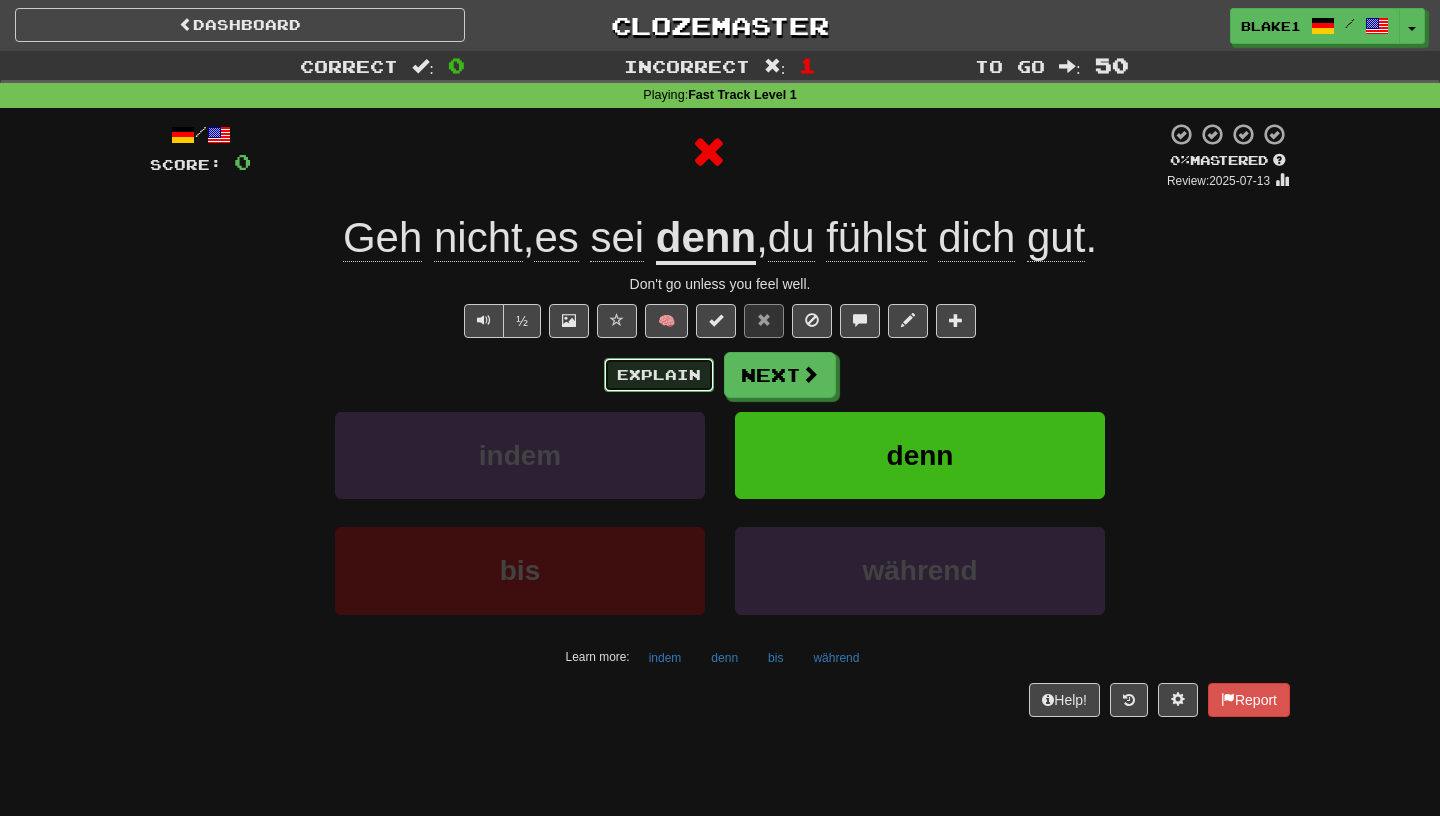 click on "Explain" at bounding box center [659, 375] 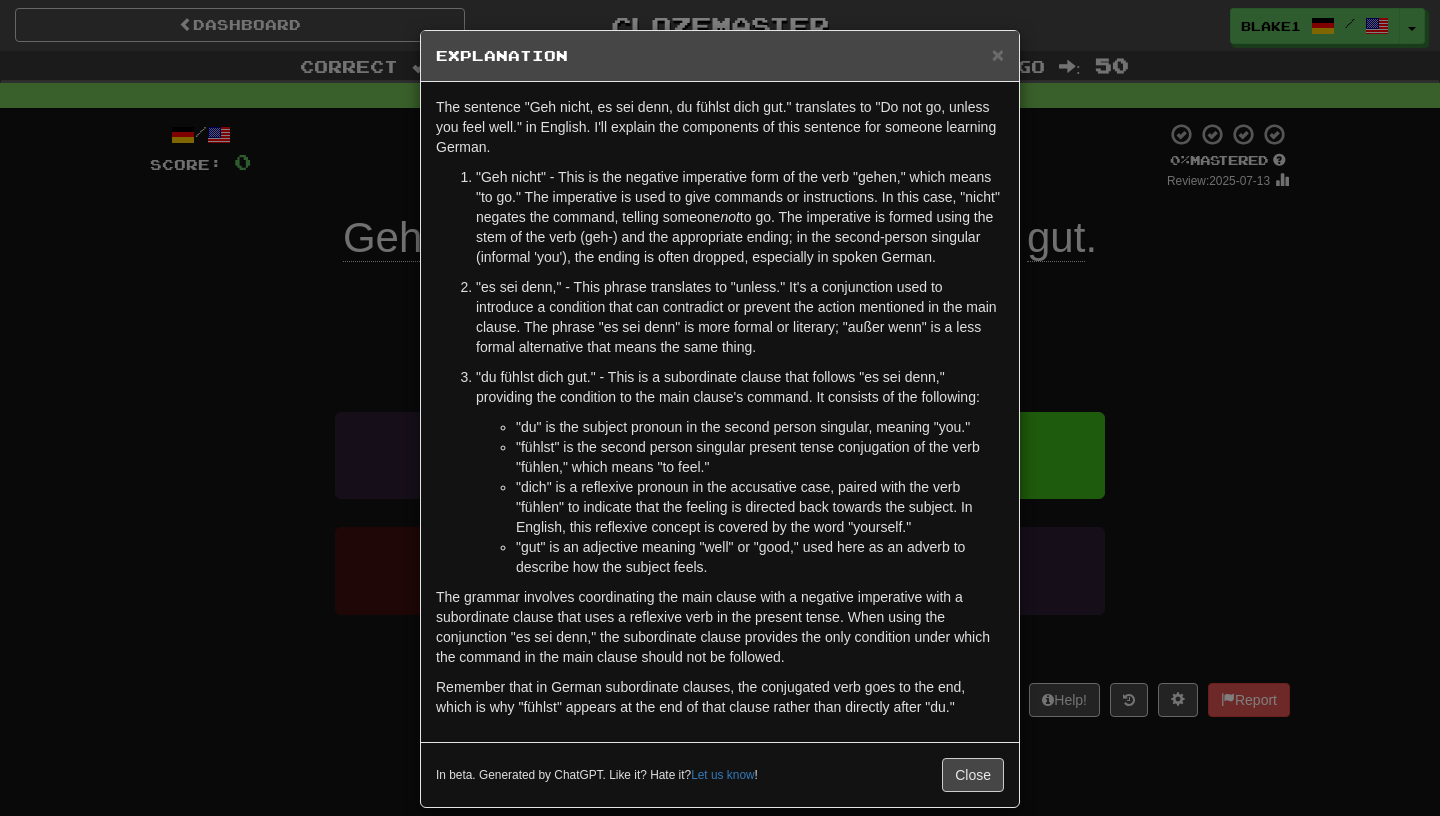click on "× Explanation" at bounding box center (720, 56) 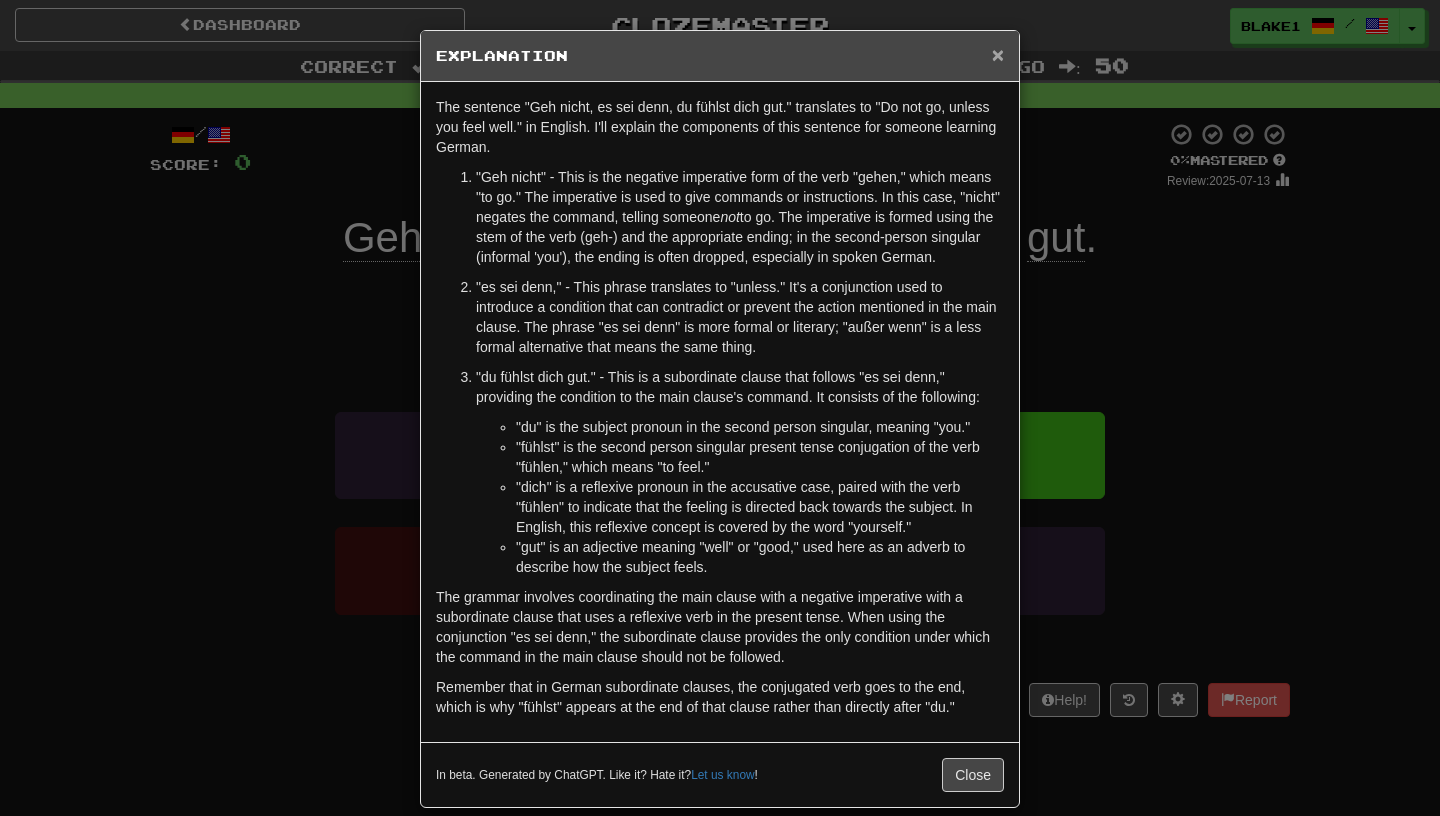 click on "×" at bounding box center (998, 54) 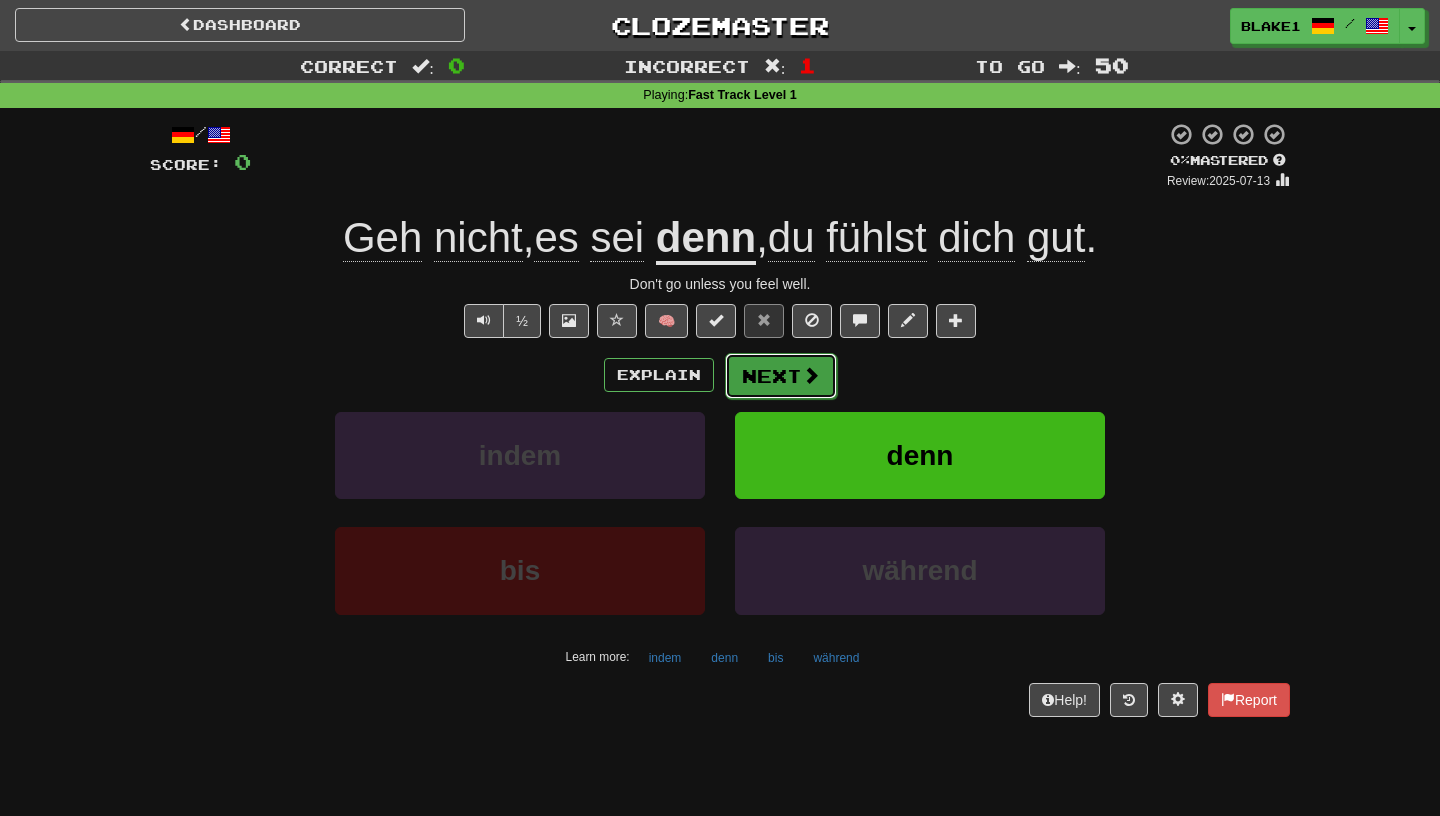 click on "Next" at bounding box center (781, 376) 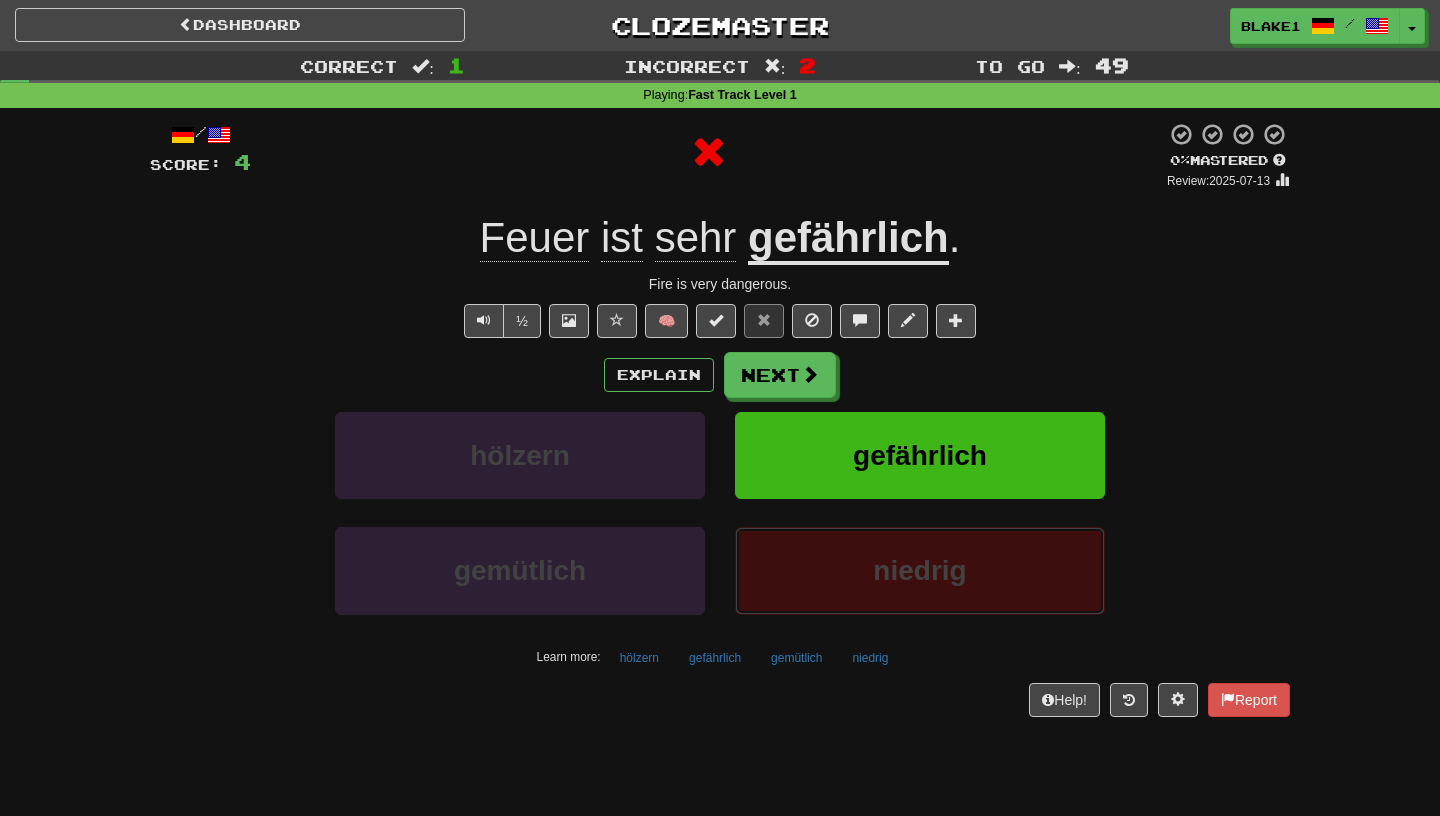 click on "niedrig" at bounding box center (920, 570) 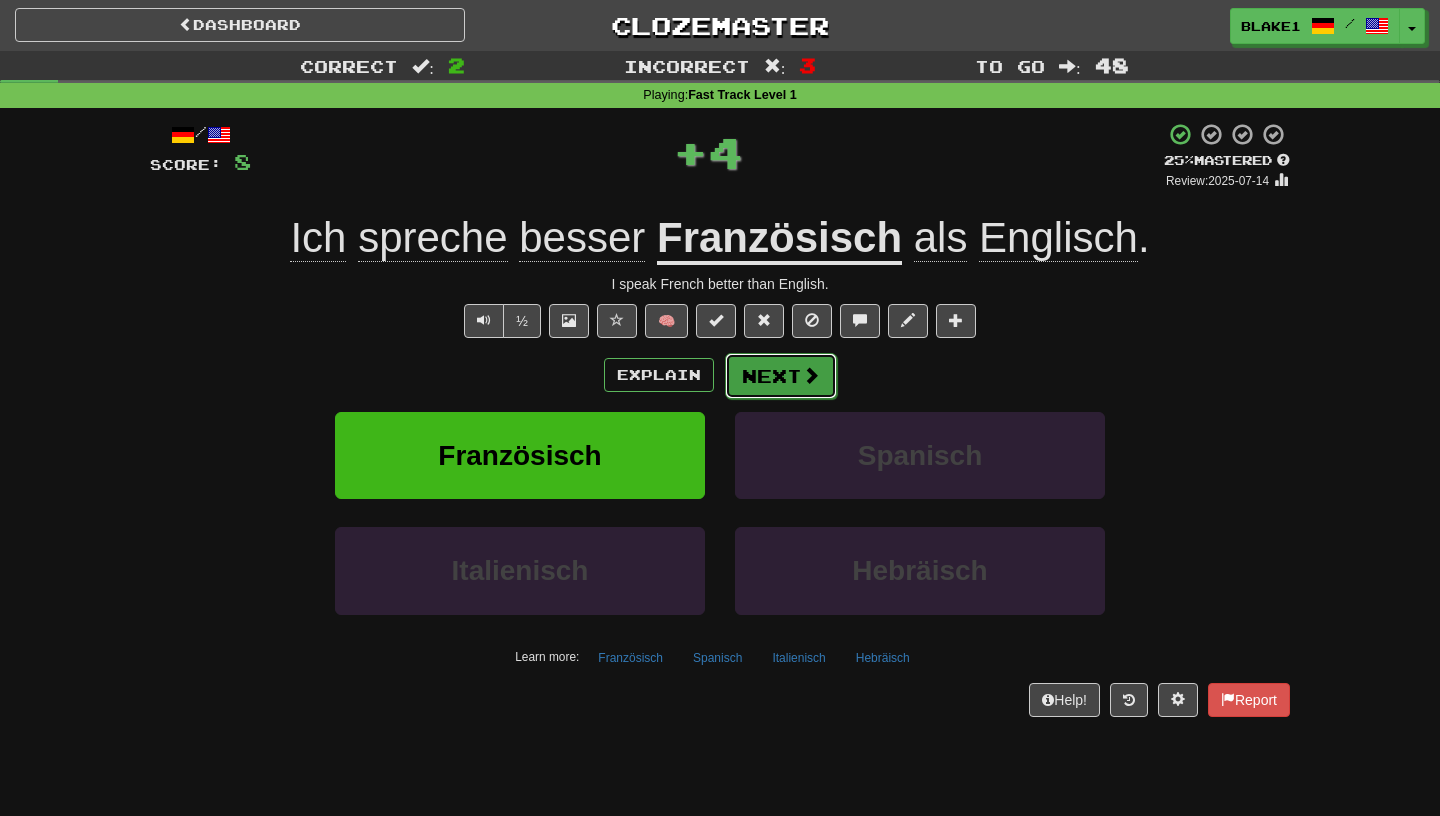 click on "Next" at bounding box center [781, 376] 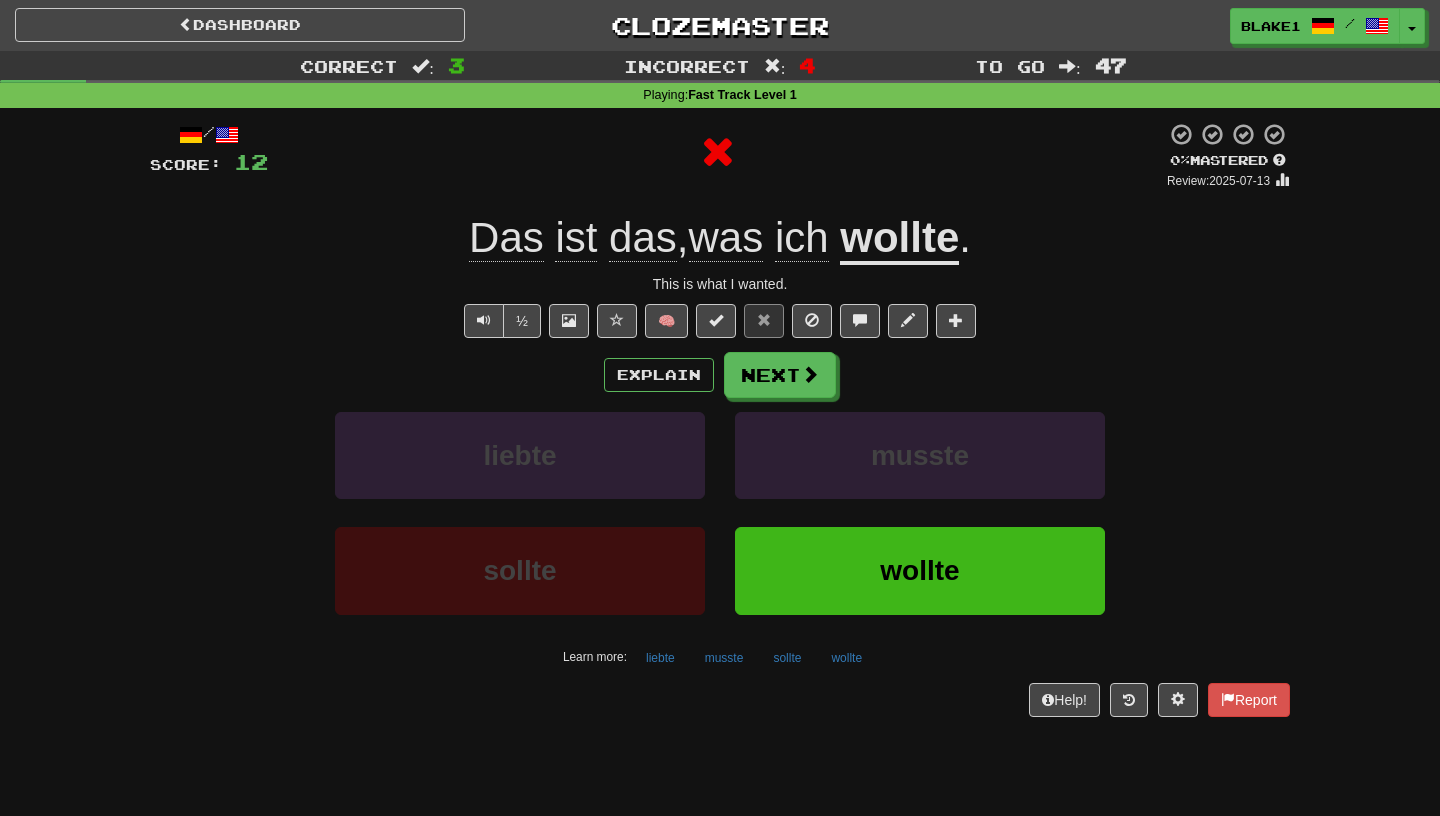click on "wollte" at bounding box center (899, 239) 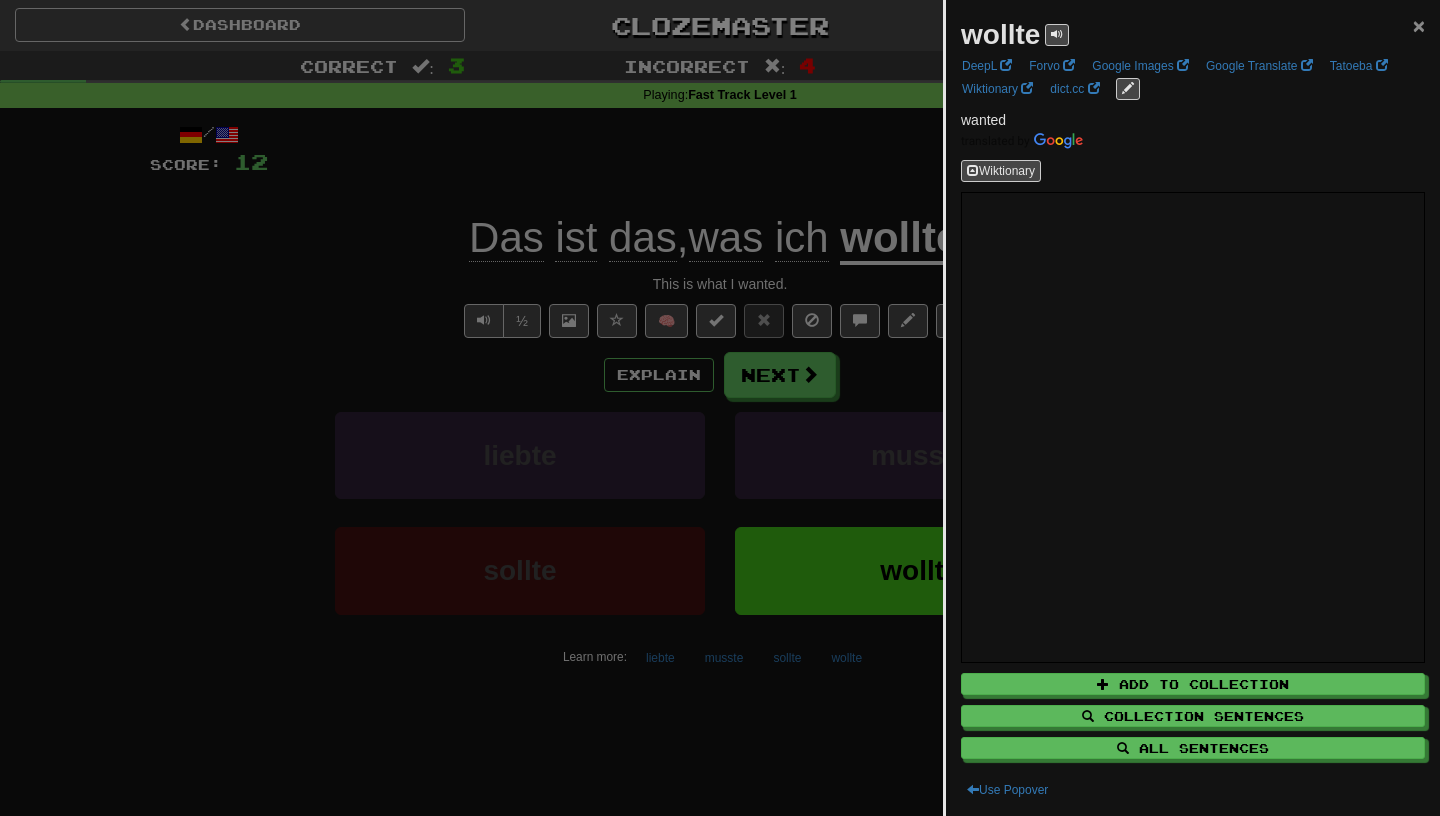 click on "×" at bounding box center (1419, 25) 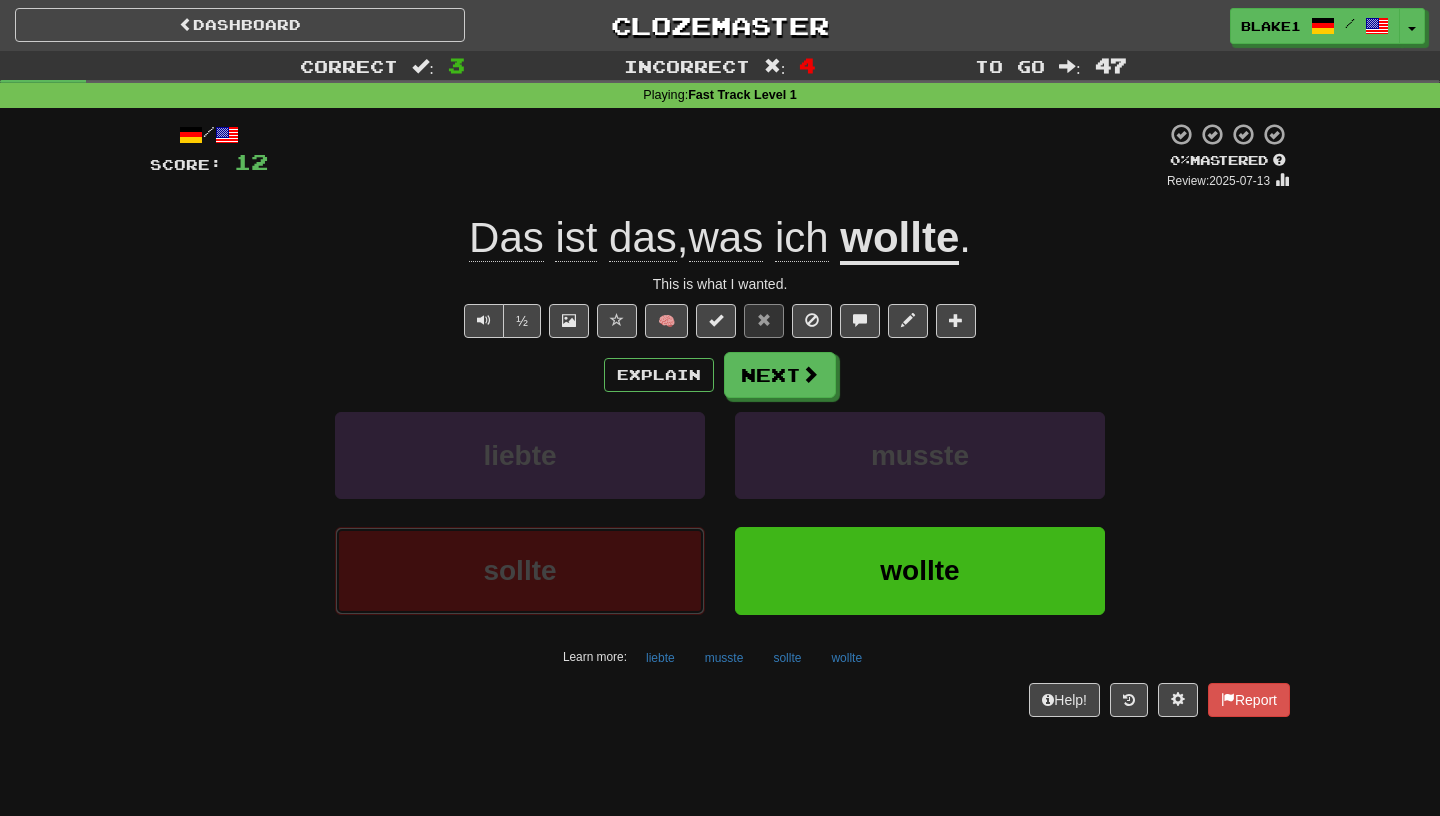 click on "sollte" at bounding box center [519, 570] 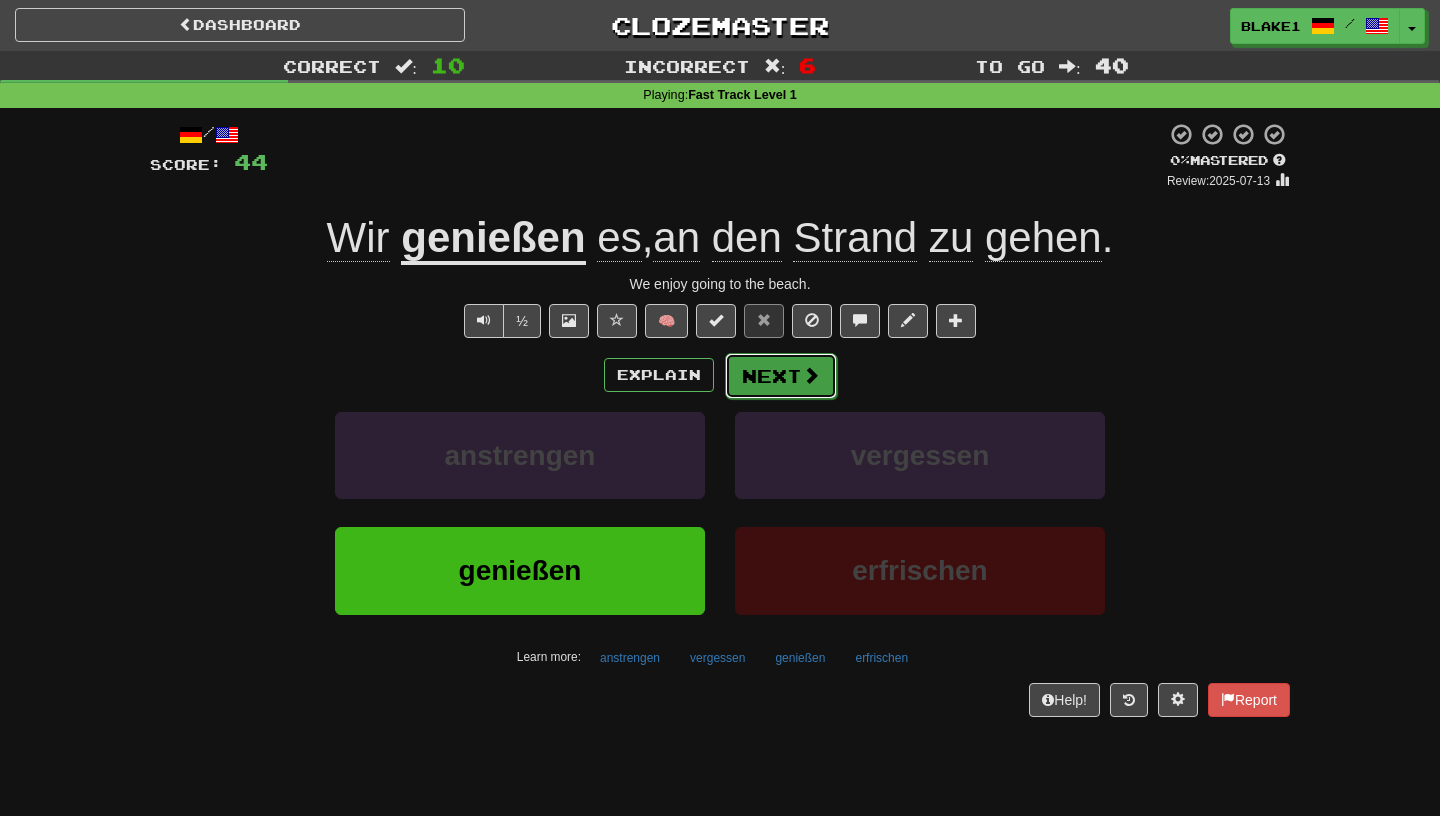 click on "Next" at bounding box center (781, 376) 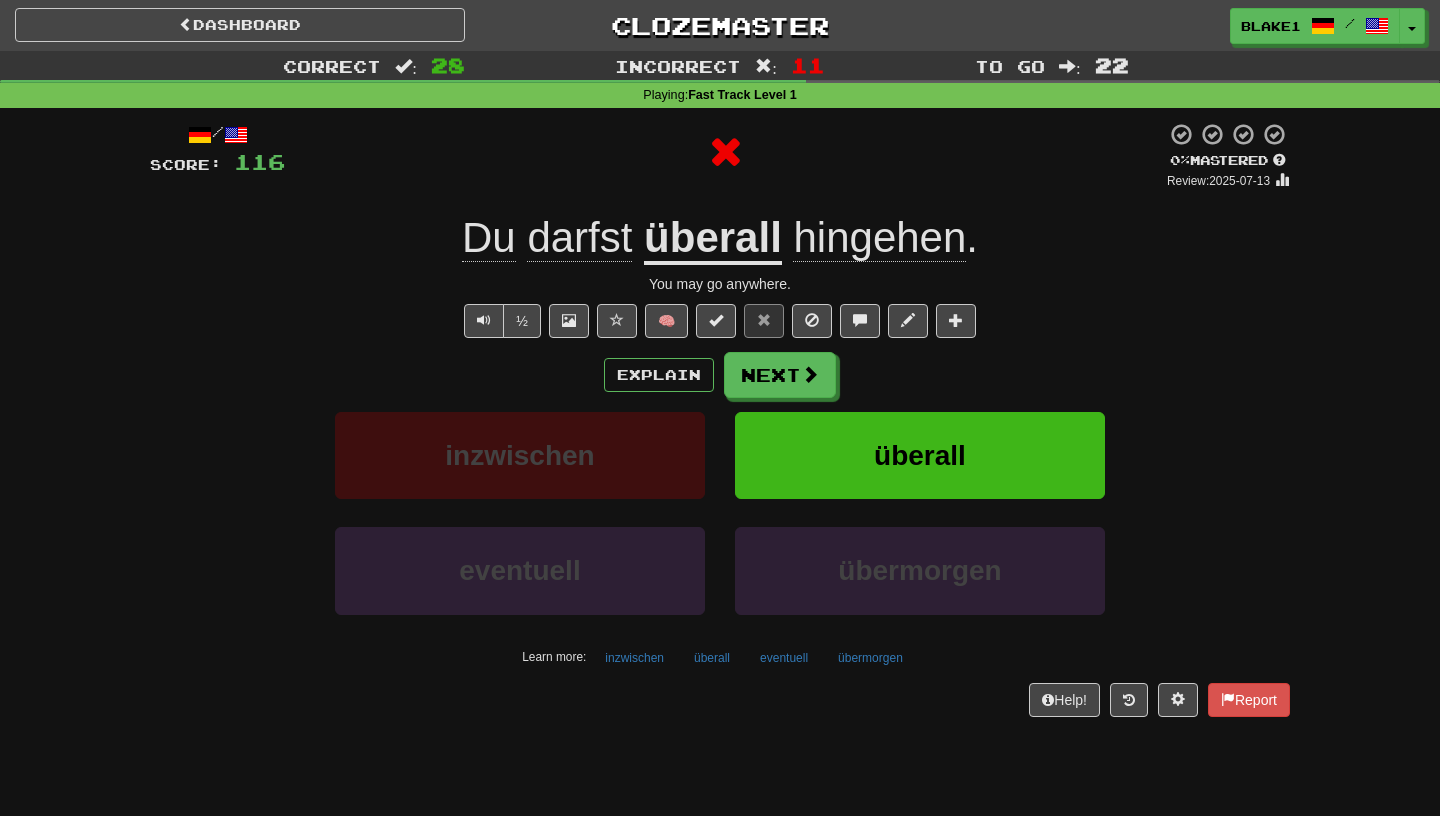 click on "hingehen" at bounding box center (879, 238) 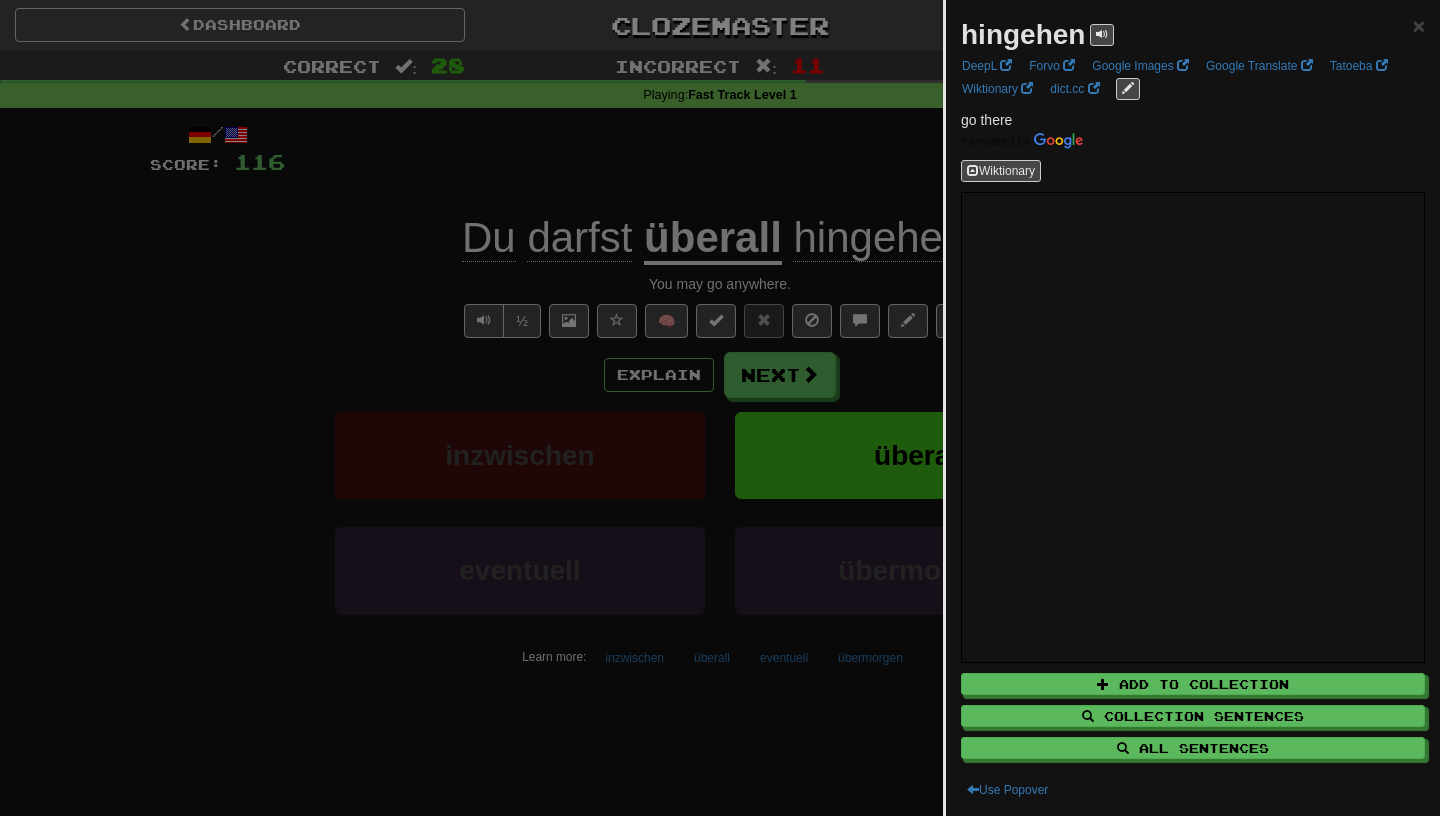 click at bounding box center (720, 408) 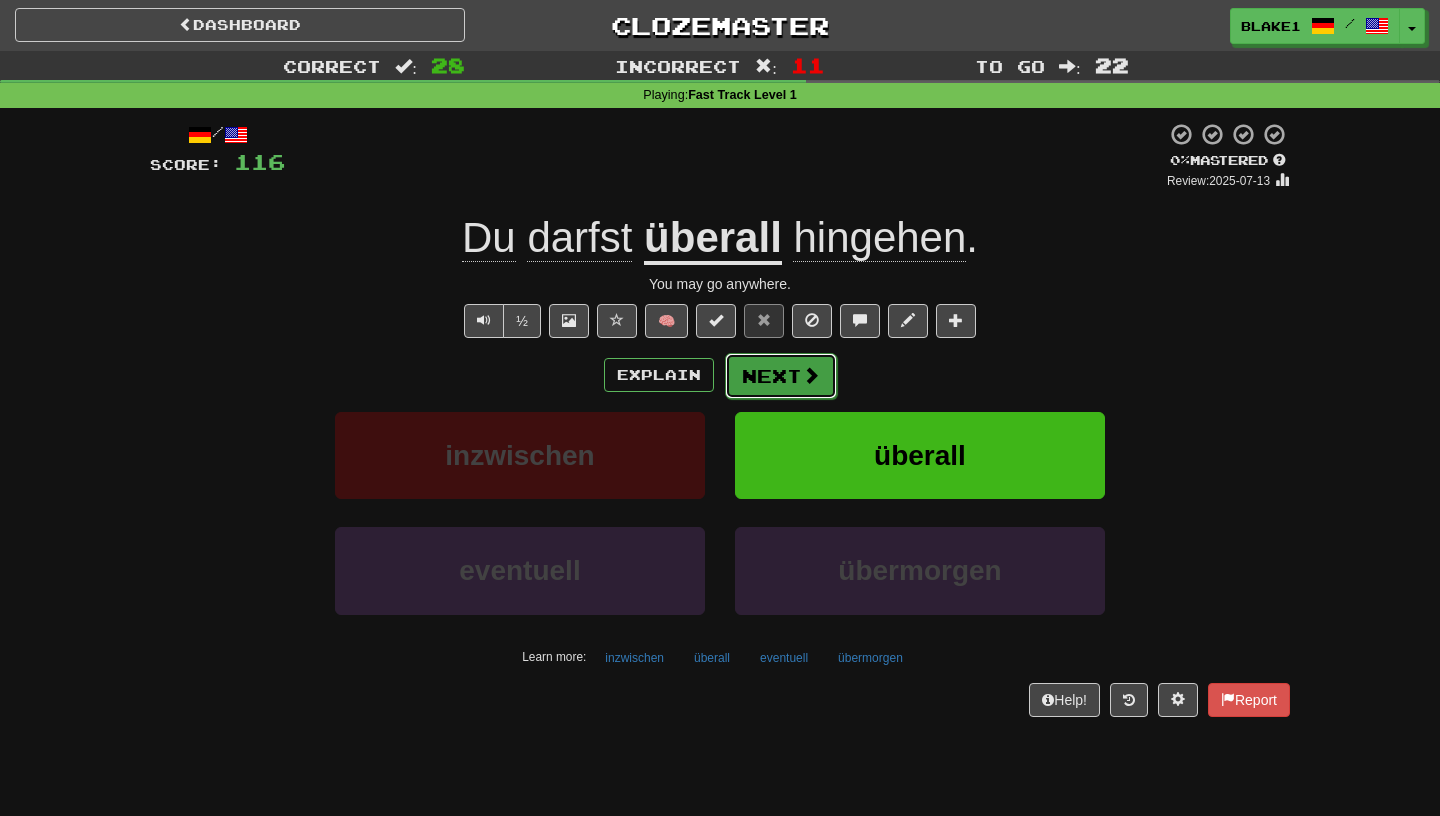 click on "Next" at bounding box center [781, 376] 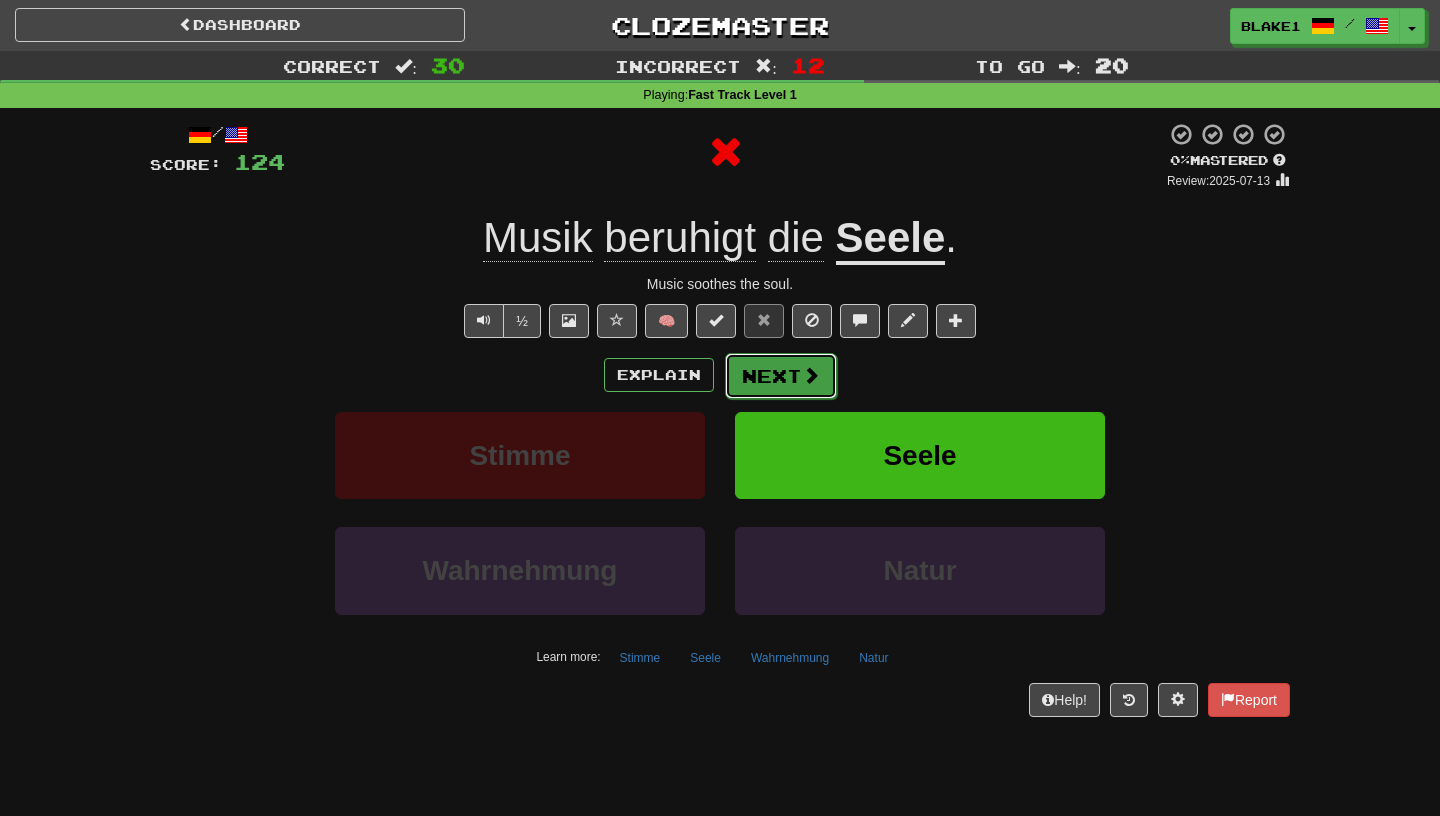 click on "Next" at bounding box center [781, 376] 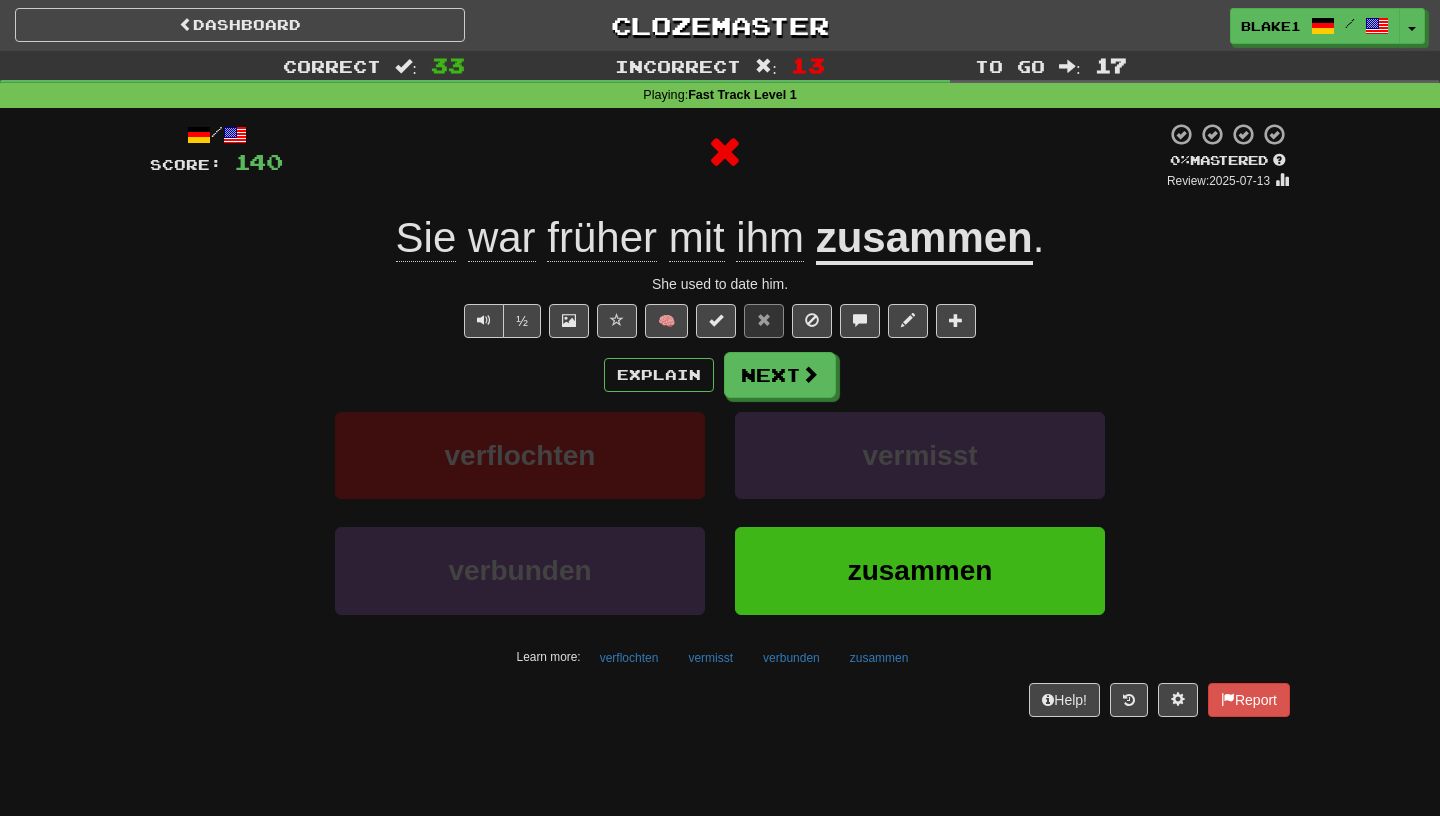 click on "Explain Next verflochten vermisst verbunden zusammen Learn more: verflochten vermisst verbunden zusammen" at bounding box center [720, 512] 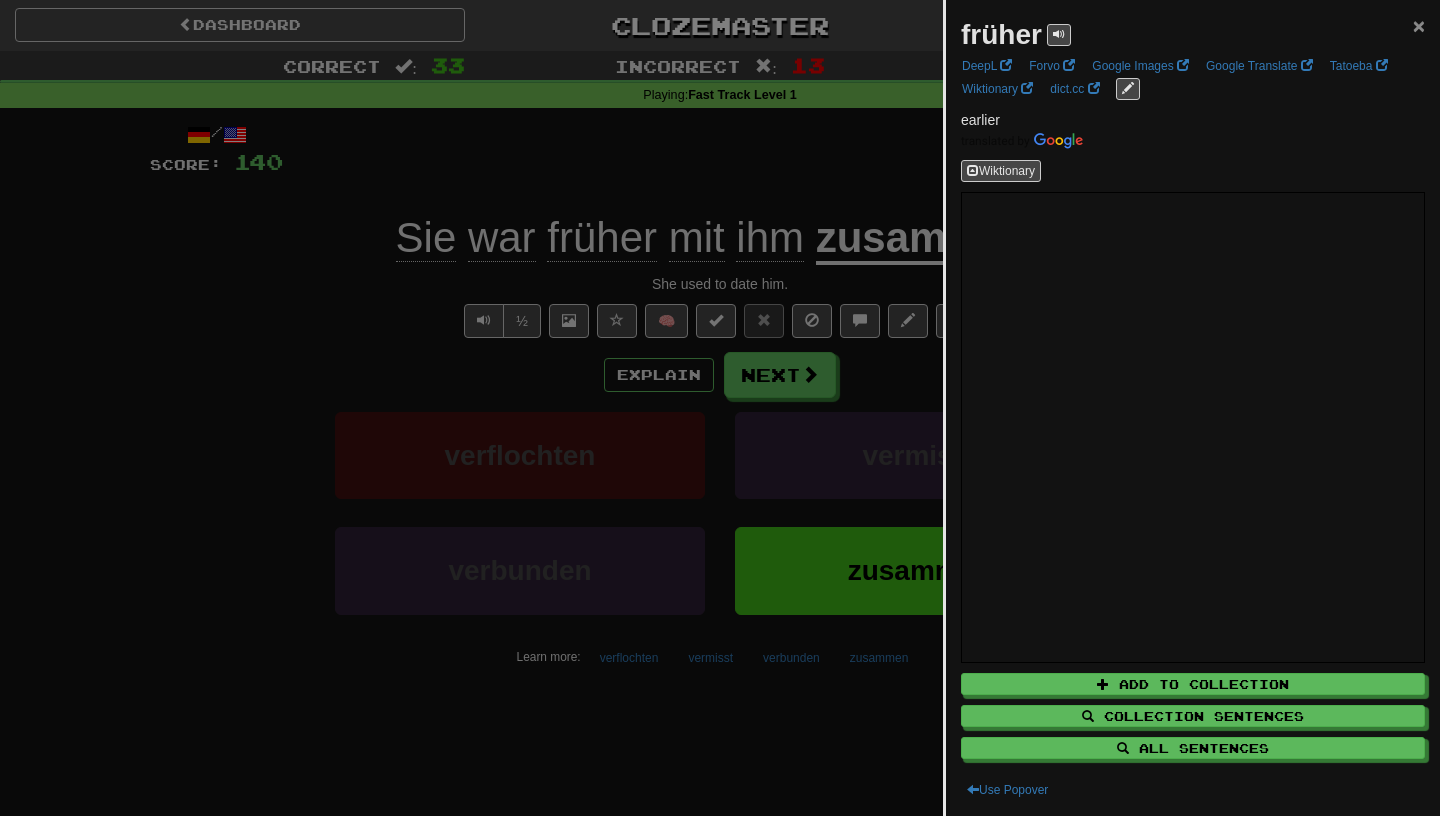 click on "früher ×" at bounding box center [1193, 35] 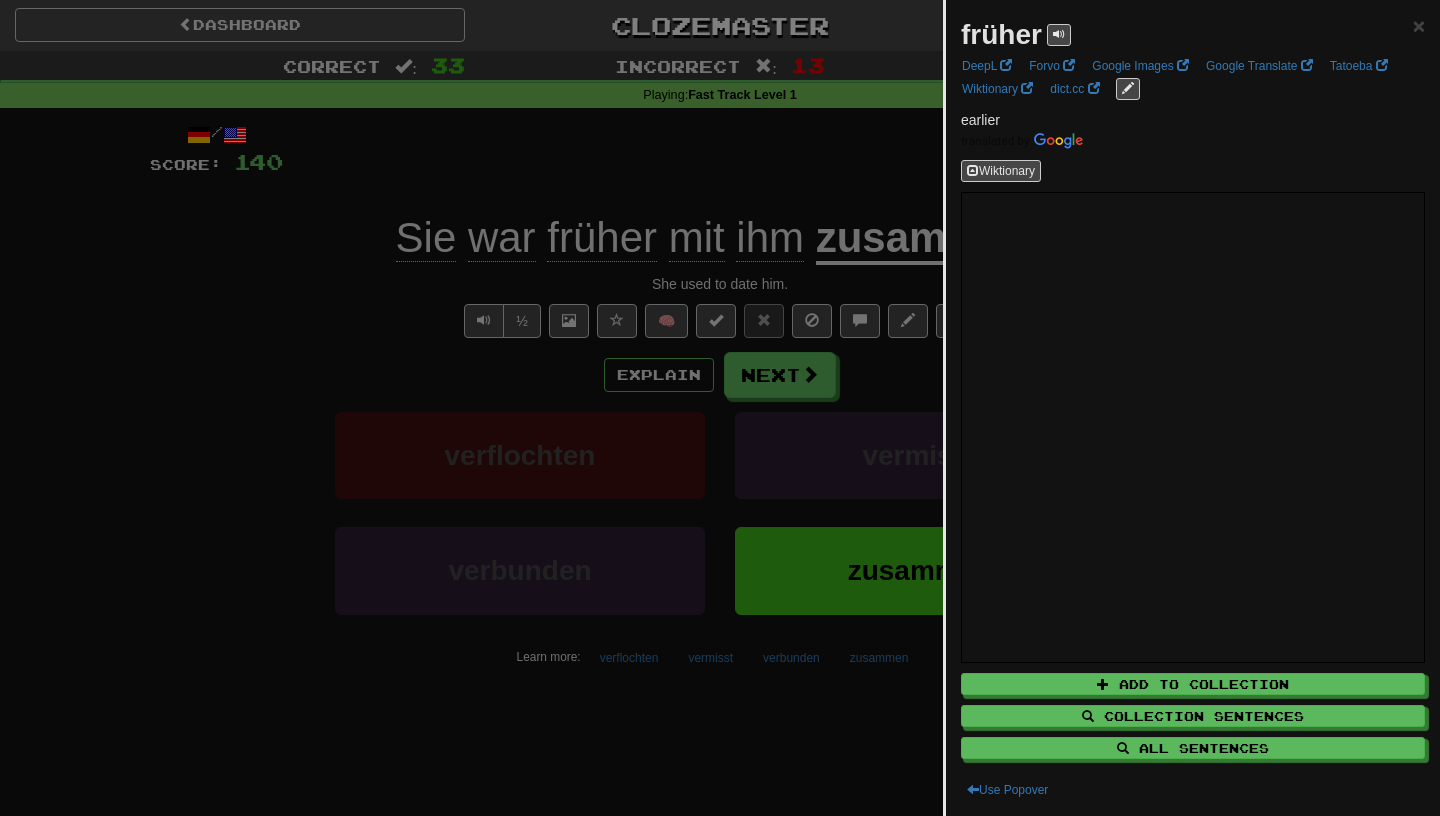 click on "früher × DeepL   Forvo   Google Images   Google Translate   Tatoeba   Wiktionary   dict.cc   earlier  Wiktionary   Add to Collection   Collection Sentences   All Sentences  Use Popover" at bounding box center (1193, 408) 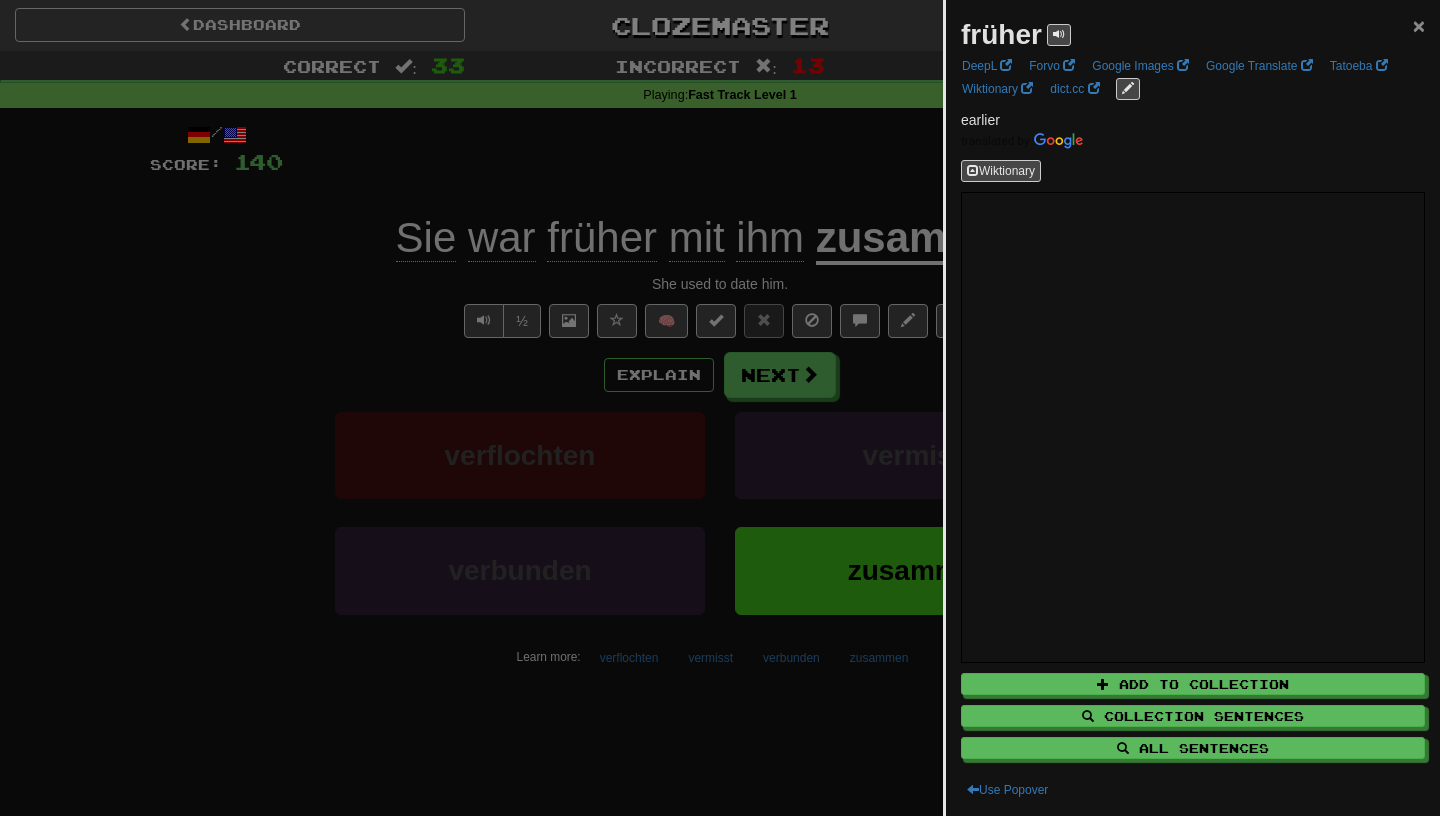 click on "×" at bounding box center [1419, 25] 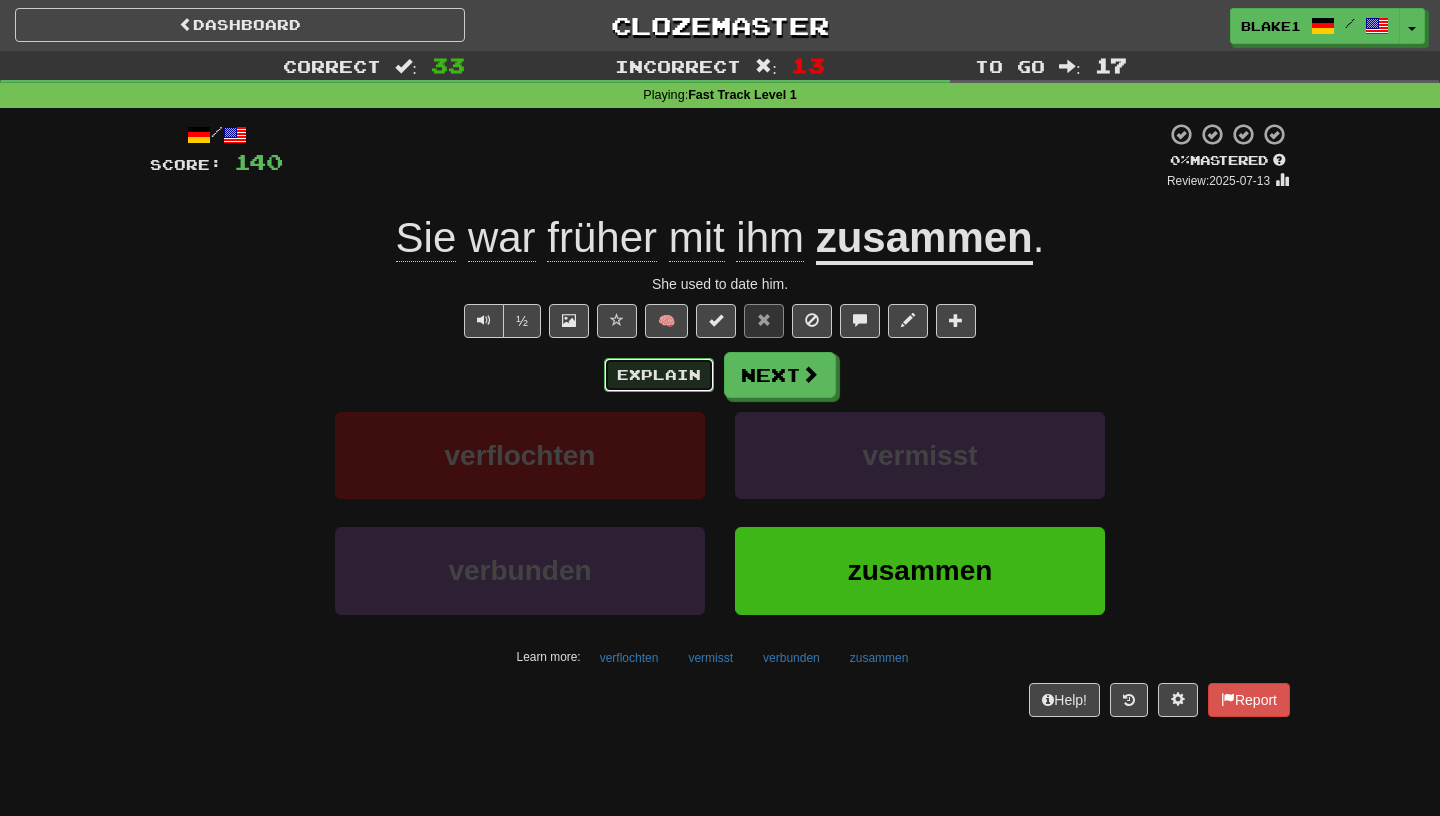 click on "Explain" at bounding box center (659, 375) 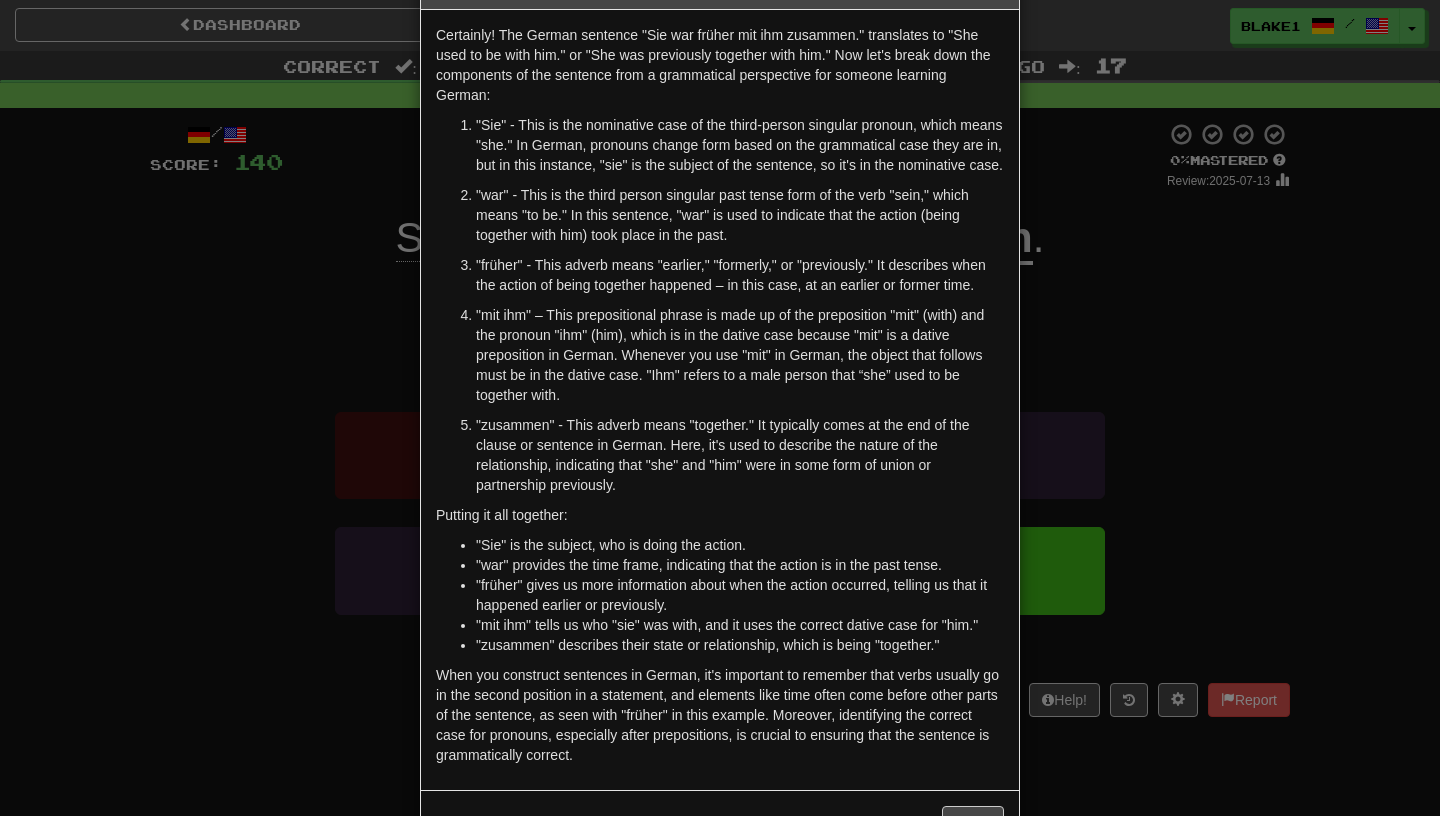 scroll, scrollTop: 0, scrollLeft: 0, axis: both 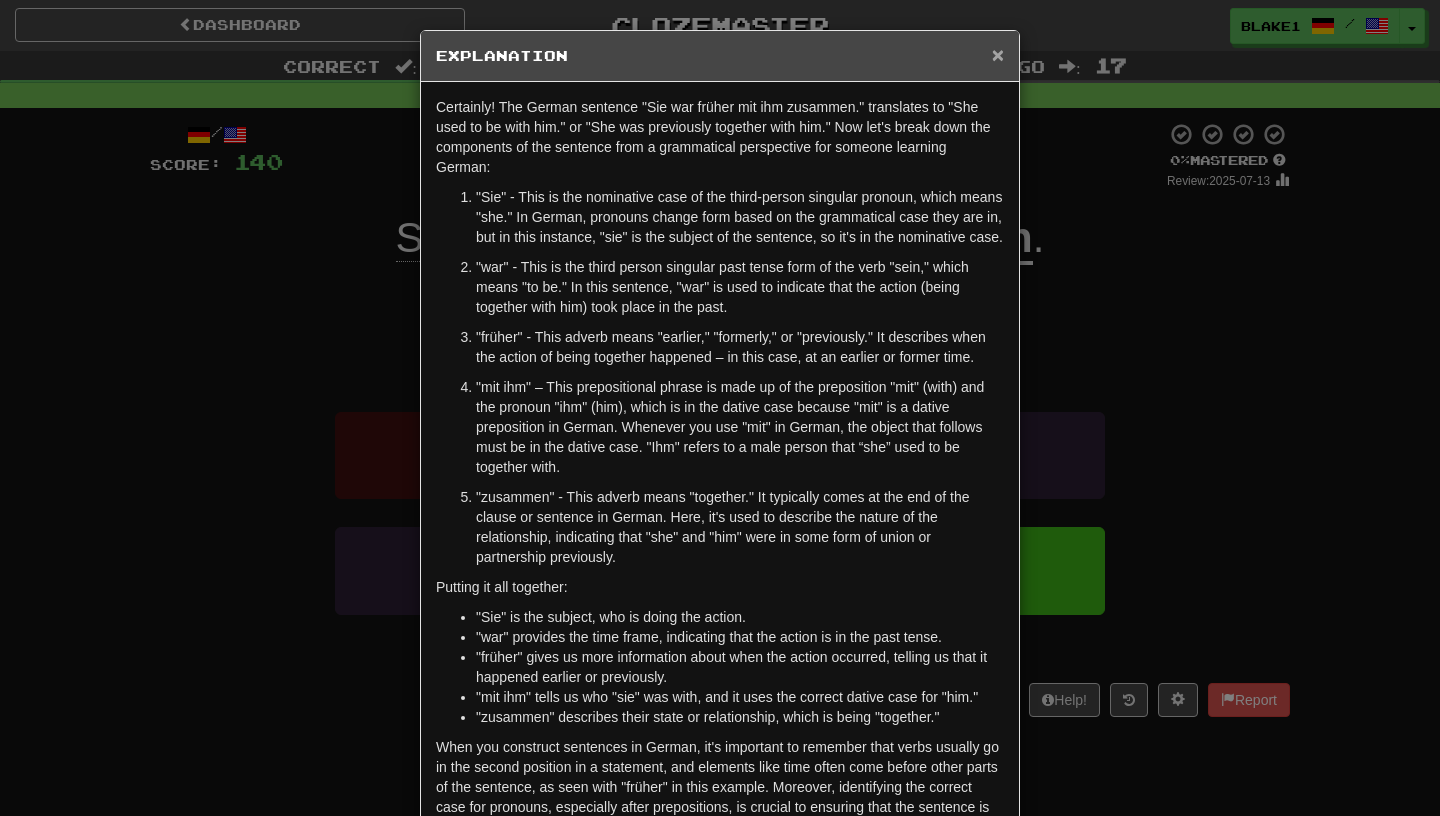 click on "×" at bounding box center [998, 54] 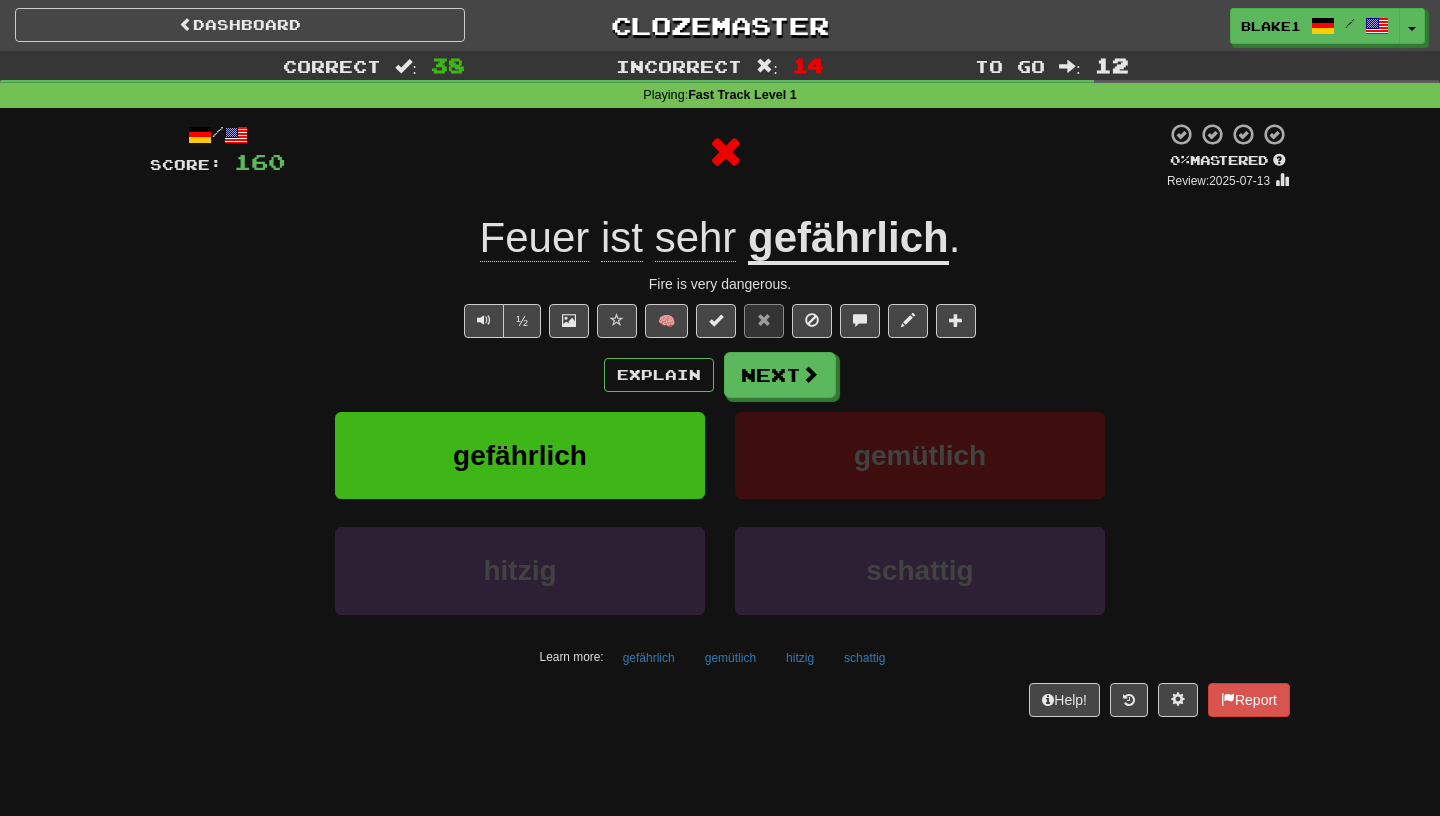 click on "Fire is very dangerous." at bounding box center (720, 284) 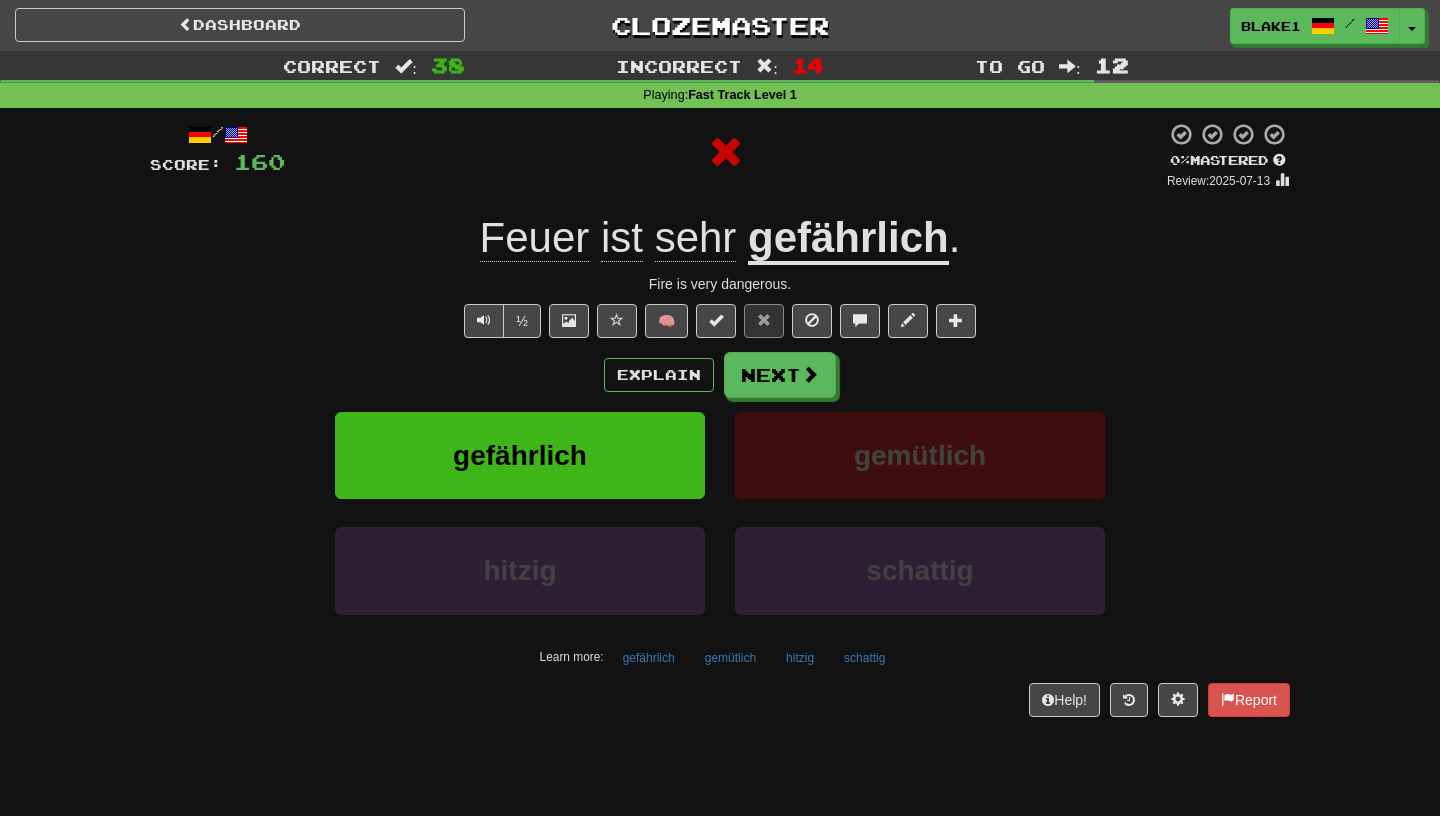 click on "gefährlich" at bounding box center [848, 239] 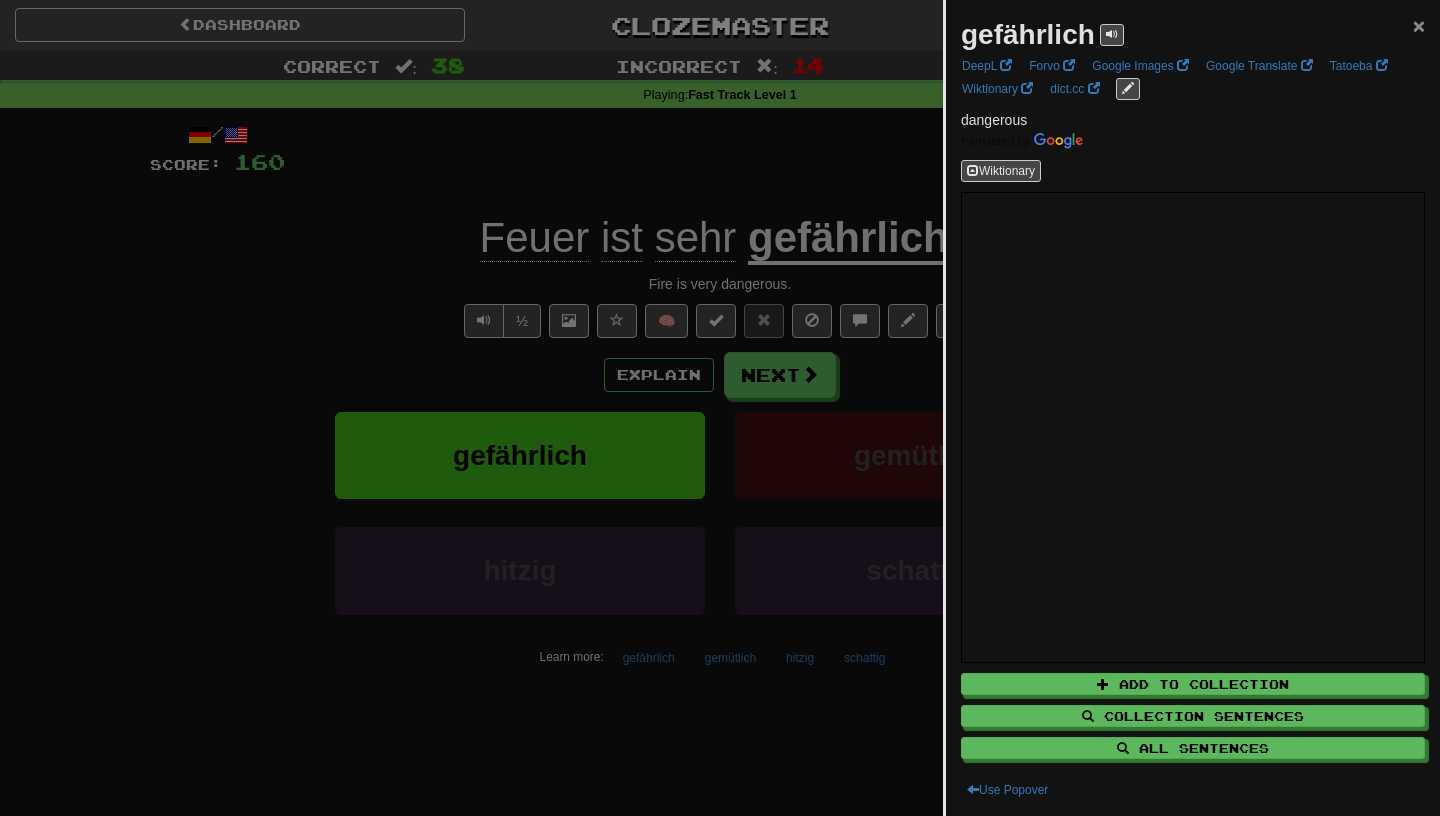 click on "×" at bounding box center [1419, 25] 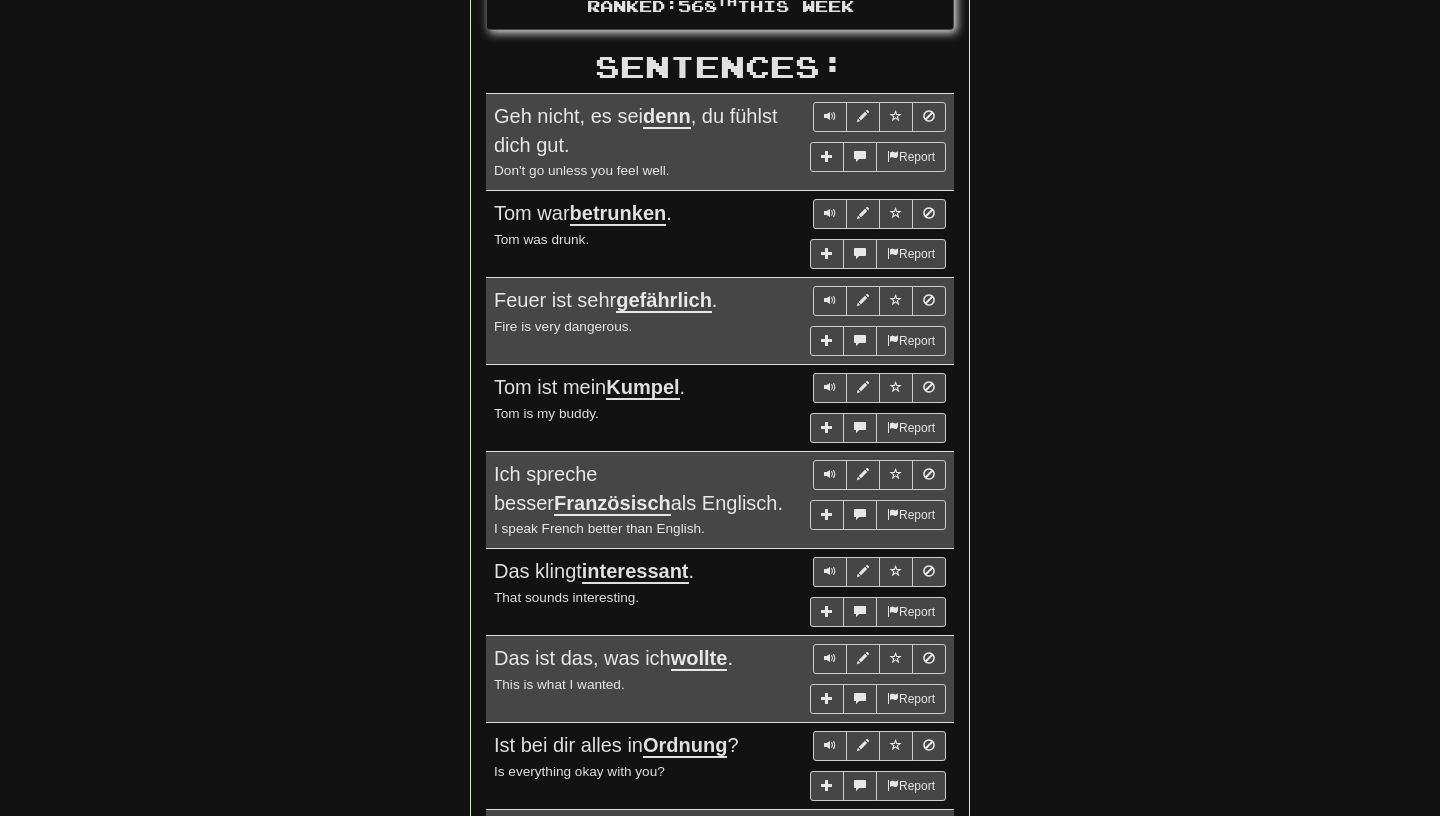 scroll, scrollTop: 0, scrollLeft: 0, axis: both 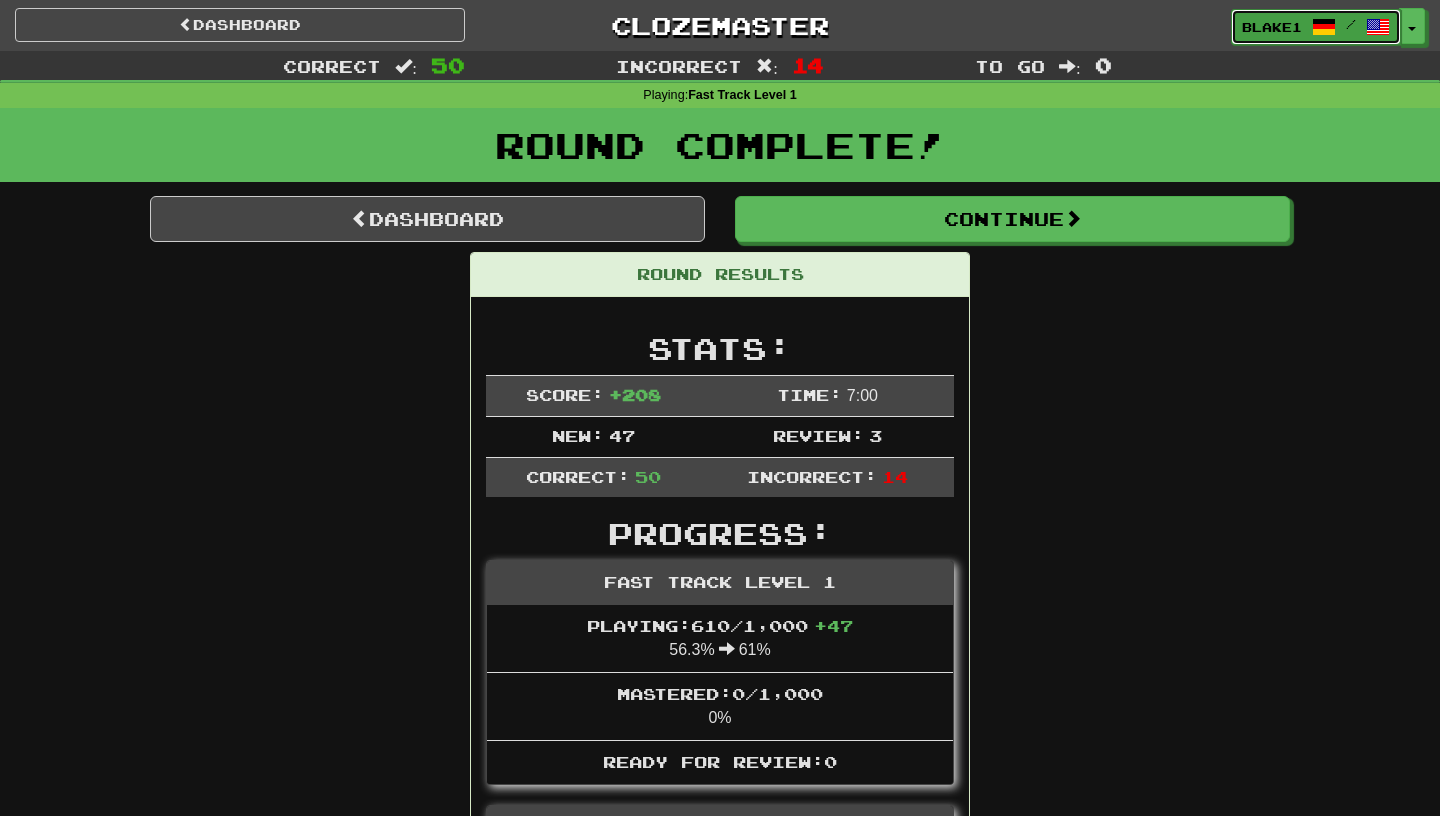 click on "blake1
/" at bounding box center [1316, 27] 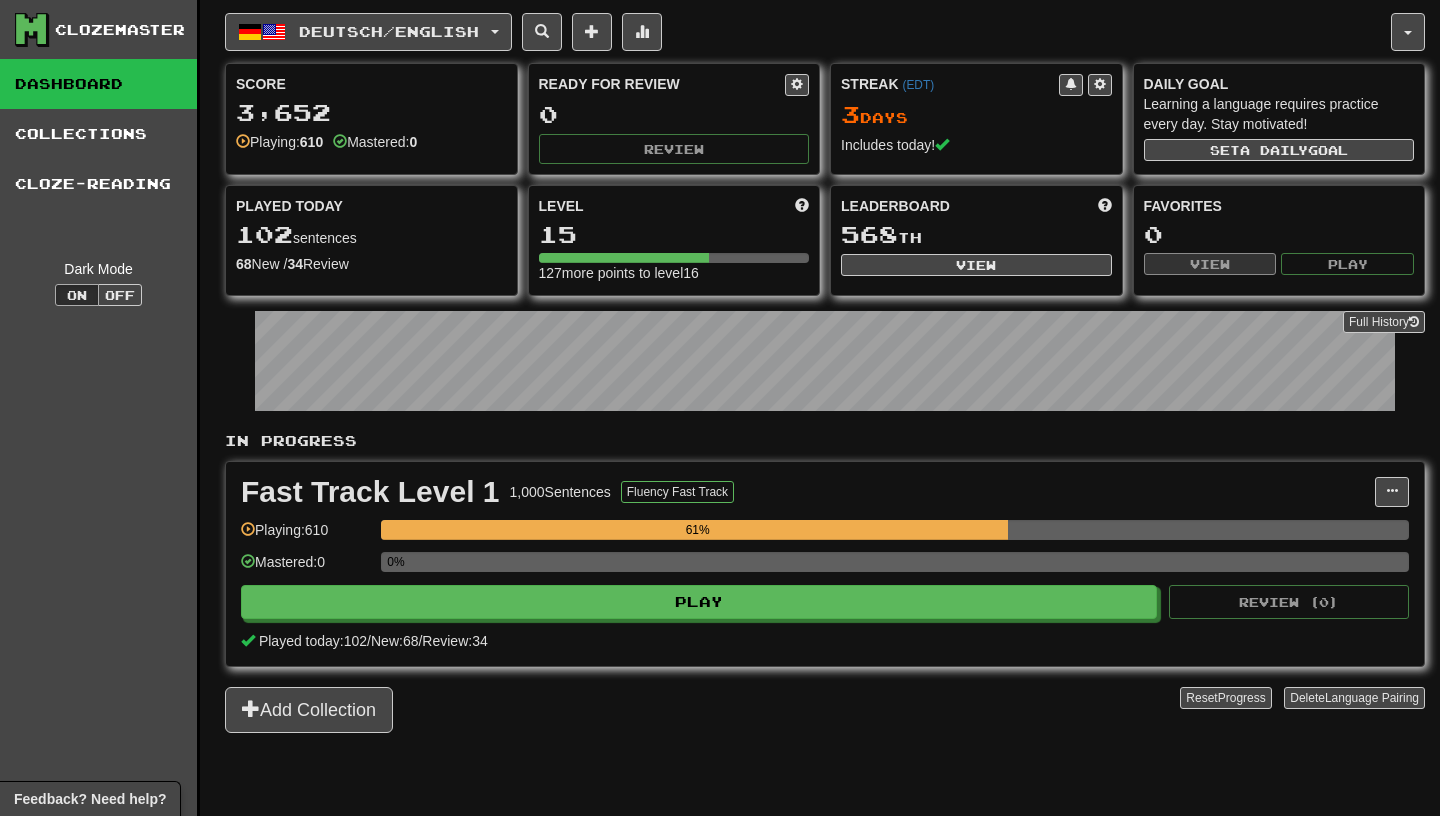 scroll, scrollTop: 0, scrollLeft: 0, axis: both 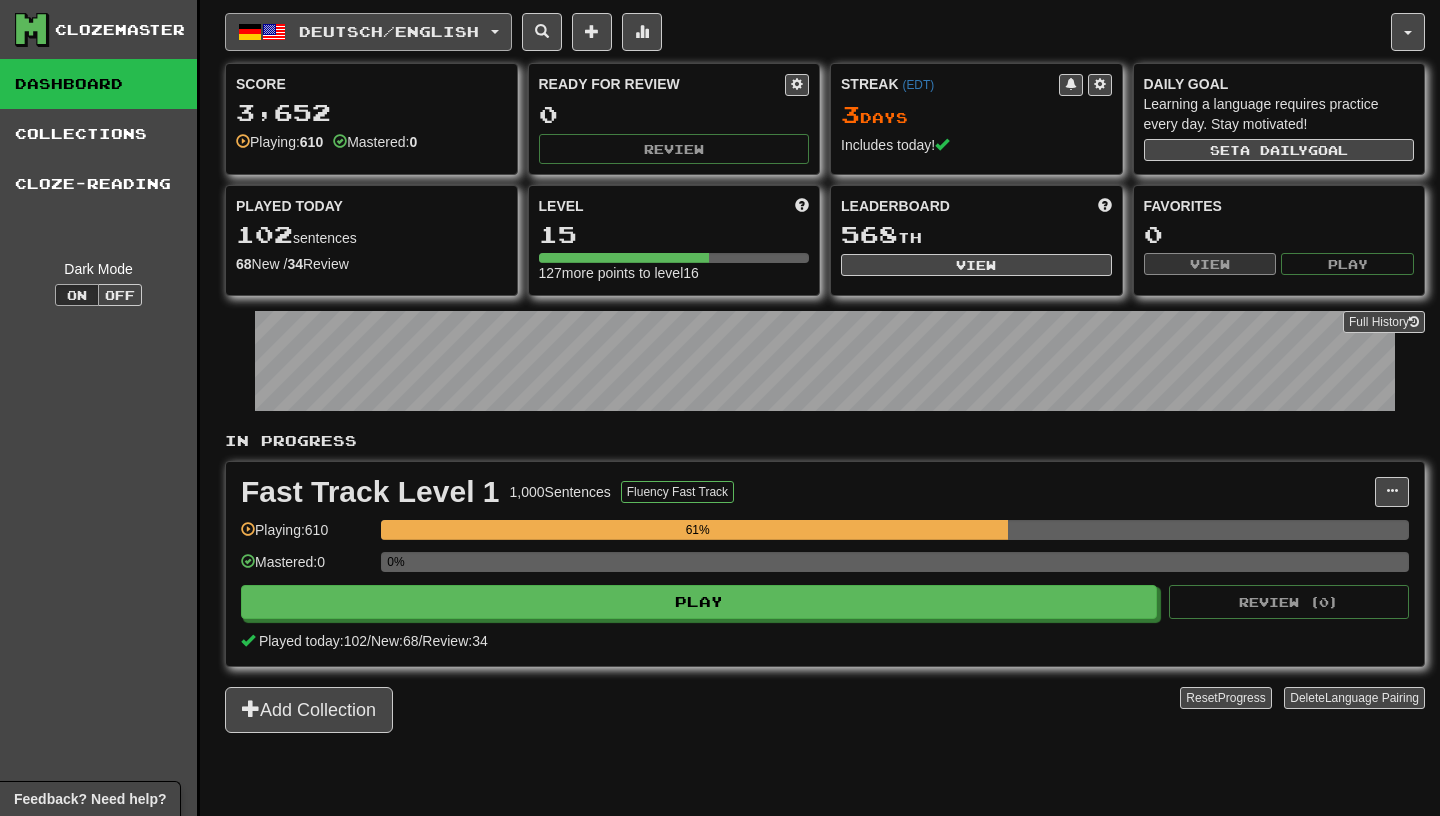 click on "Deutsch  /  English" at bounding box center (389, 31) 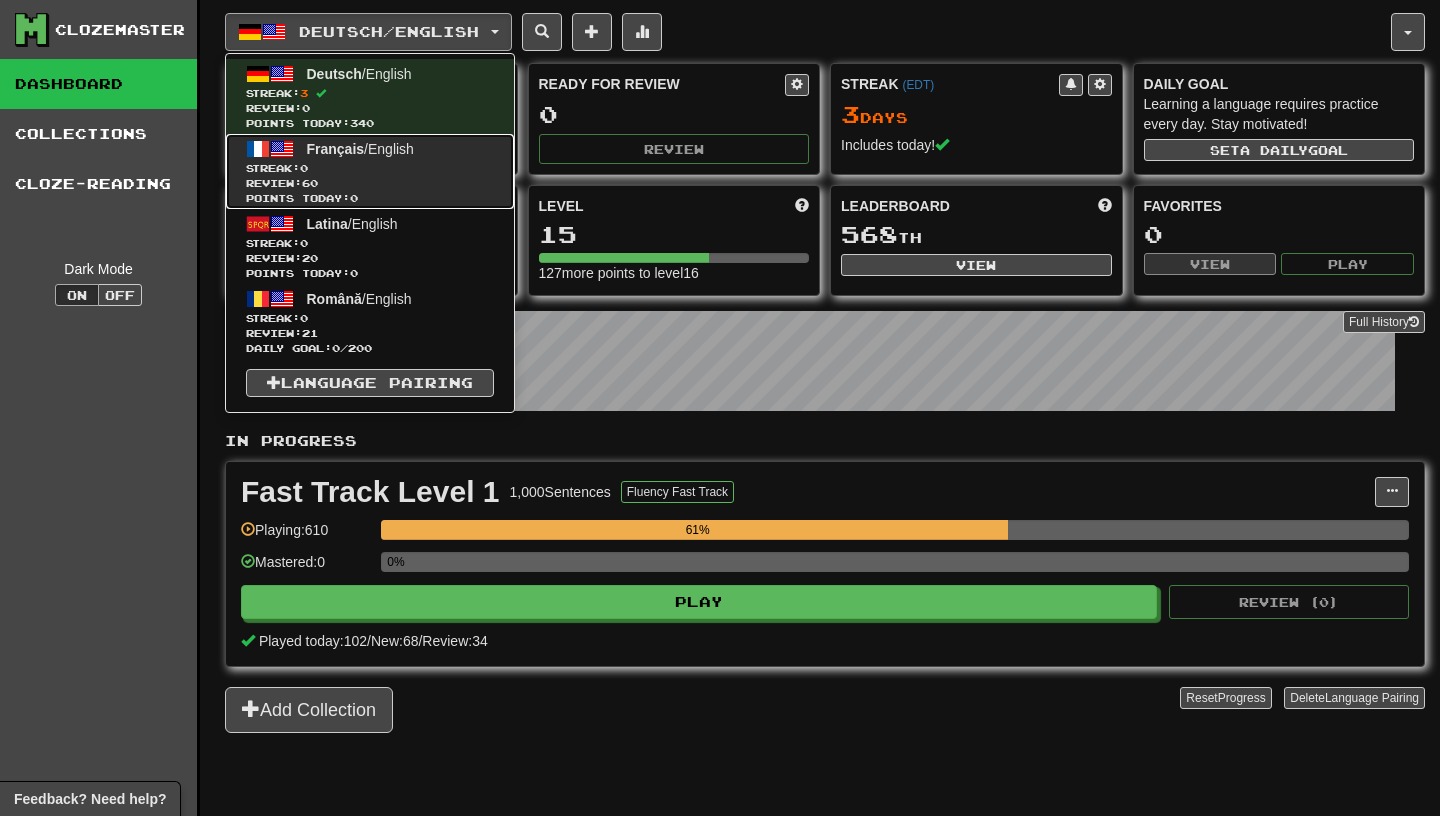 click on "Français  /  English Streak:  0   Review:  60 Points today:  0" at bounding box center [370, 171] 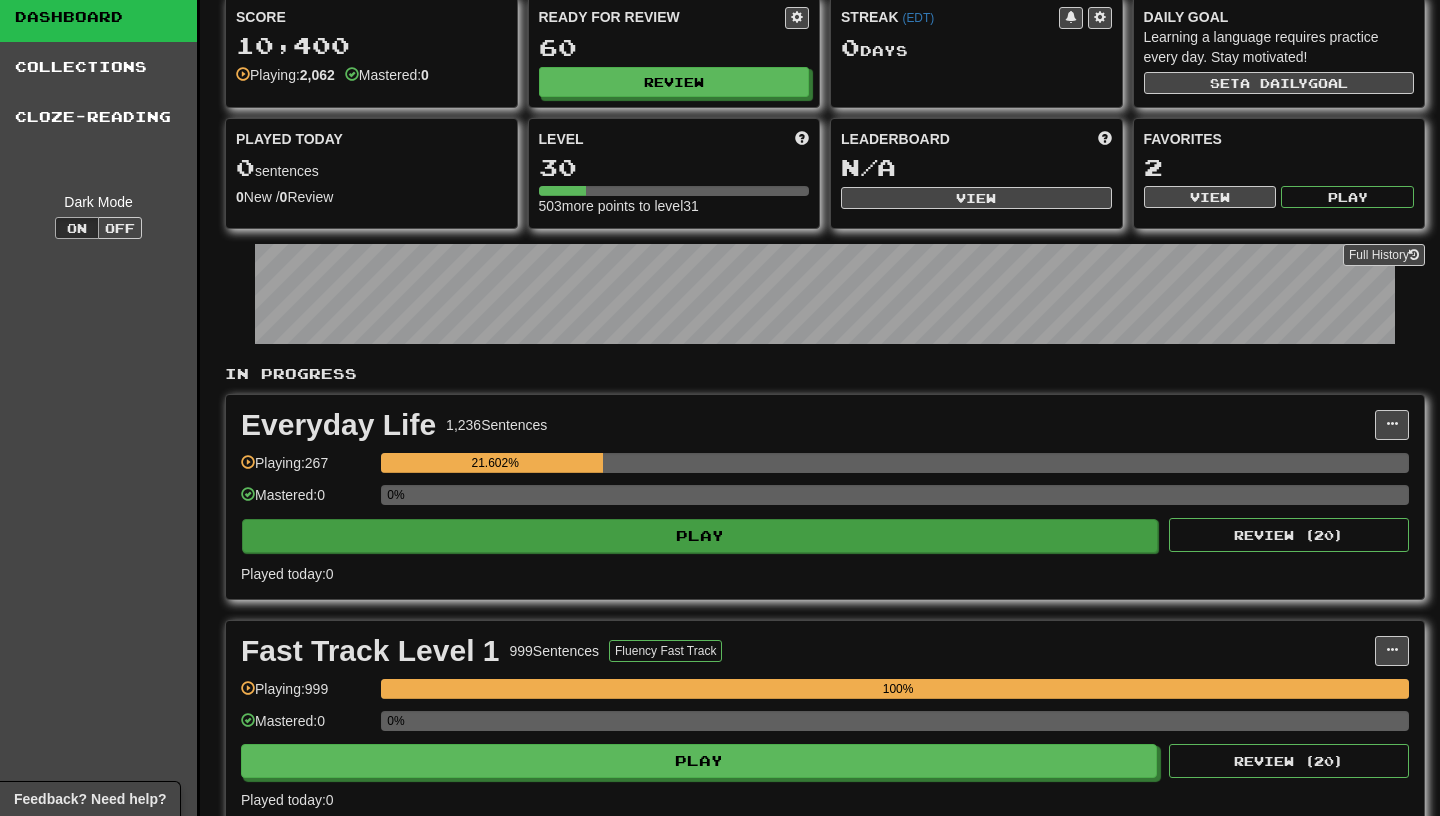 scroll, scrollTop: 0, scrollLeft: 0, axis: both 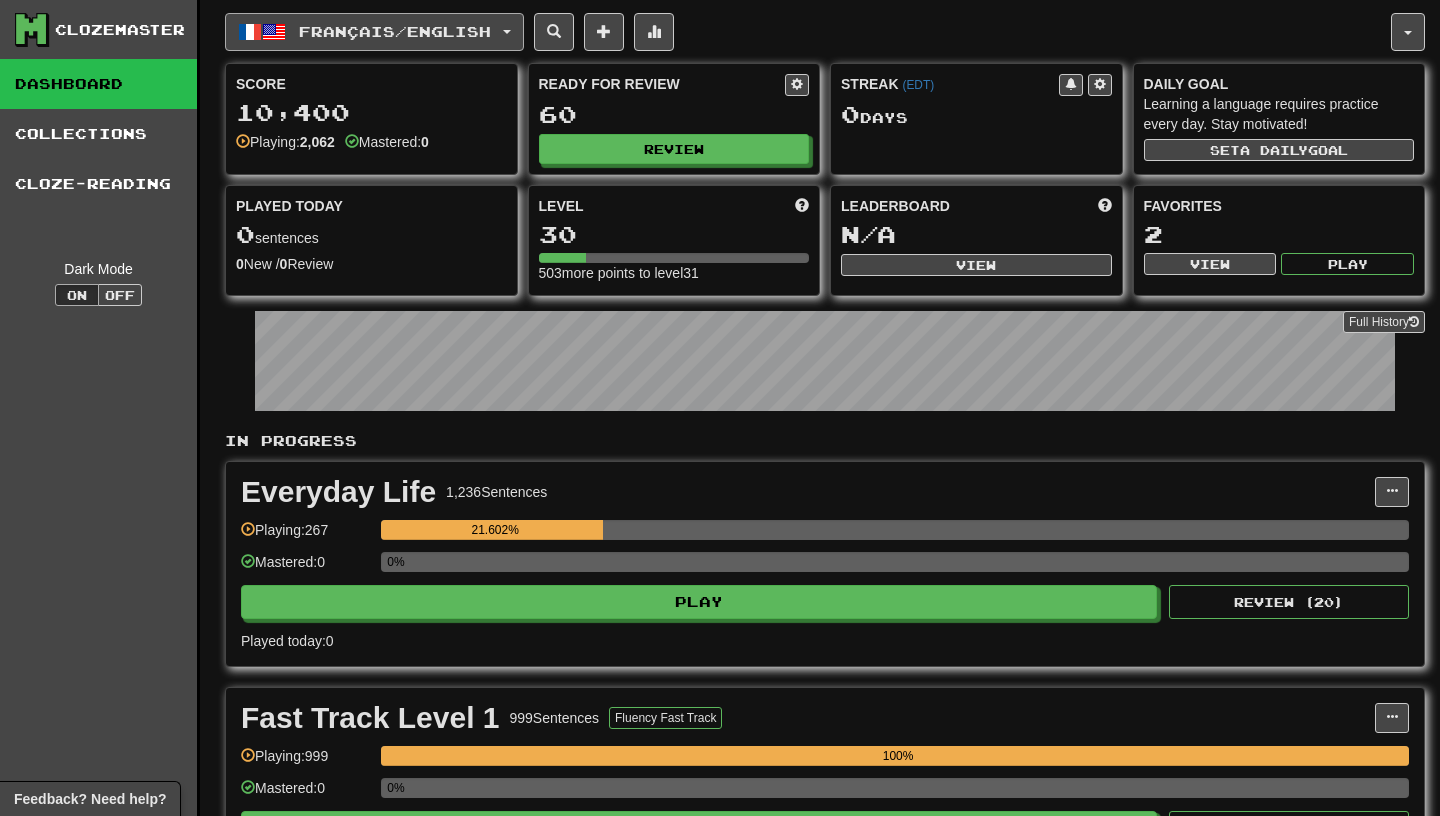 click on "Français  /  English" at bounding box center [395, 31] 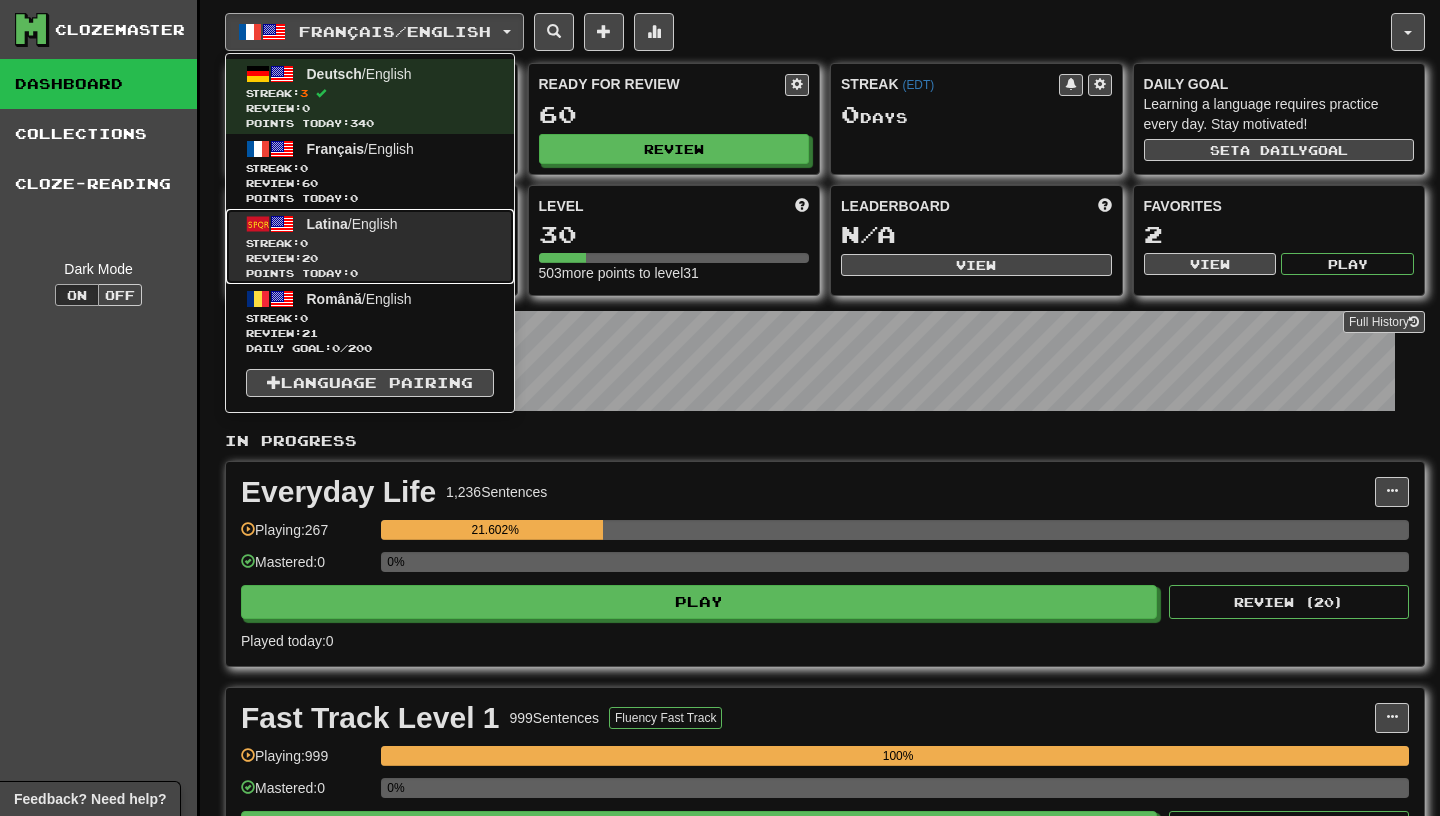 click on "Latina  /  English Streak:  0   Review:  20 Points today:  0" at bounding box center [370, 246] 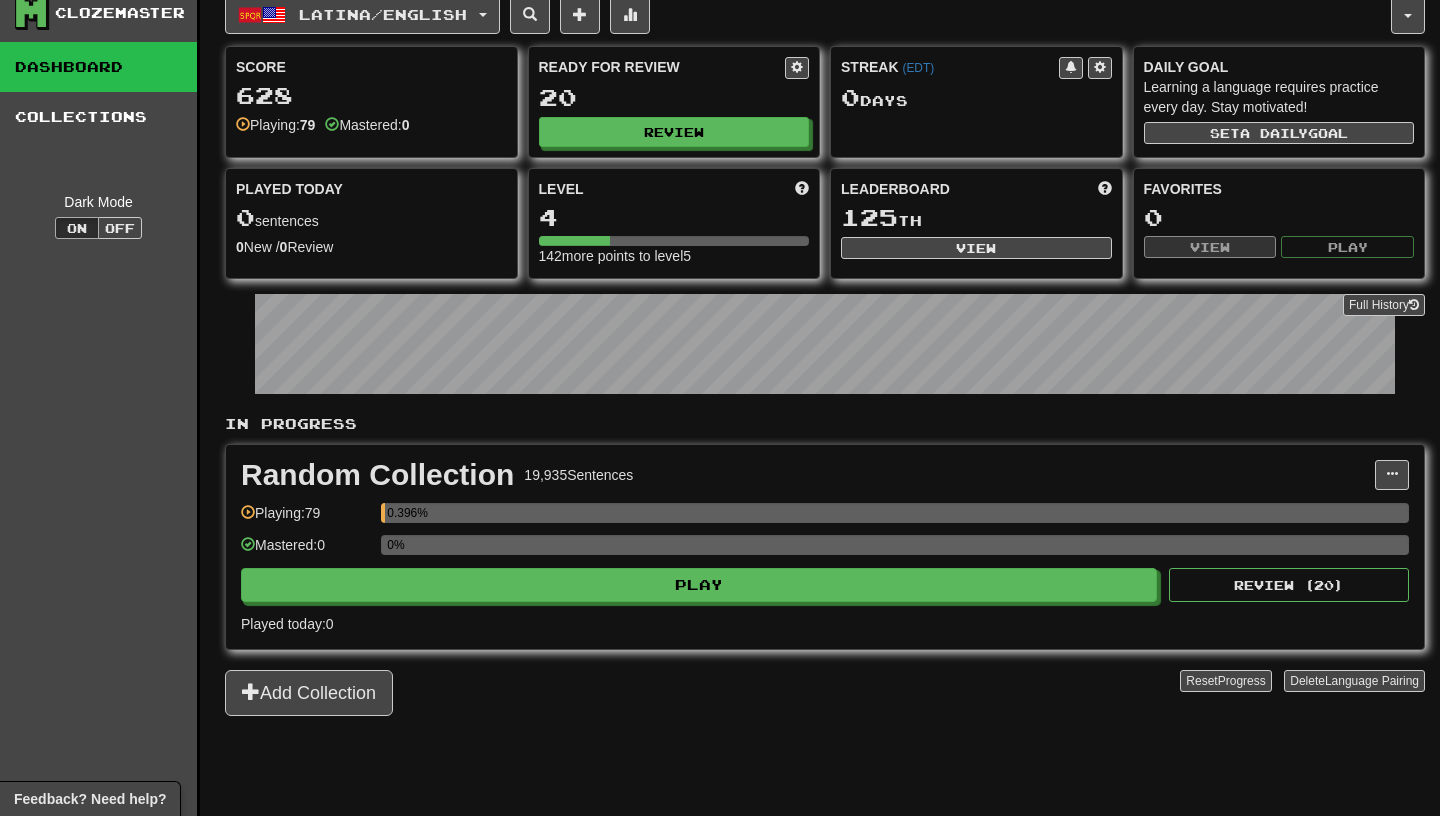 scroll, scrollTop: 0, scrollLeft: 0, axis: both 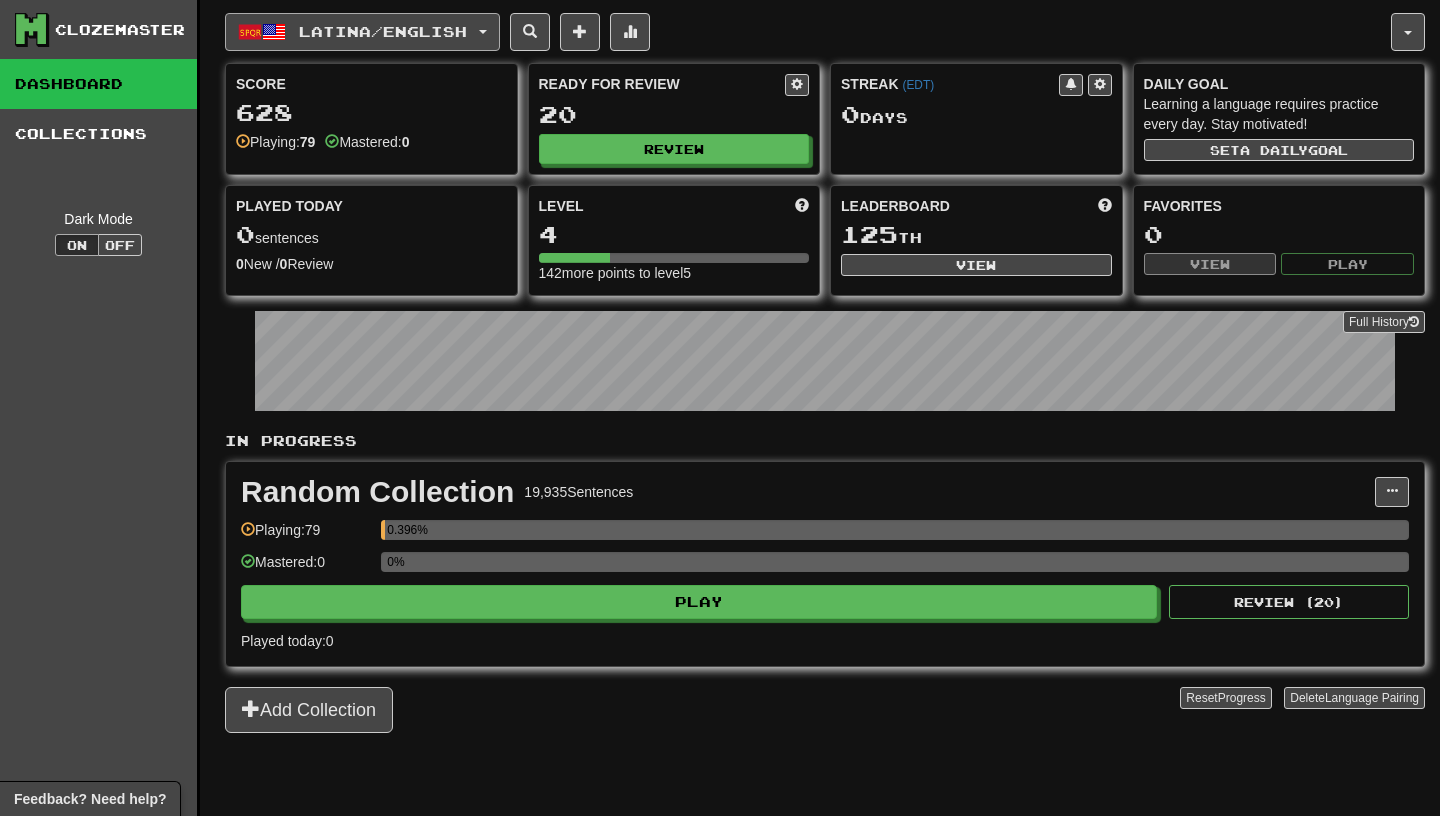 click on "Latina  /  English" at bounding box center (362, 32) 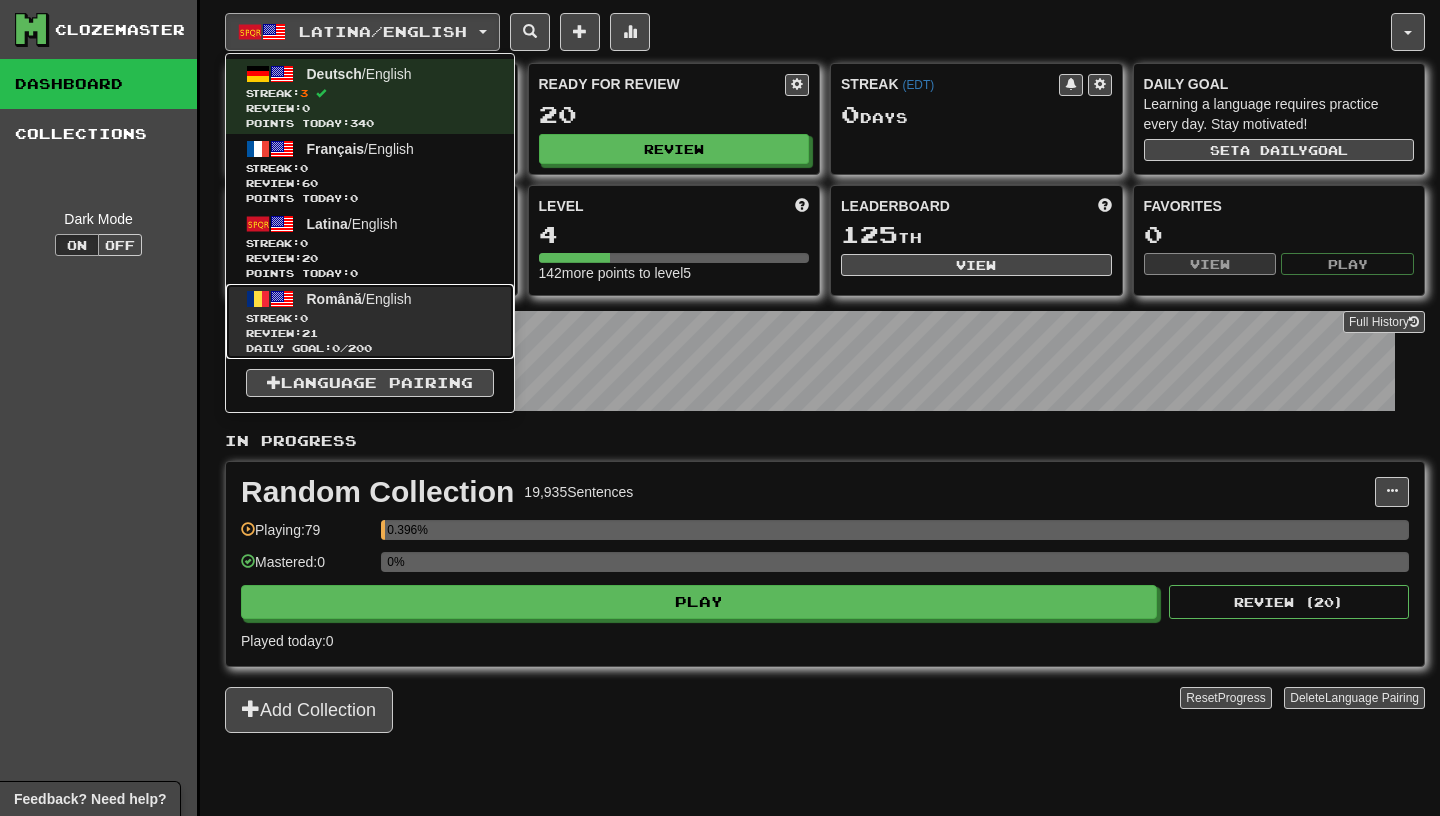 click on "Streak:  0" at bounding box center [370, 318] 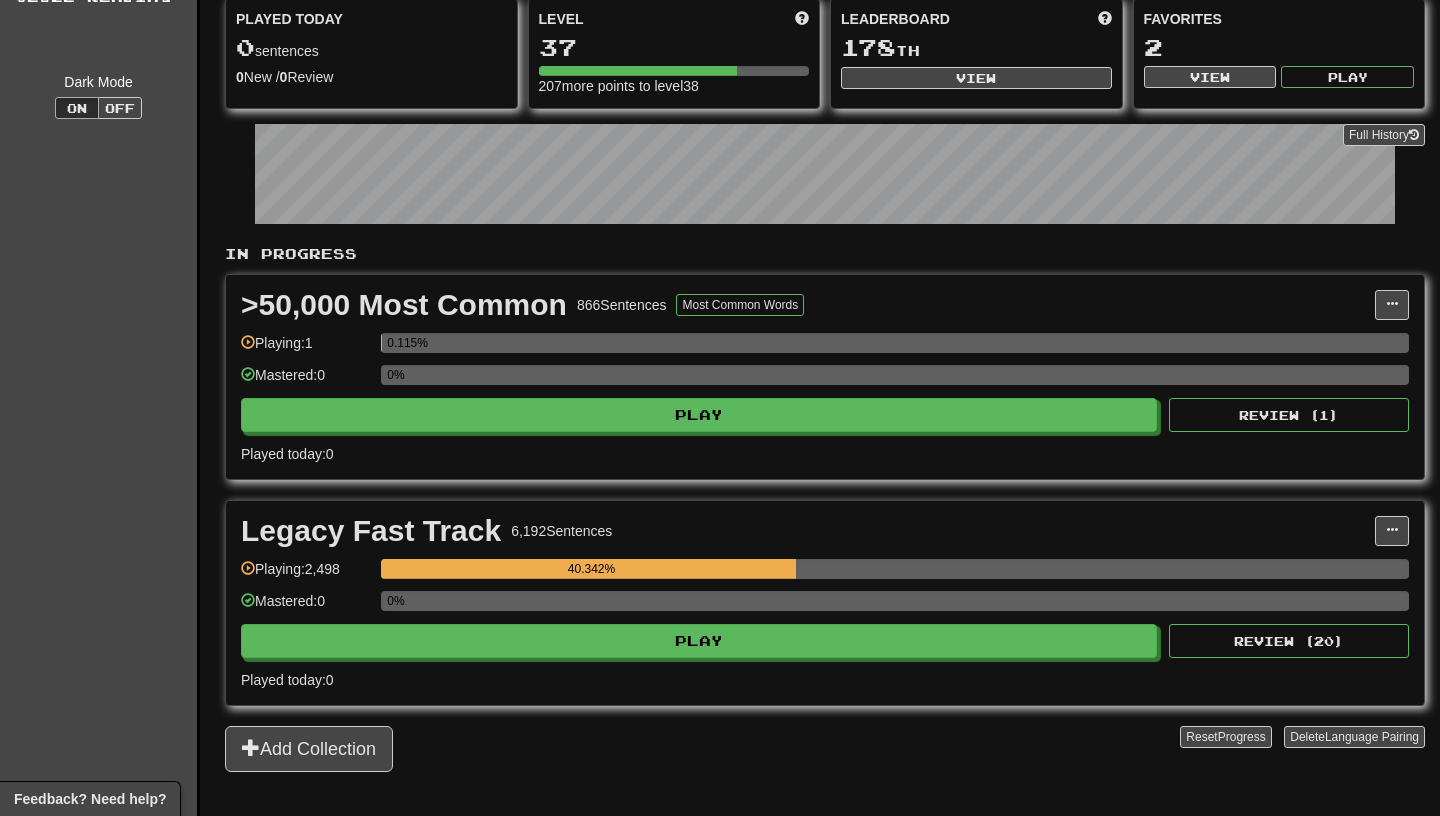 scroll, scrollTop: 0, scrollLeft: 0, axis: both 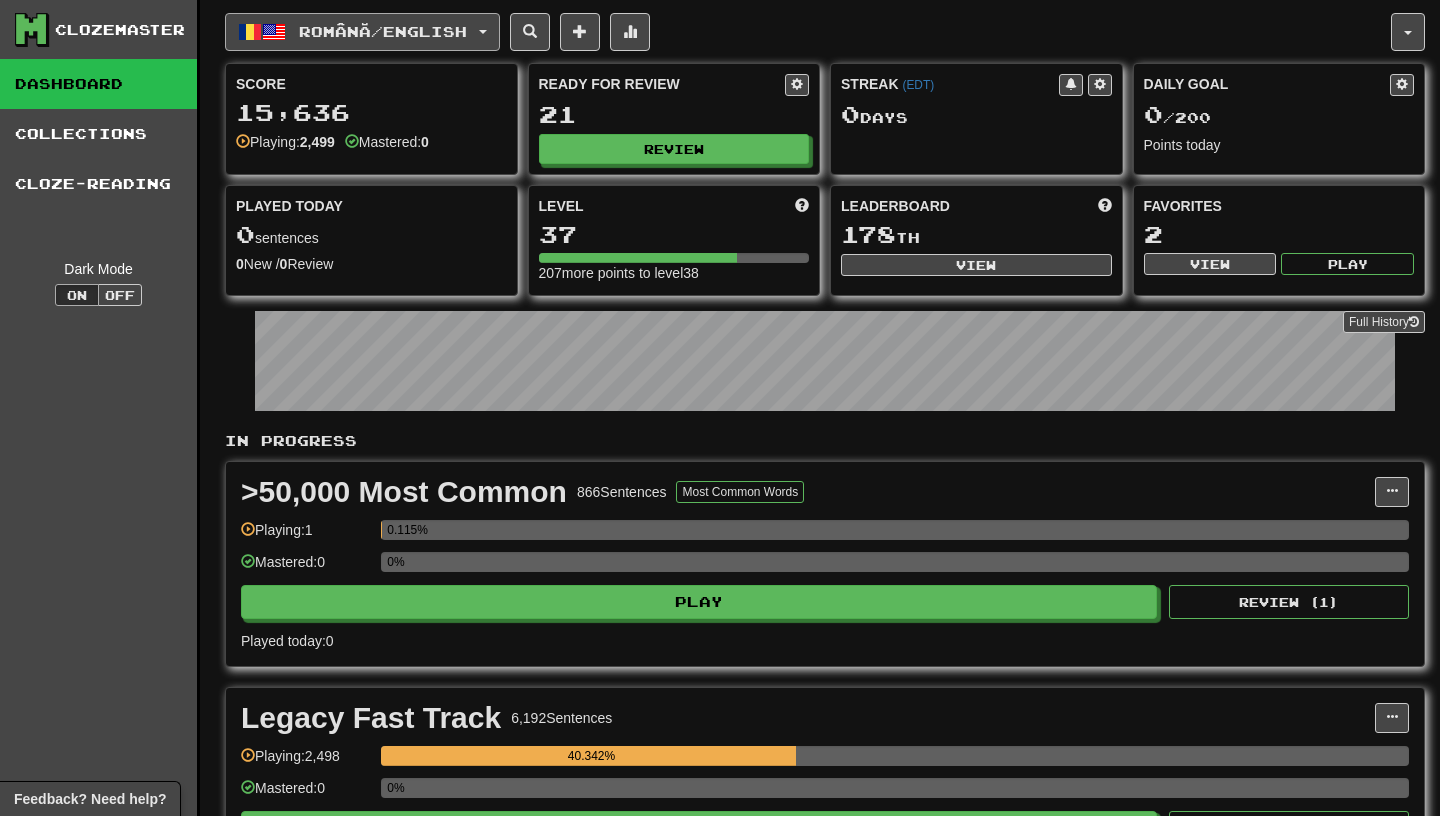 click on "Română  /  English" at bounding box center (383, 31) 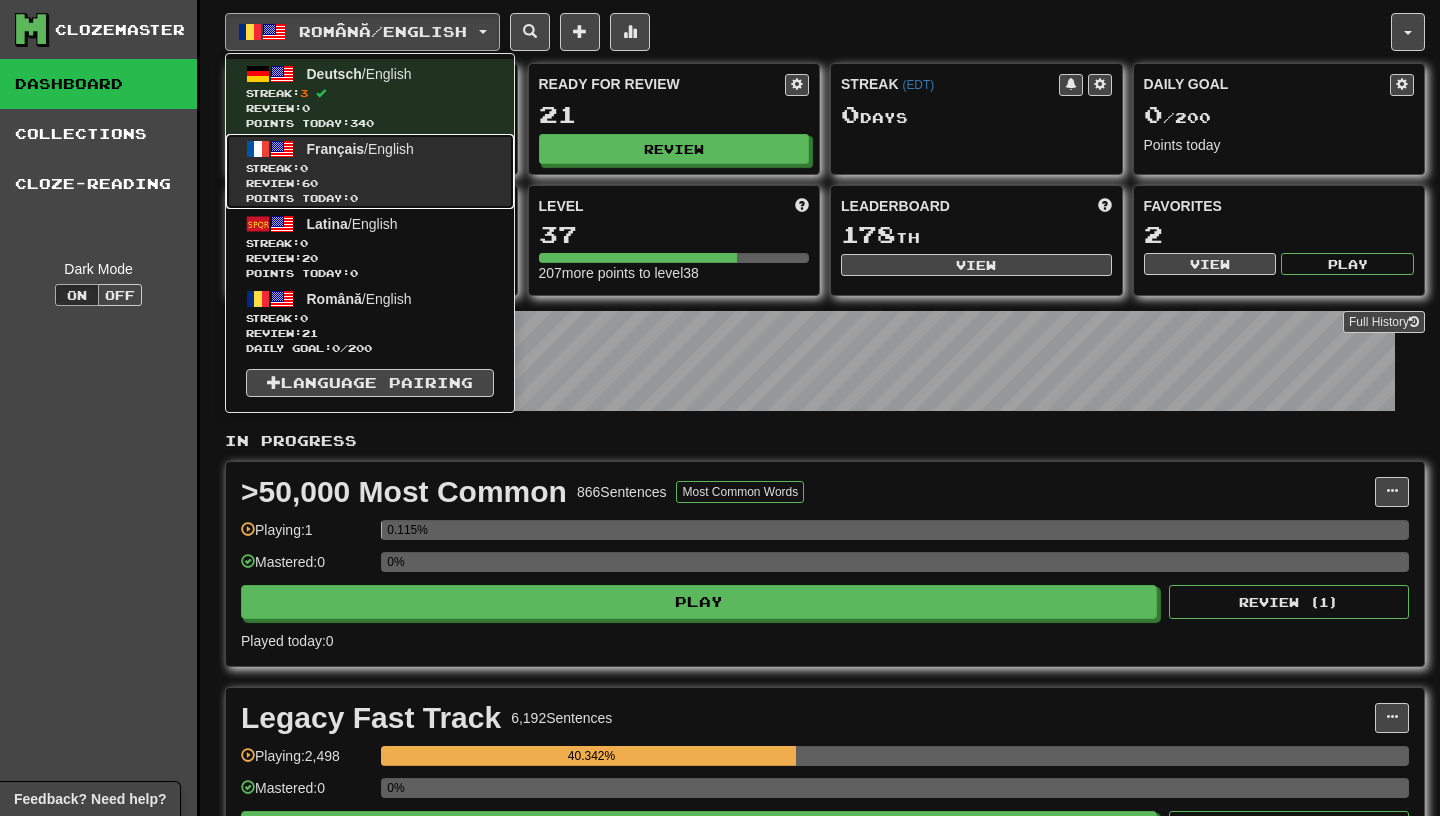 click on "Review:  60" at bounding box center (370, 183) 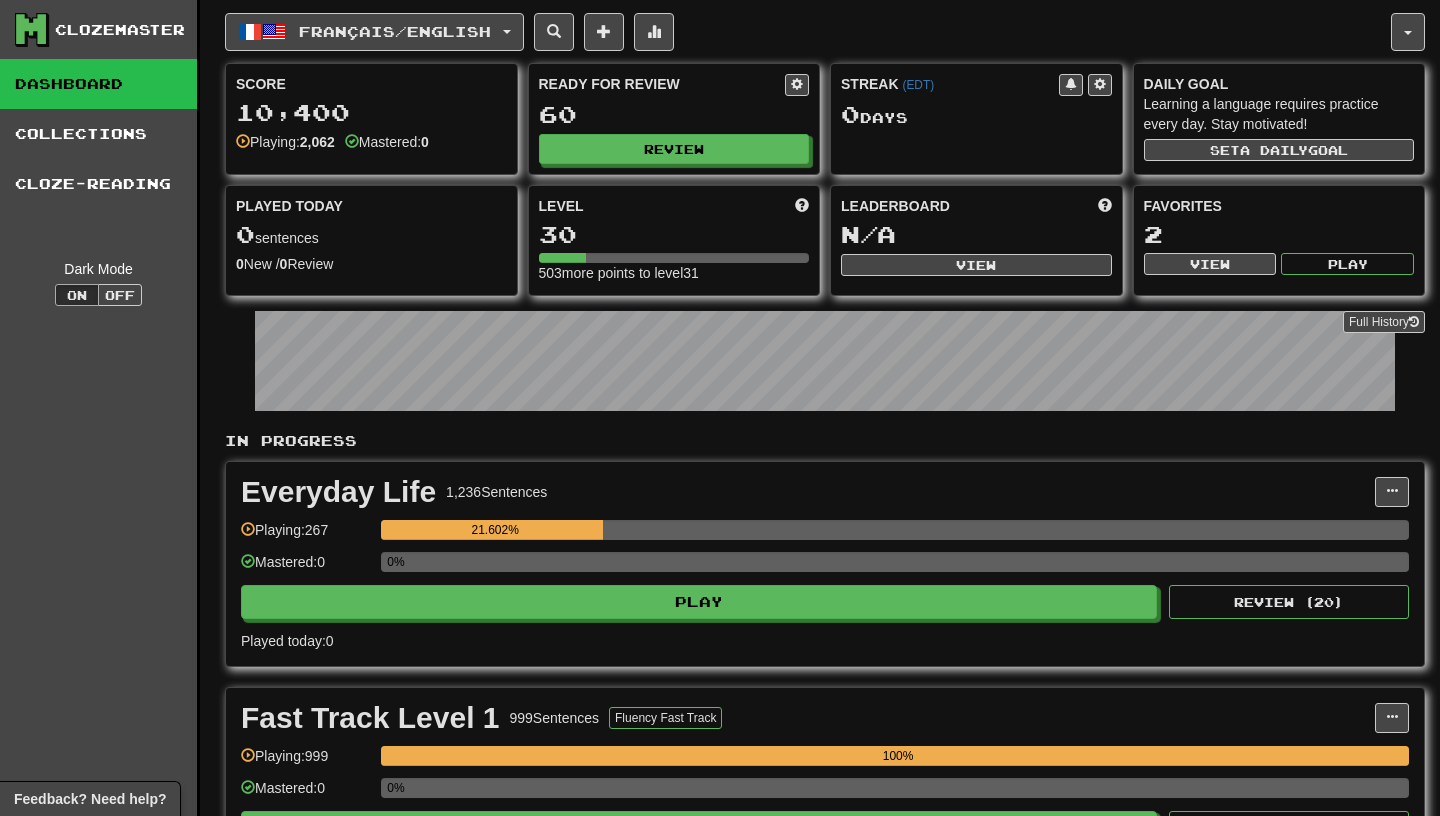 scroll, scrollTop: 0, scrollLeft: 0, axis: both 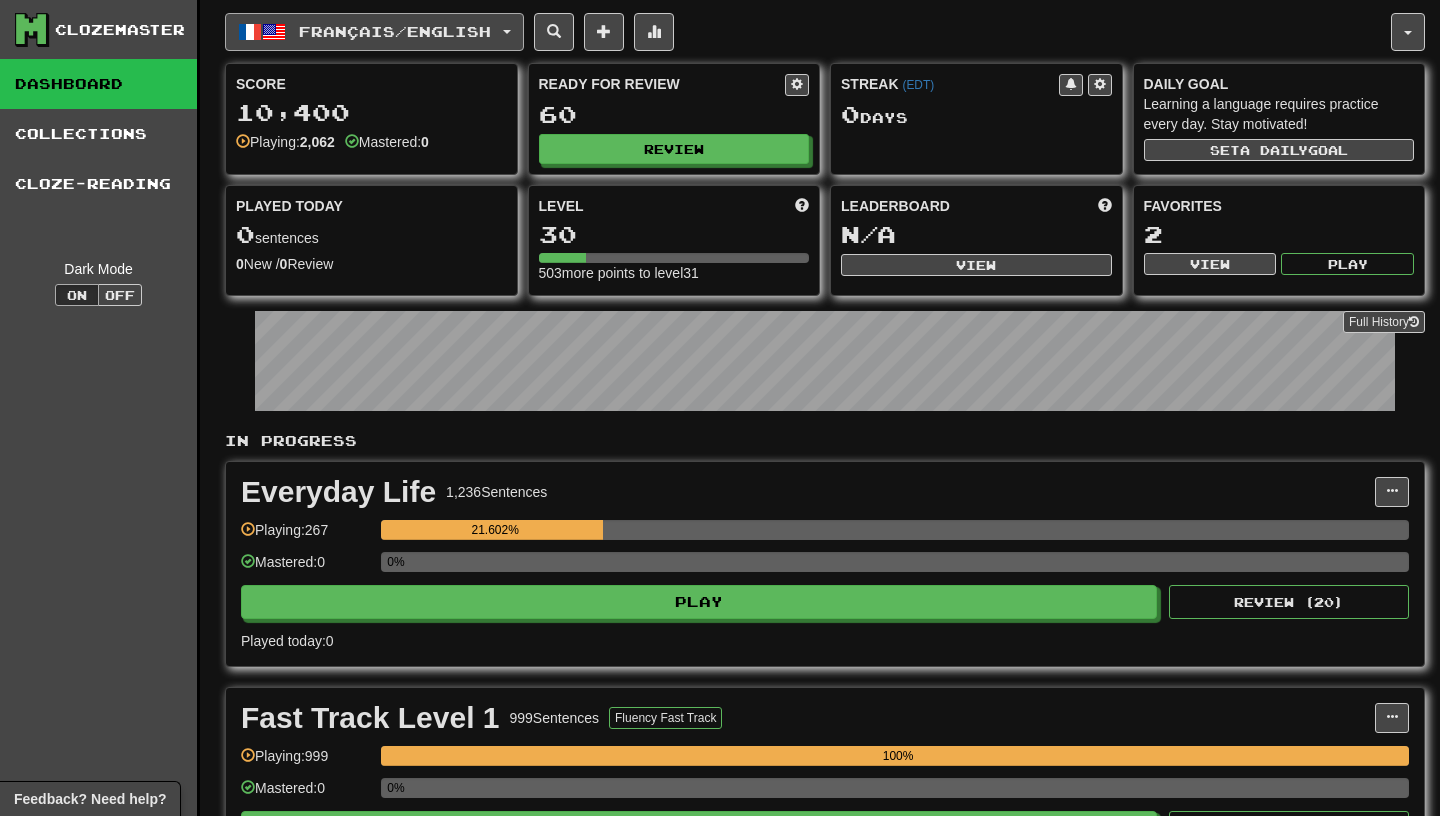 click on "Français  /  English" at bounding box center [374, 32] 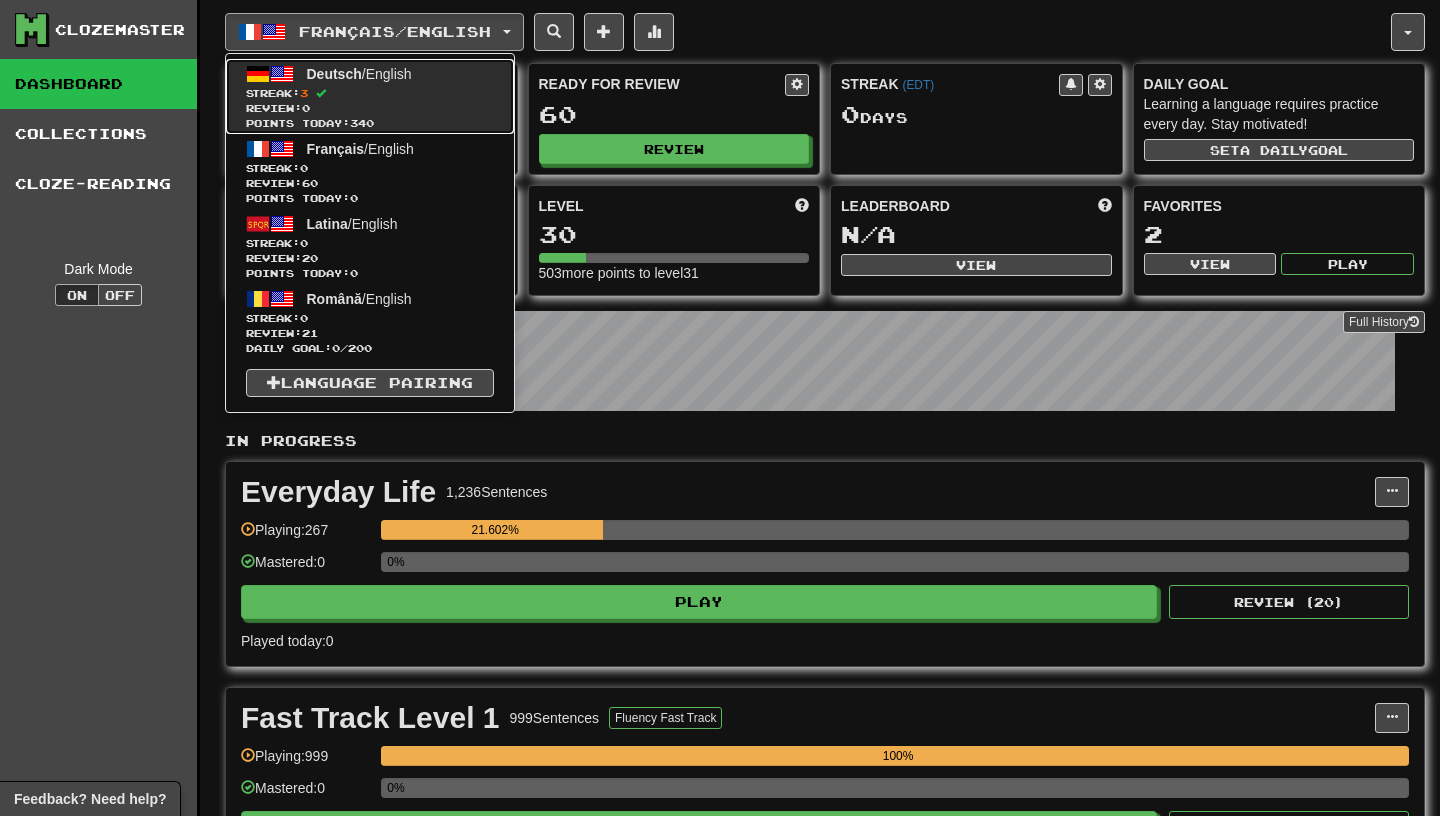 click on "Streak:  3" at bounding box center (370, 93) 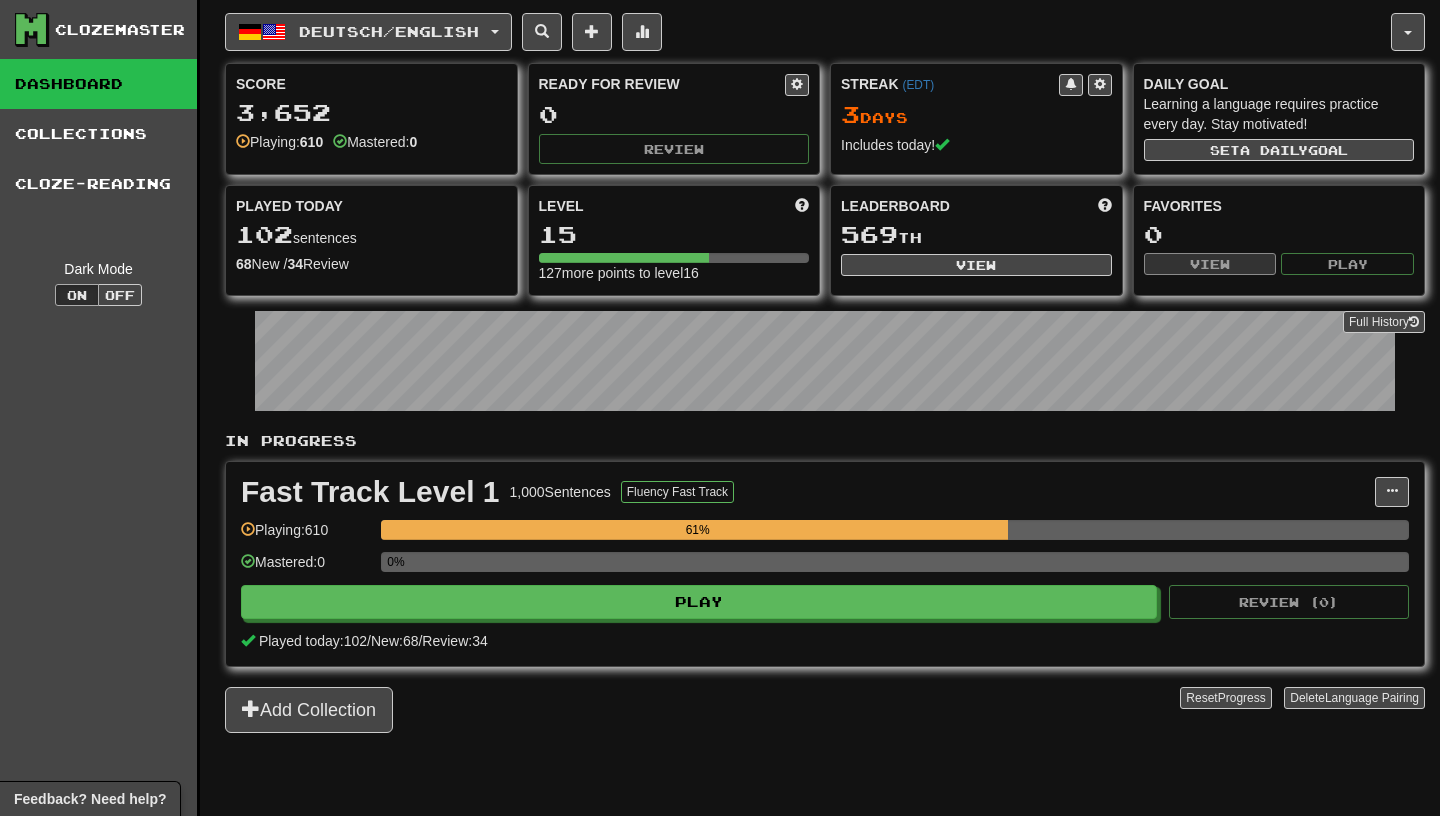 scroll, scrollTop: 0, scrollLeft: 0, axis: both 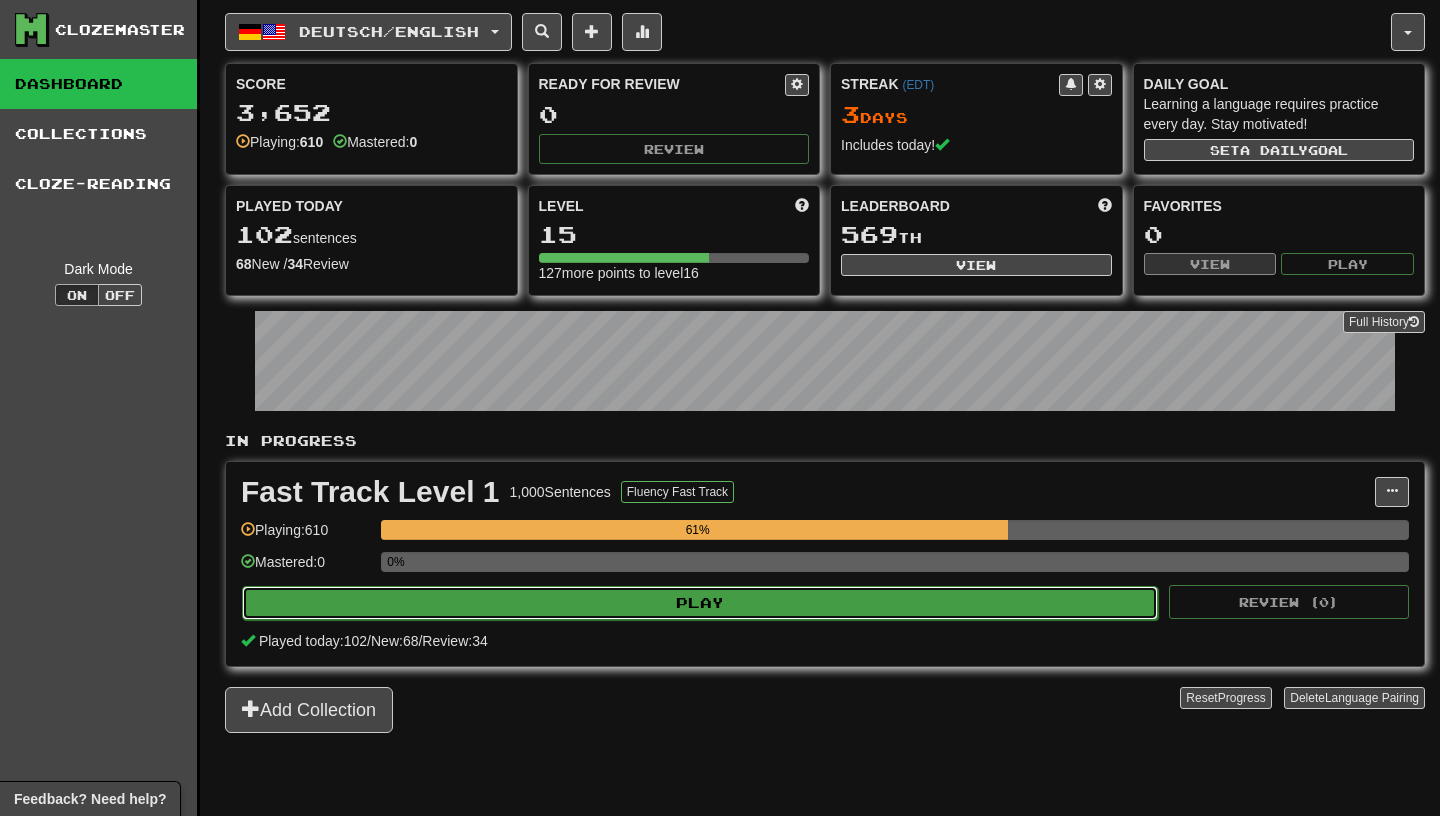 click on "Play" at bounding box center [700, 603] 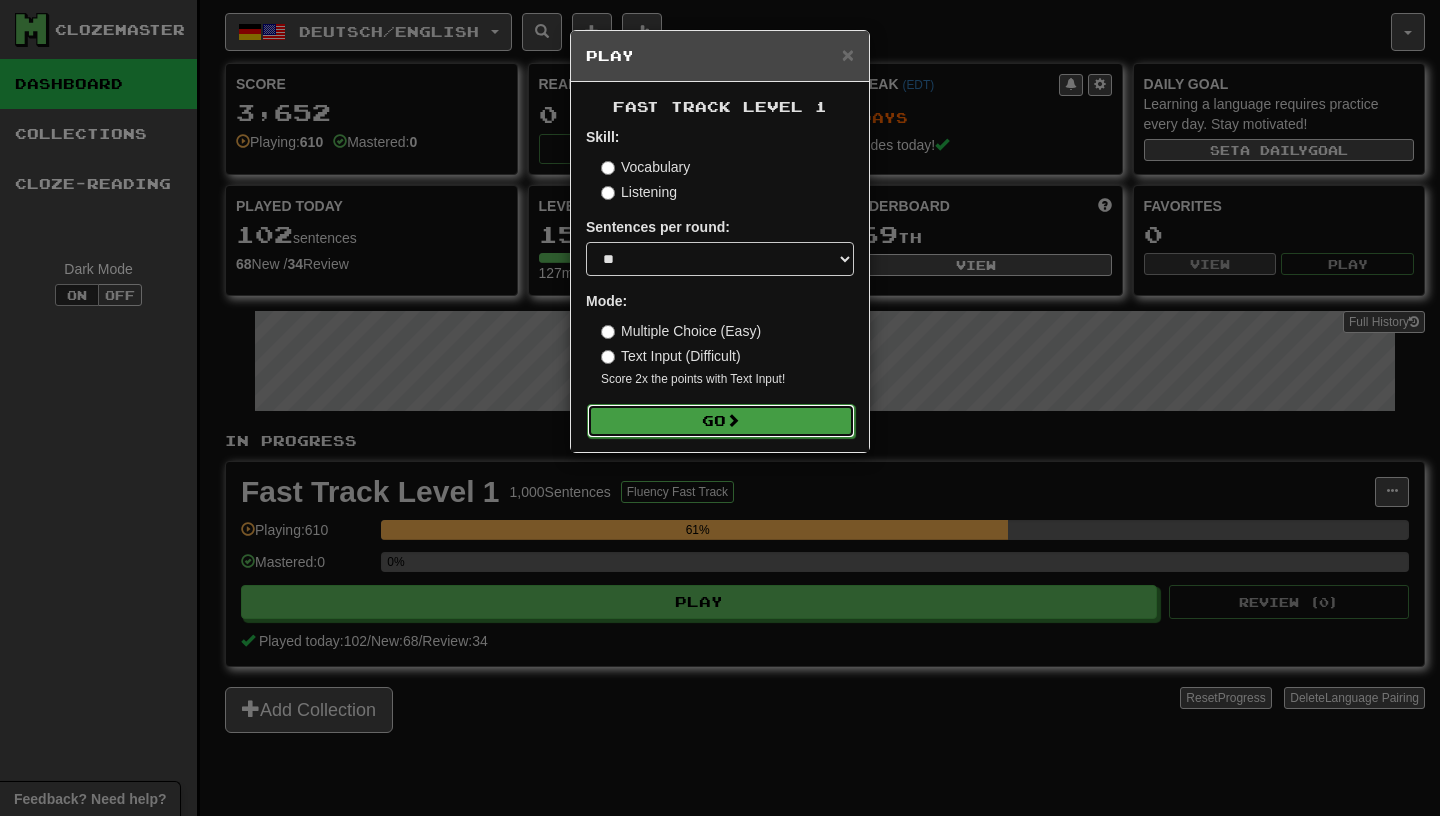 click on "Go" at bounding box center (721, 421) 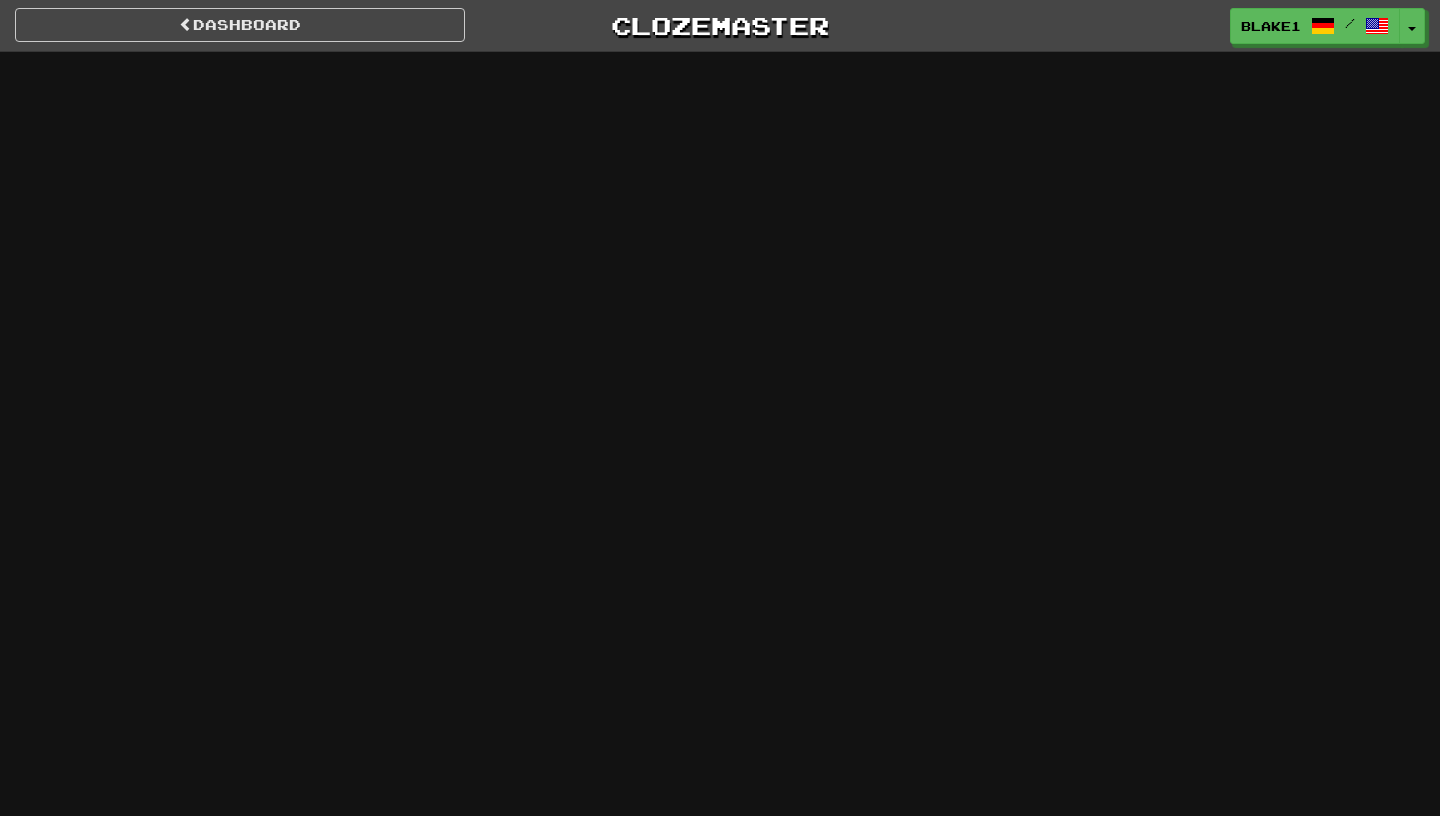 scroll, scrollTop: 0, scrollLeft: 0, axis: both 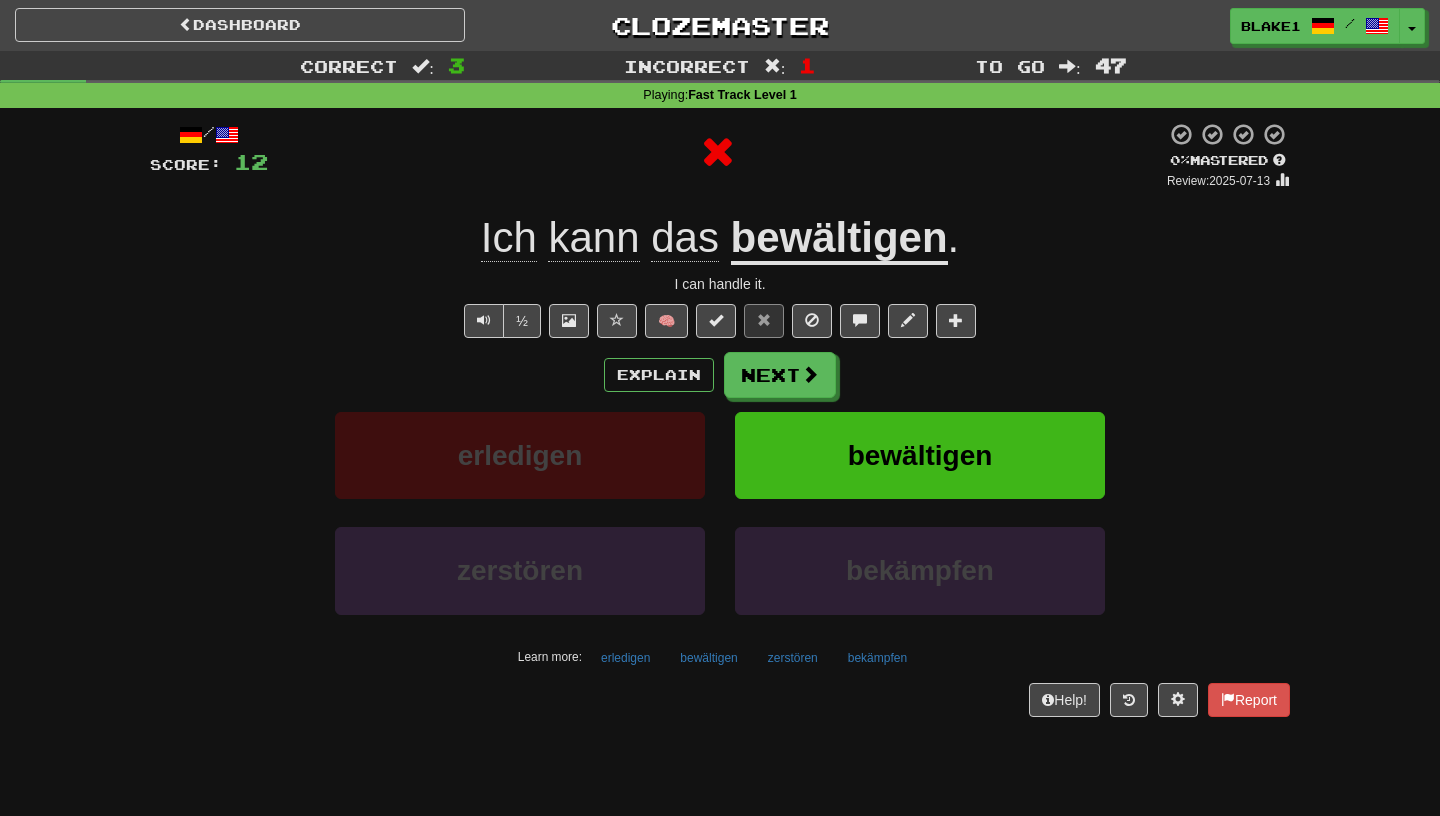 click on "bewältigen" at bounding box center [839, 239] 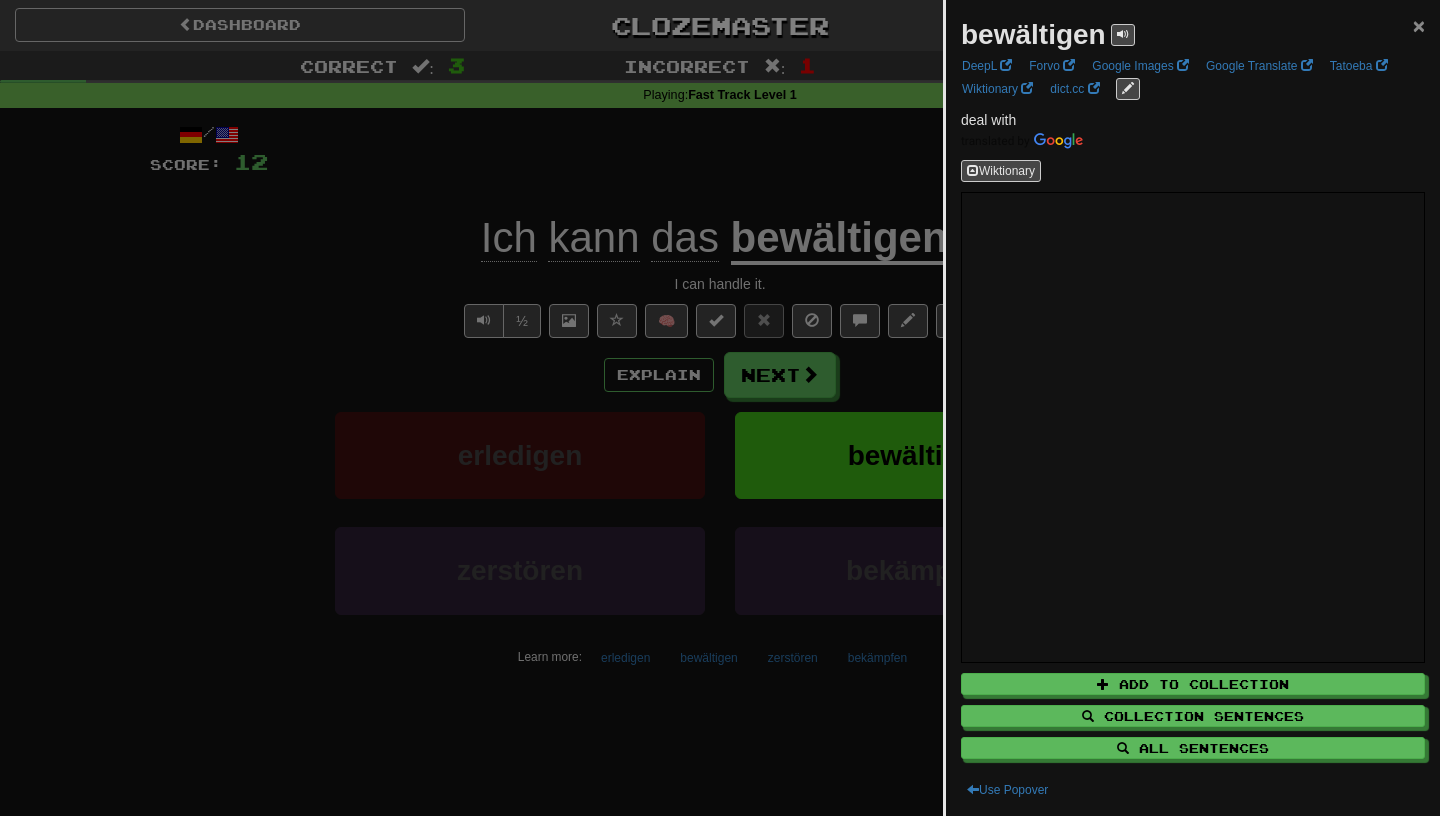 click on "×" at bounding box center (1419, 25) 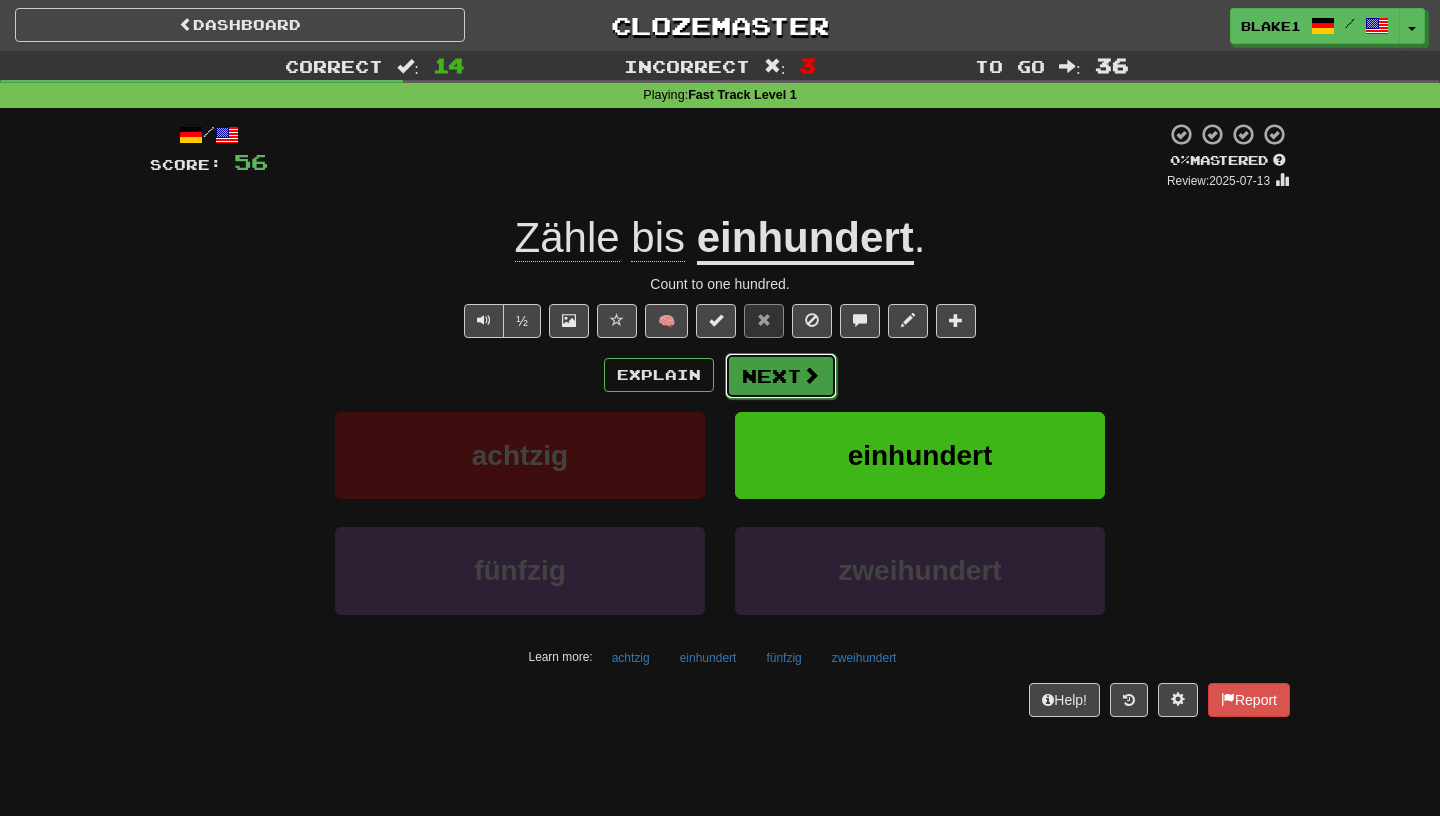 click on "Next" at bounding box center (781, 376) 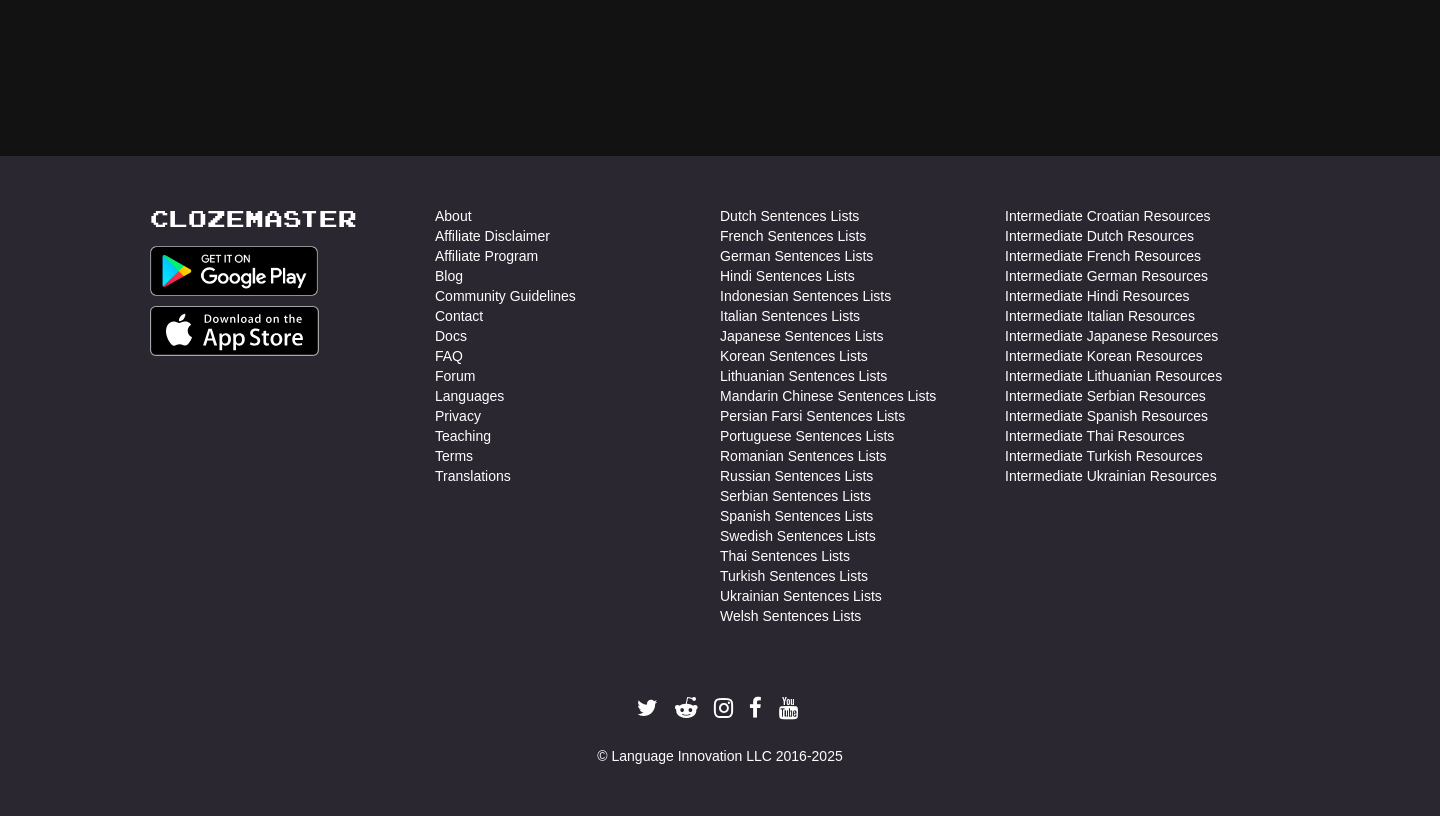 scroll, scrollTop: 0, scrollLeft: 0, axis: both 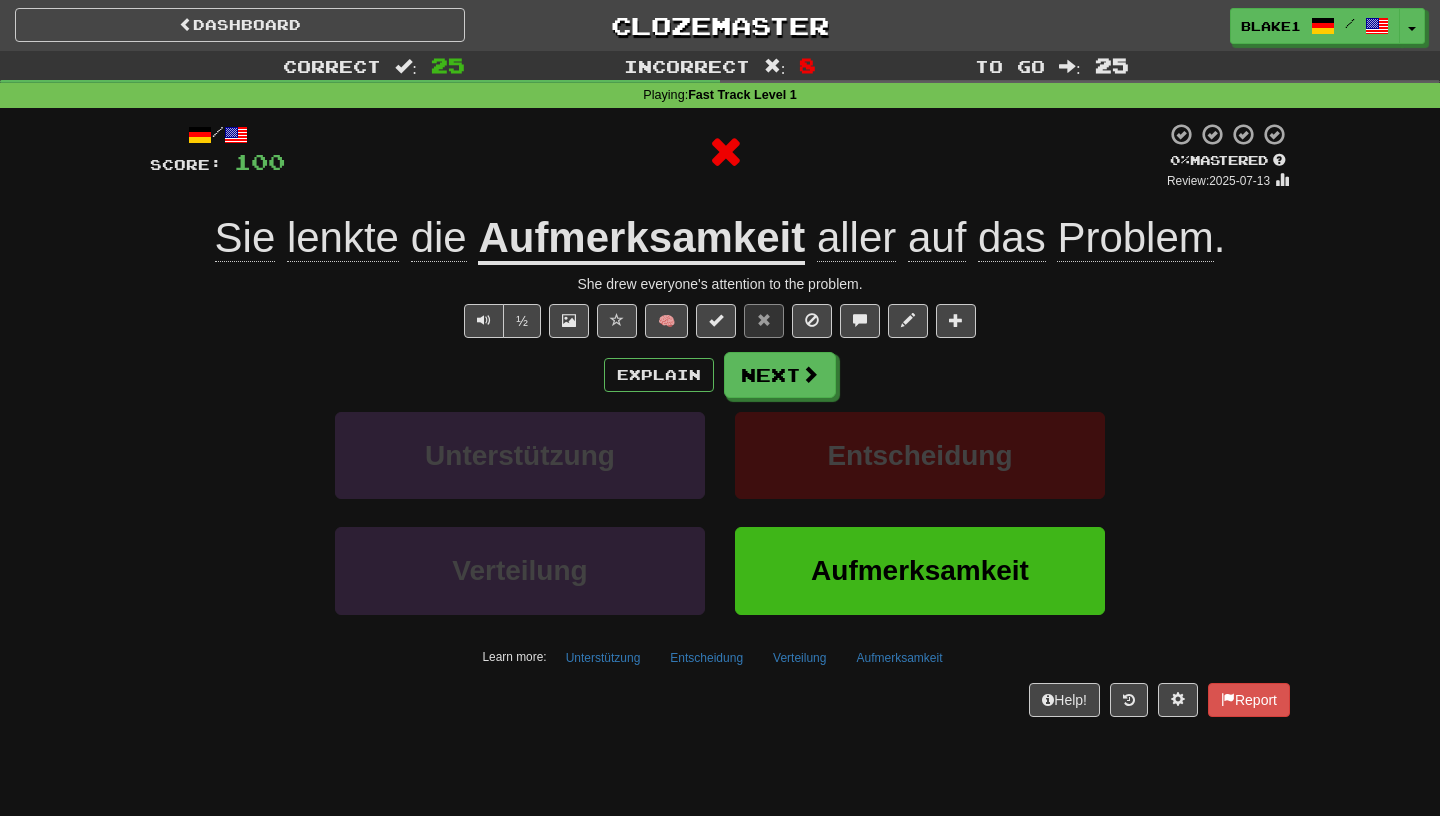 click on "Aufmerksamkeit" at bounding box center (641, 239) 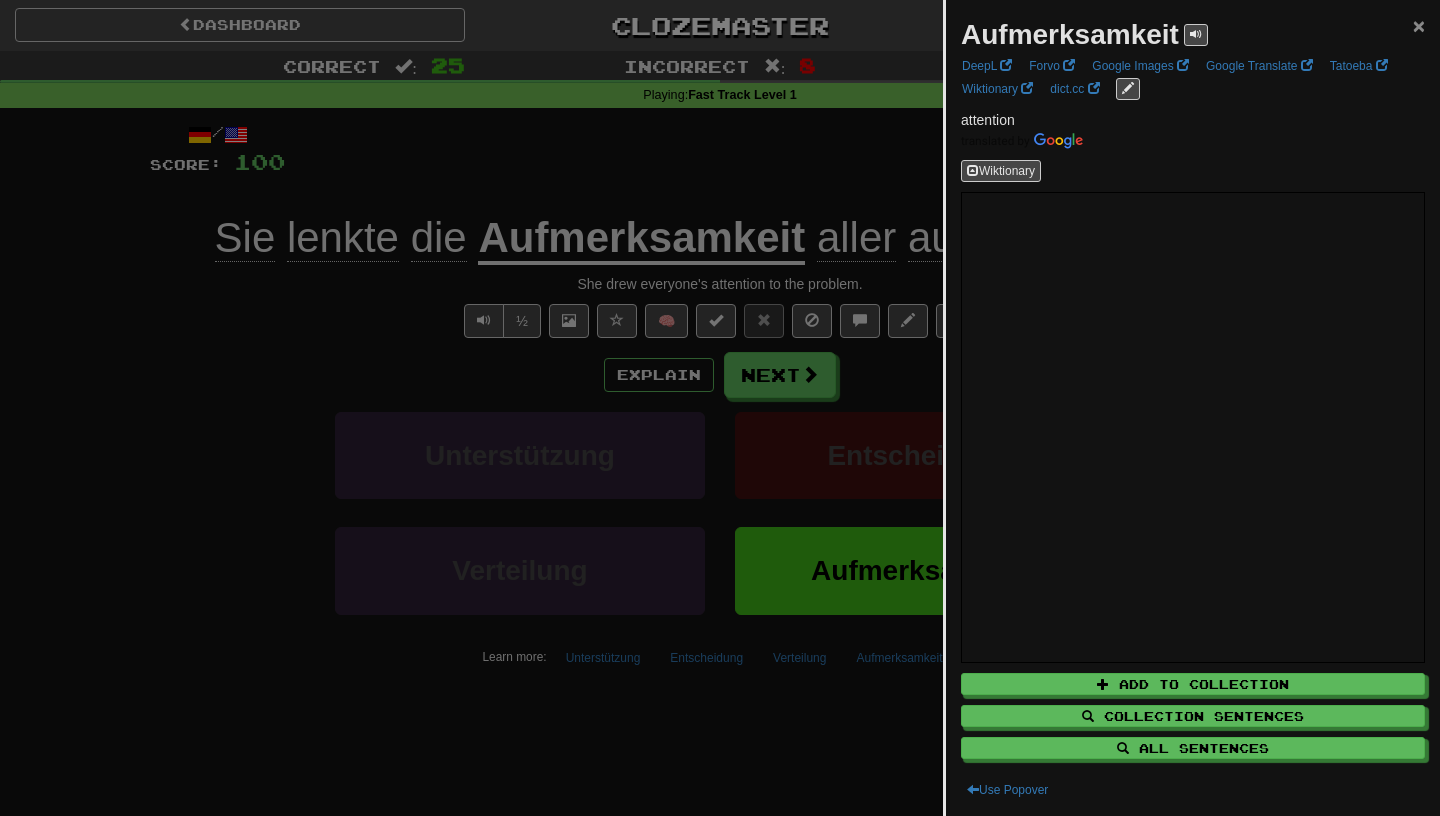 click on "×" at bounding box center (1419, 25) 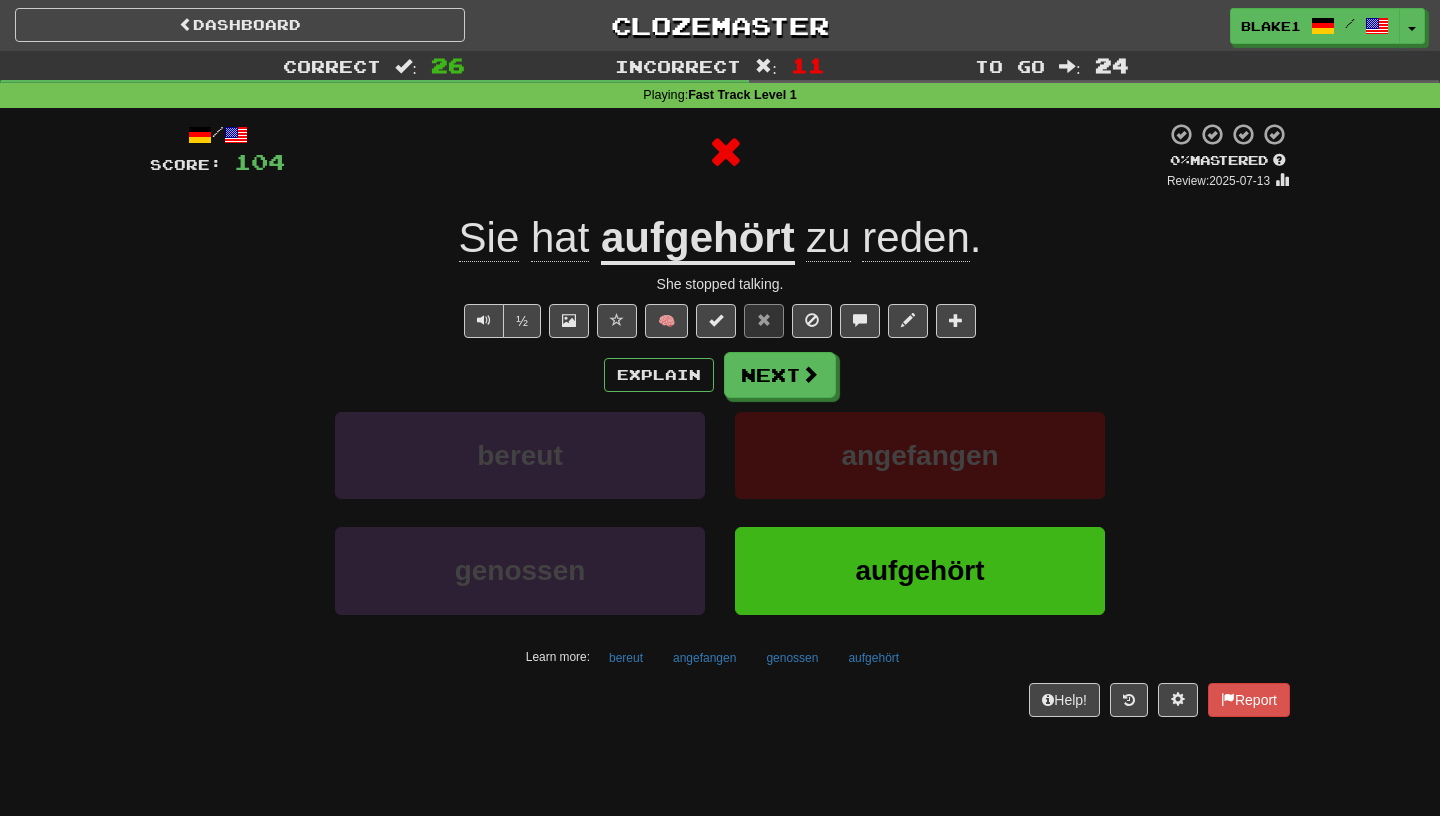 click on "aufgehört" at bounding box center (698, 239) 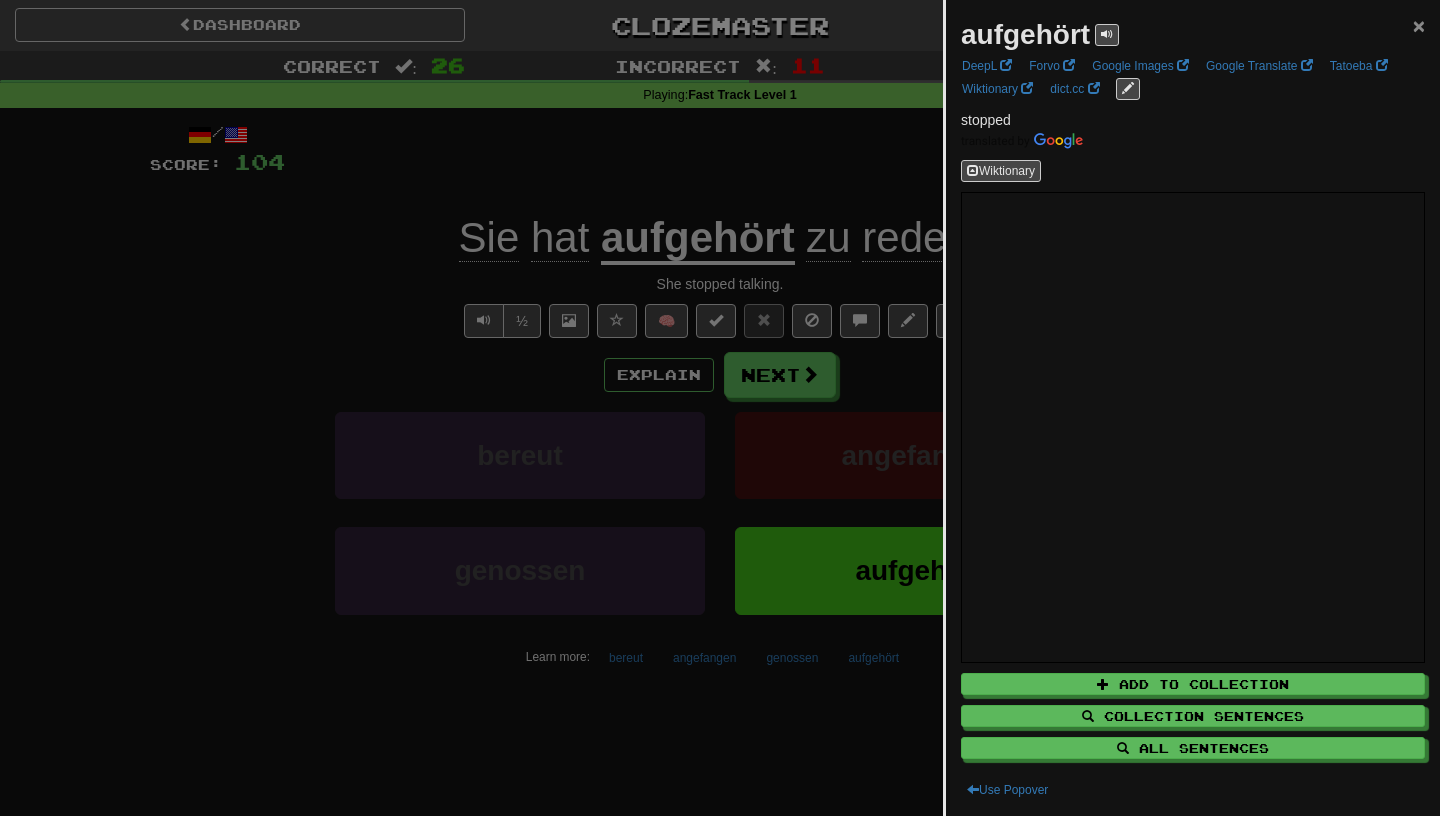 click on "×" at bounding box center (1419, 25) 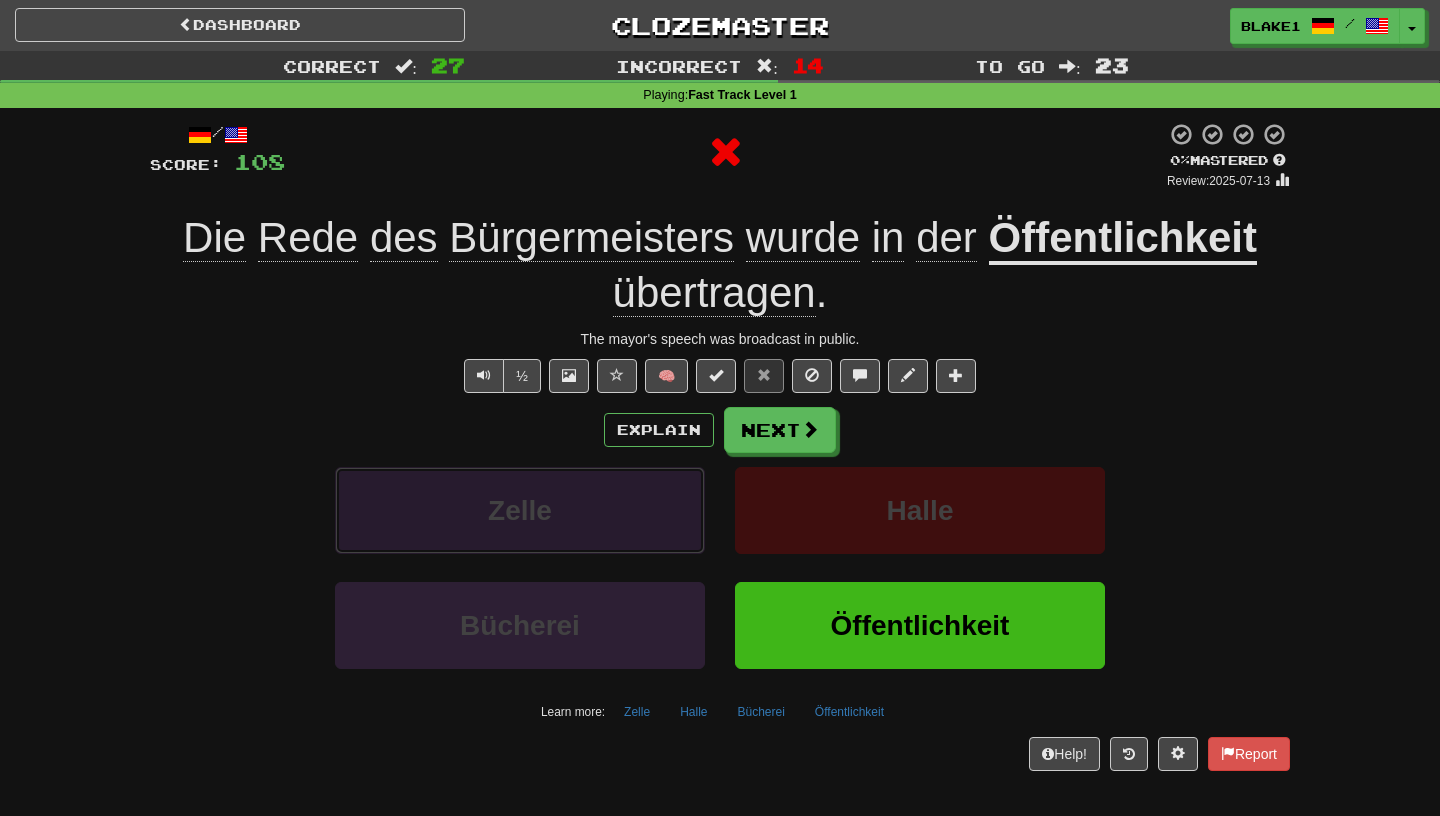 click on "Zelle" at bounding box center [520, 510] 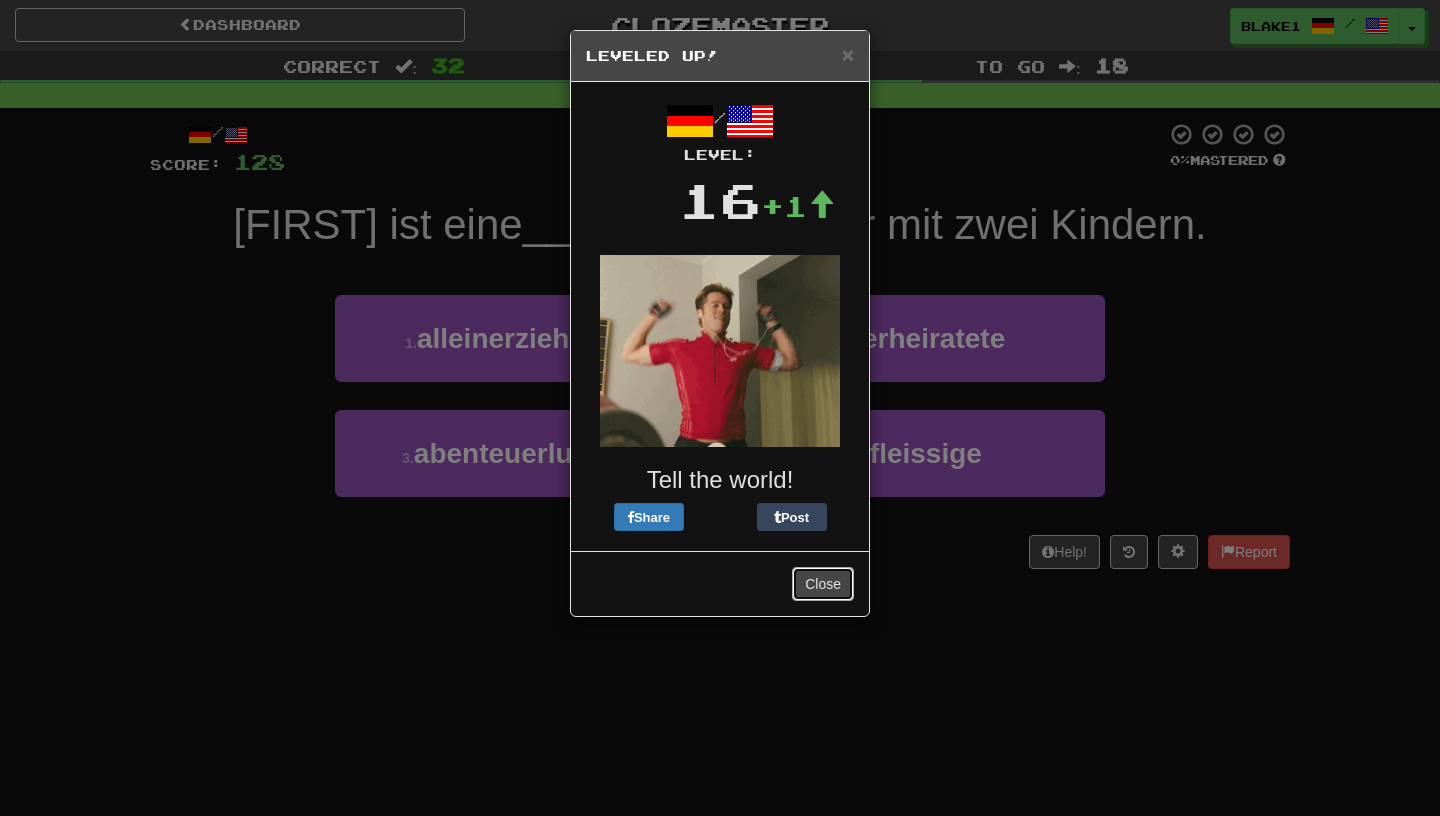 click on "Close" at bounding box center (823, 584) 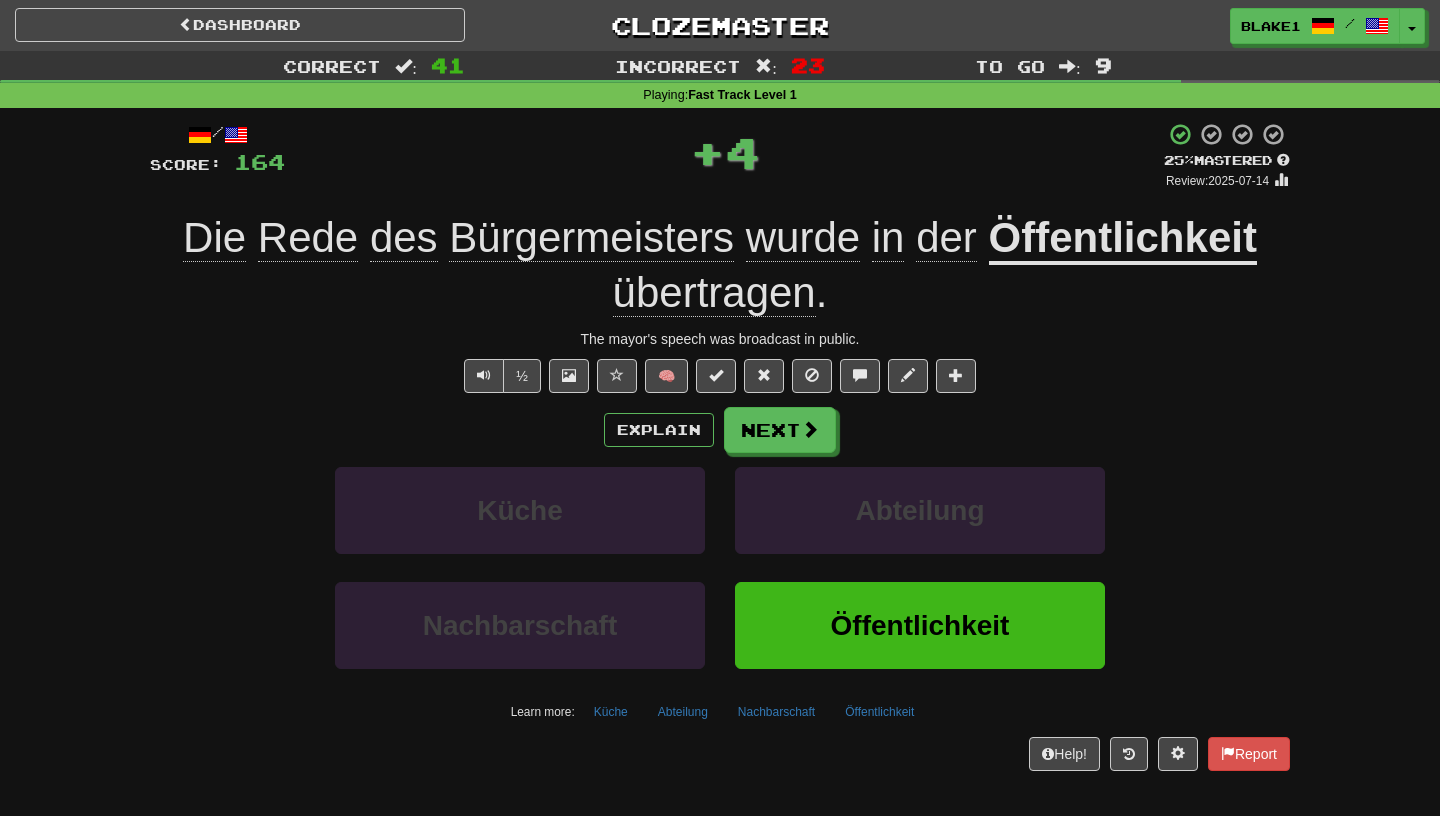 click on "Öffentlichkeit" at bounding box center (1123, 239) 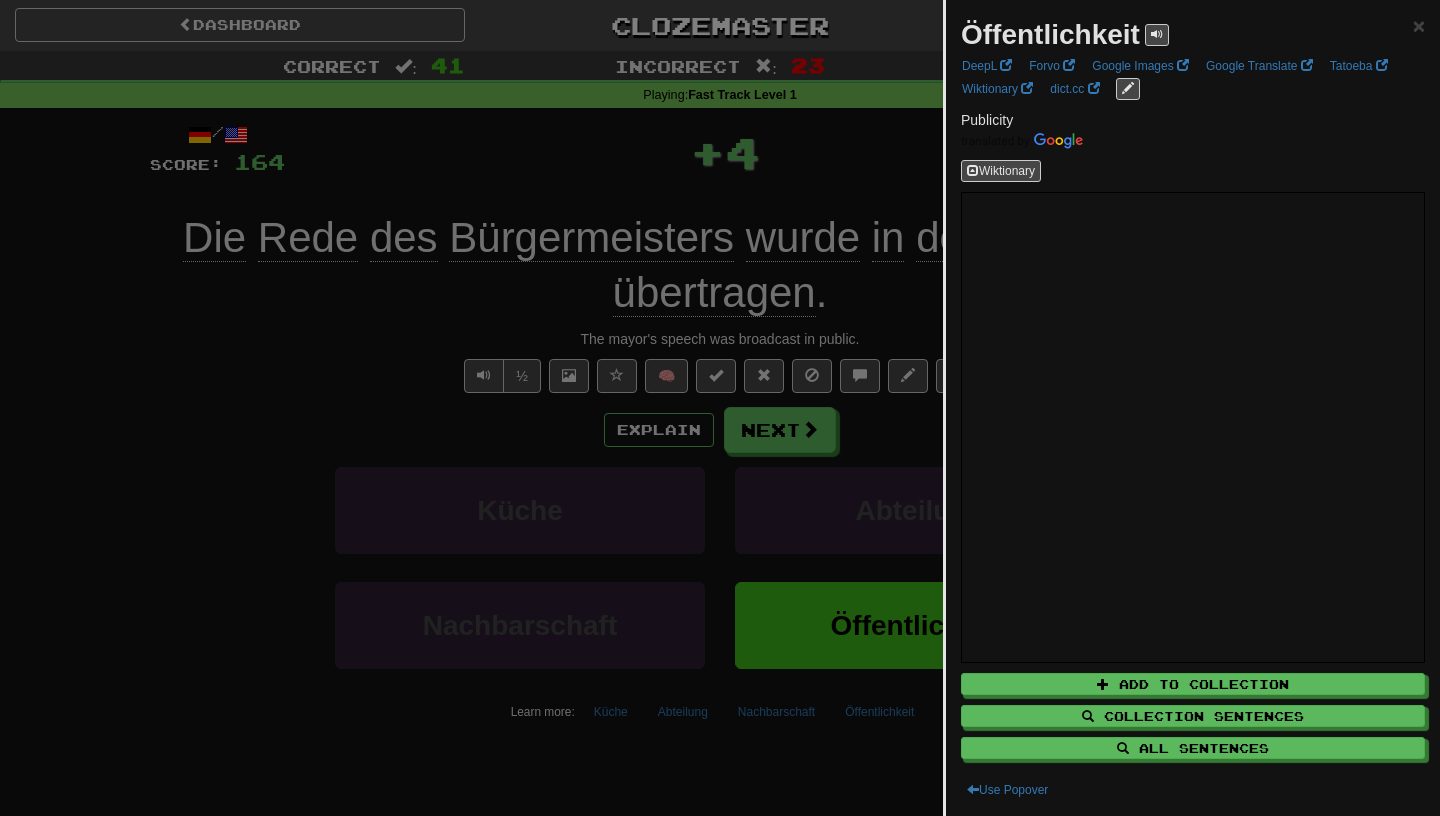 click on "Öffentlichkeit × DeepL   Forvo   Google Images   Google Translate   Tatoeba   Wiktionary   dict.cc   Publicity  Wiktionary   Add to Collection   Collection Sentences   All Sentences  Use Popover" at bounding box center (1193, 408) 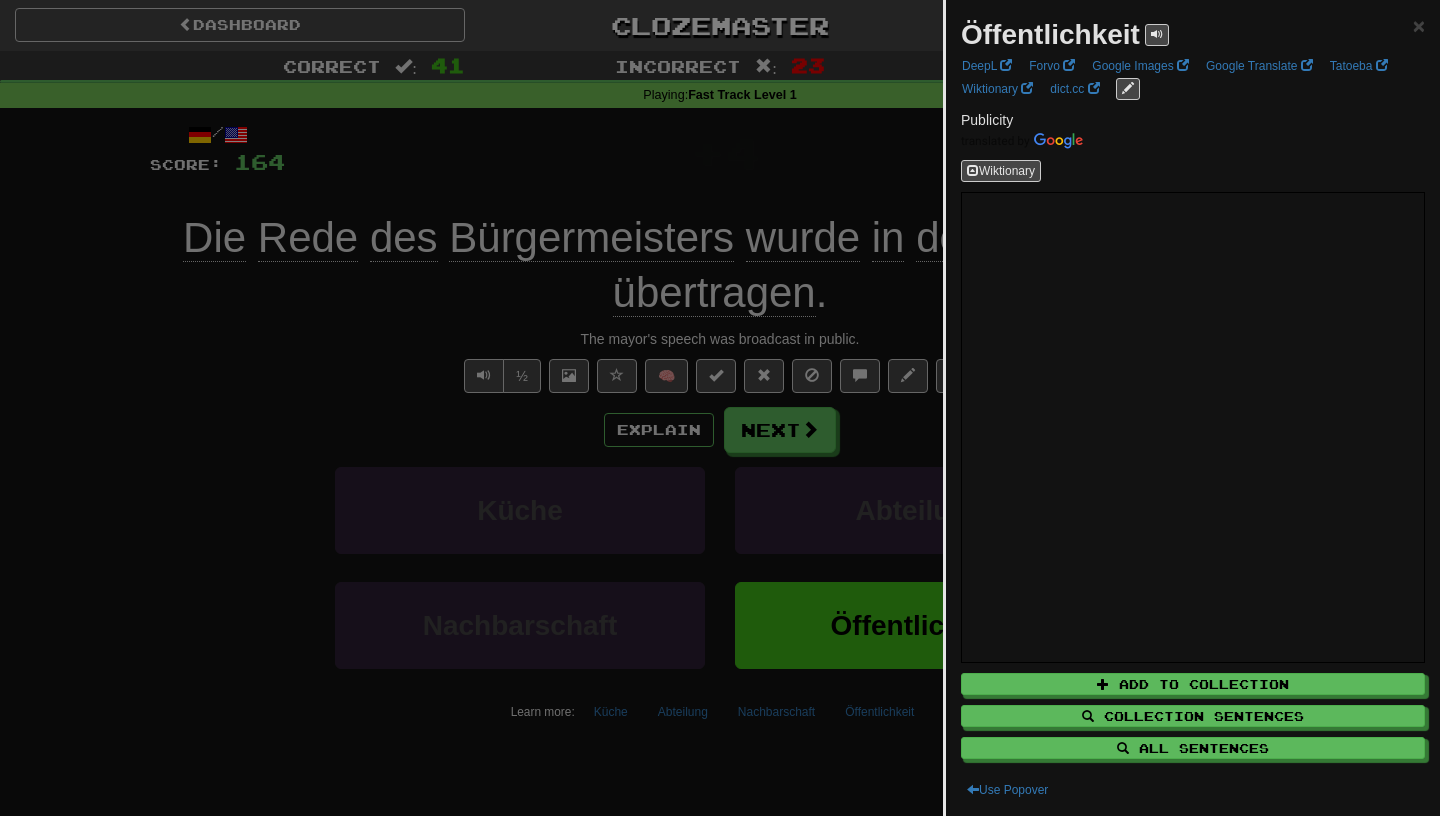 click on "Öffentlichkeit × DeepL   Forvo   Google Images   Google Translate   Tatoeba   Wiktionary   dict.cc   Publicity  Wiktionary   Add to Collection   Collection Sentences   All Sentences  Use Popover" at bounding box center [1193, 408] 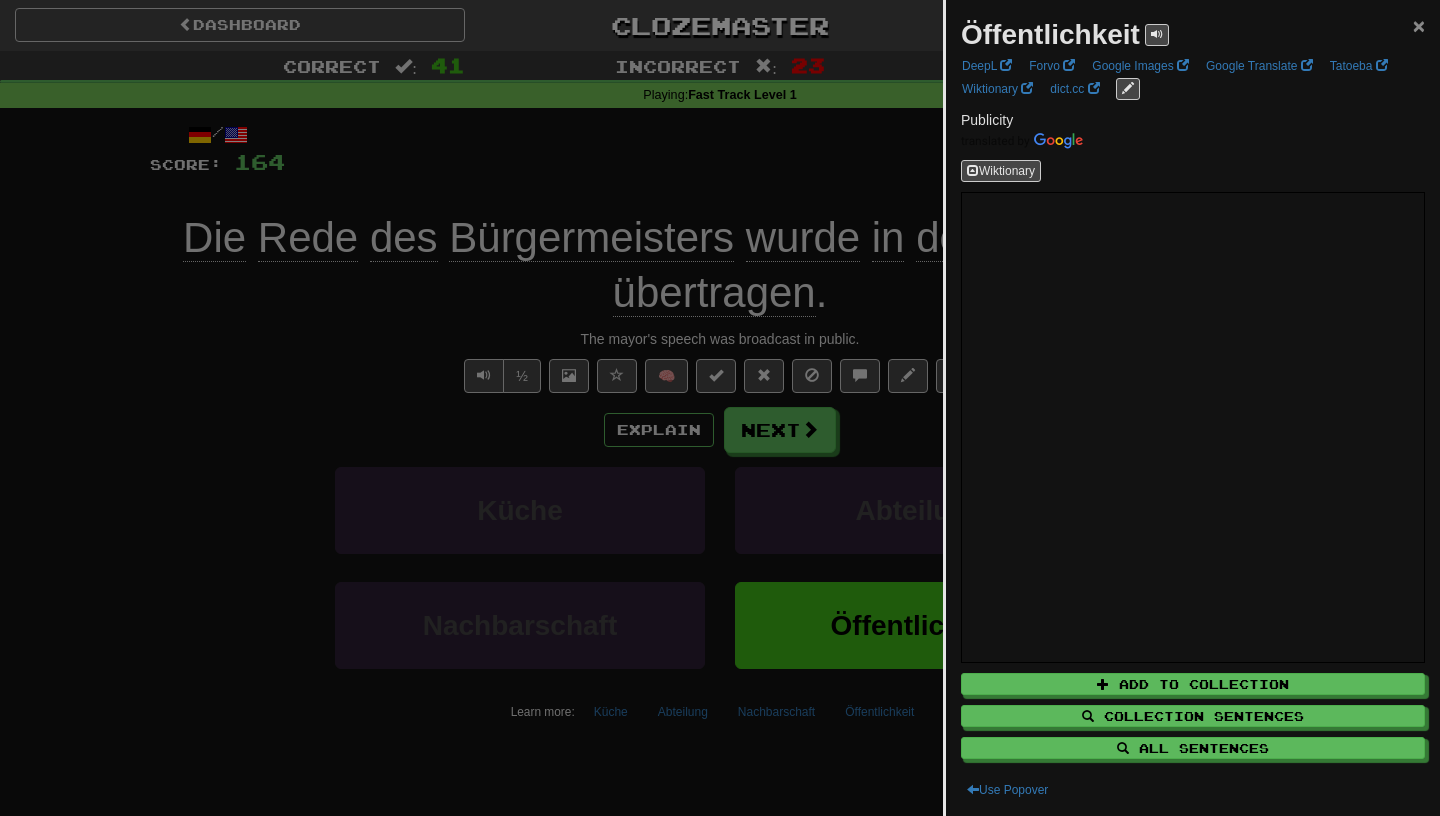 click on "×" at bounding box center (1419, 25) 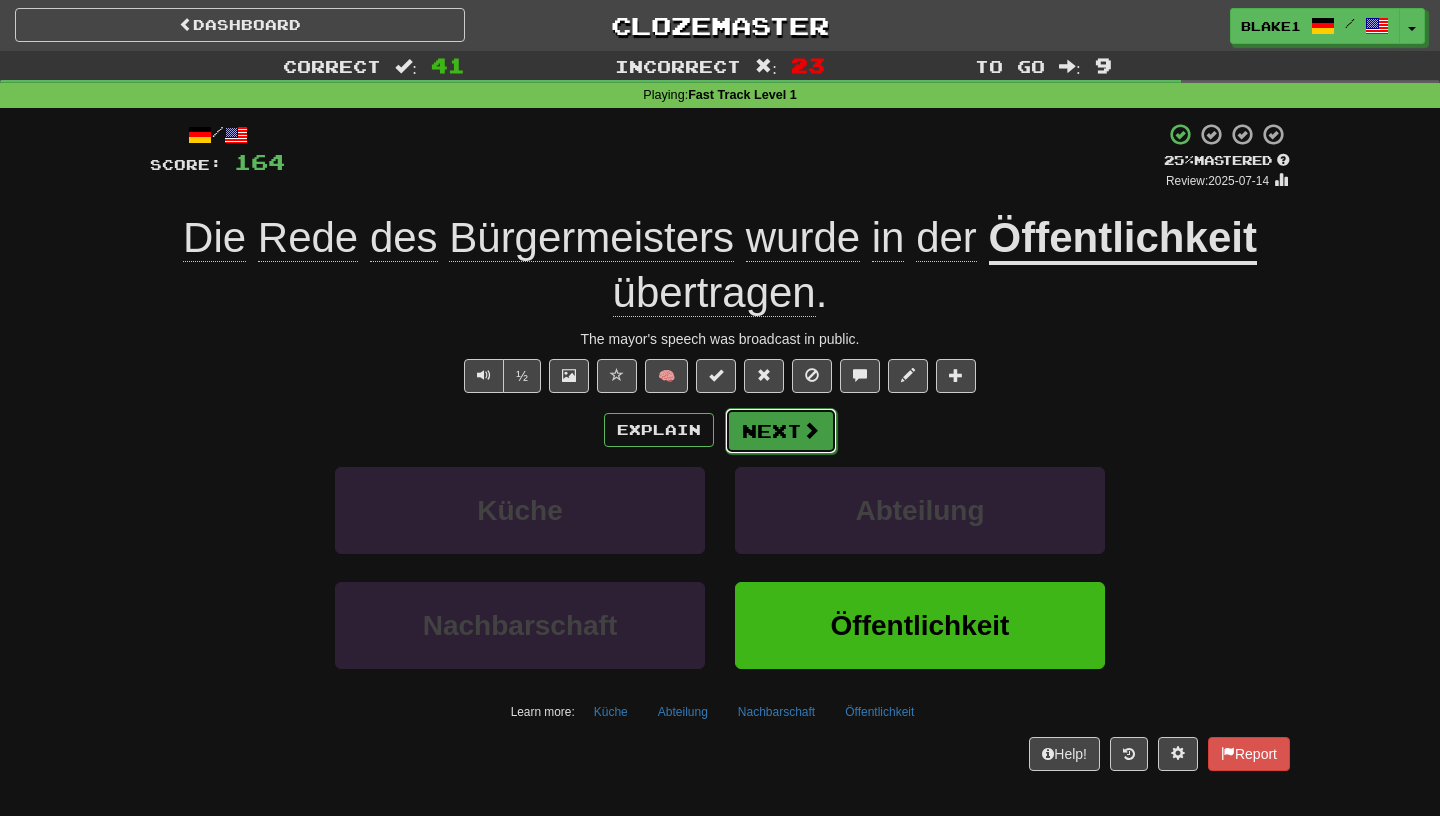 click on "Next" at bounding box center [781, 431] 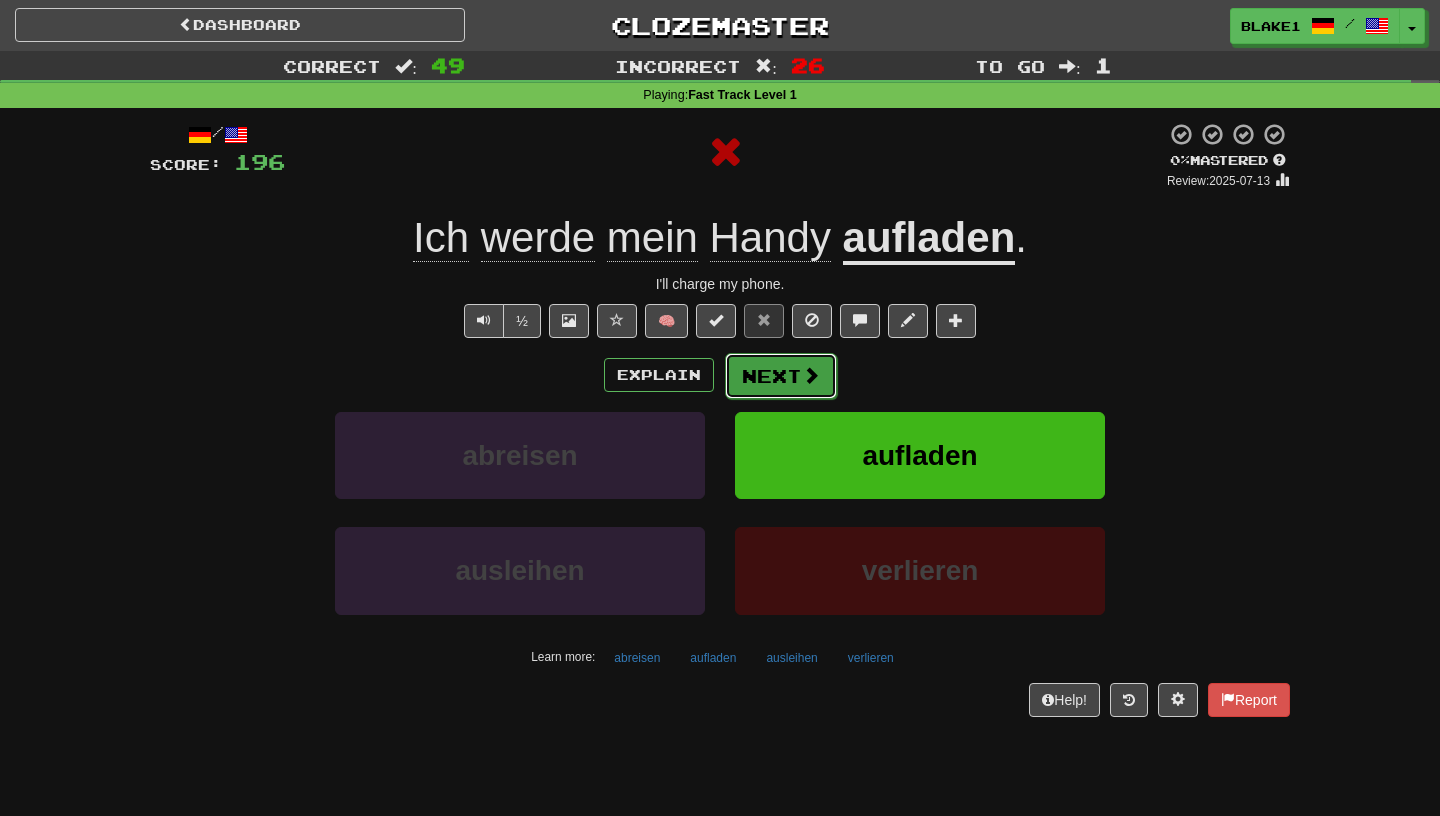 click on "Next" at bounding box center [781, 376] 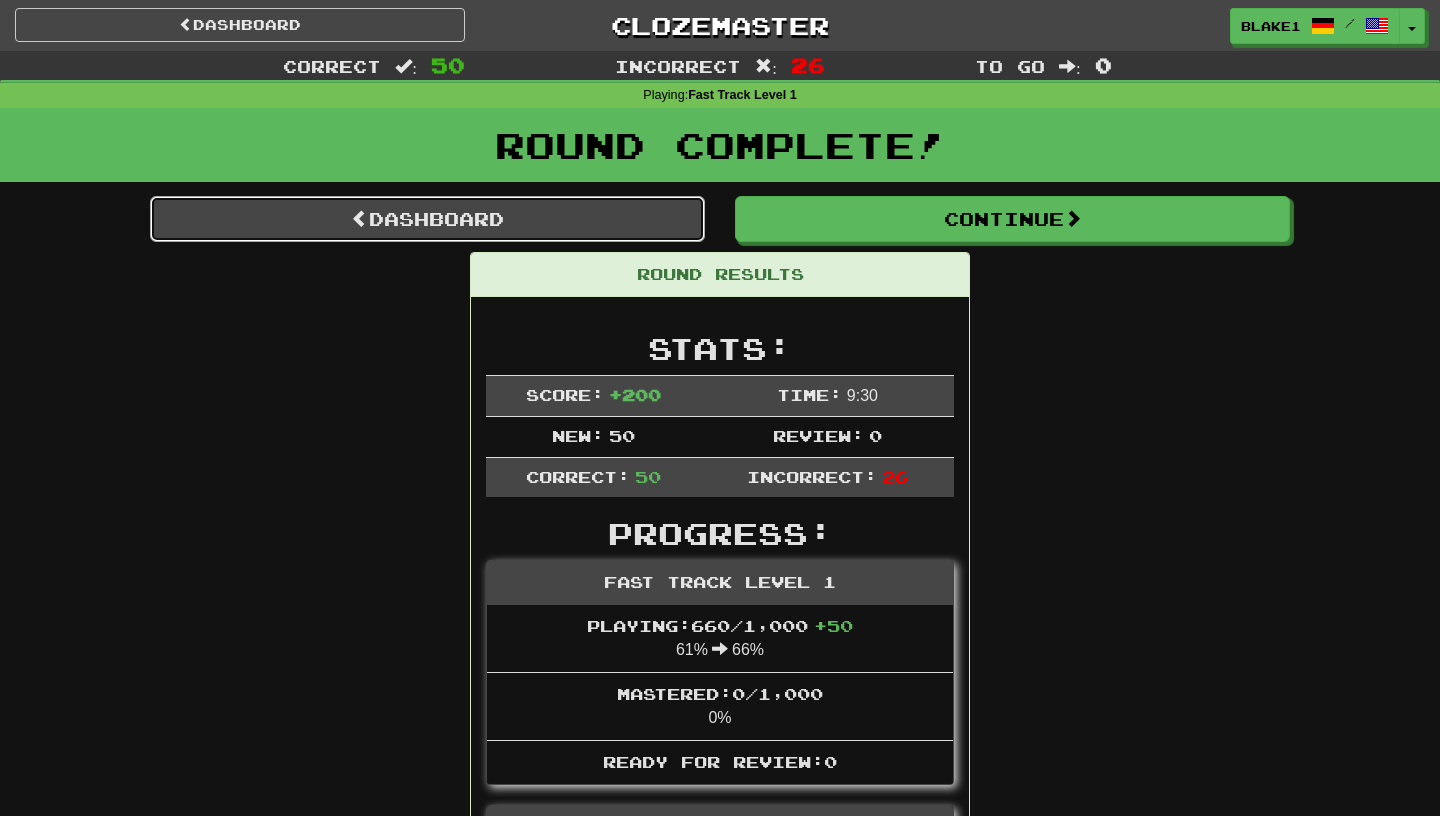 click on "Dashboard" at bounding box center (427, 219) 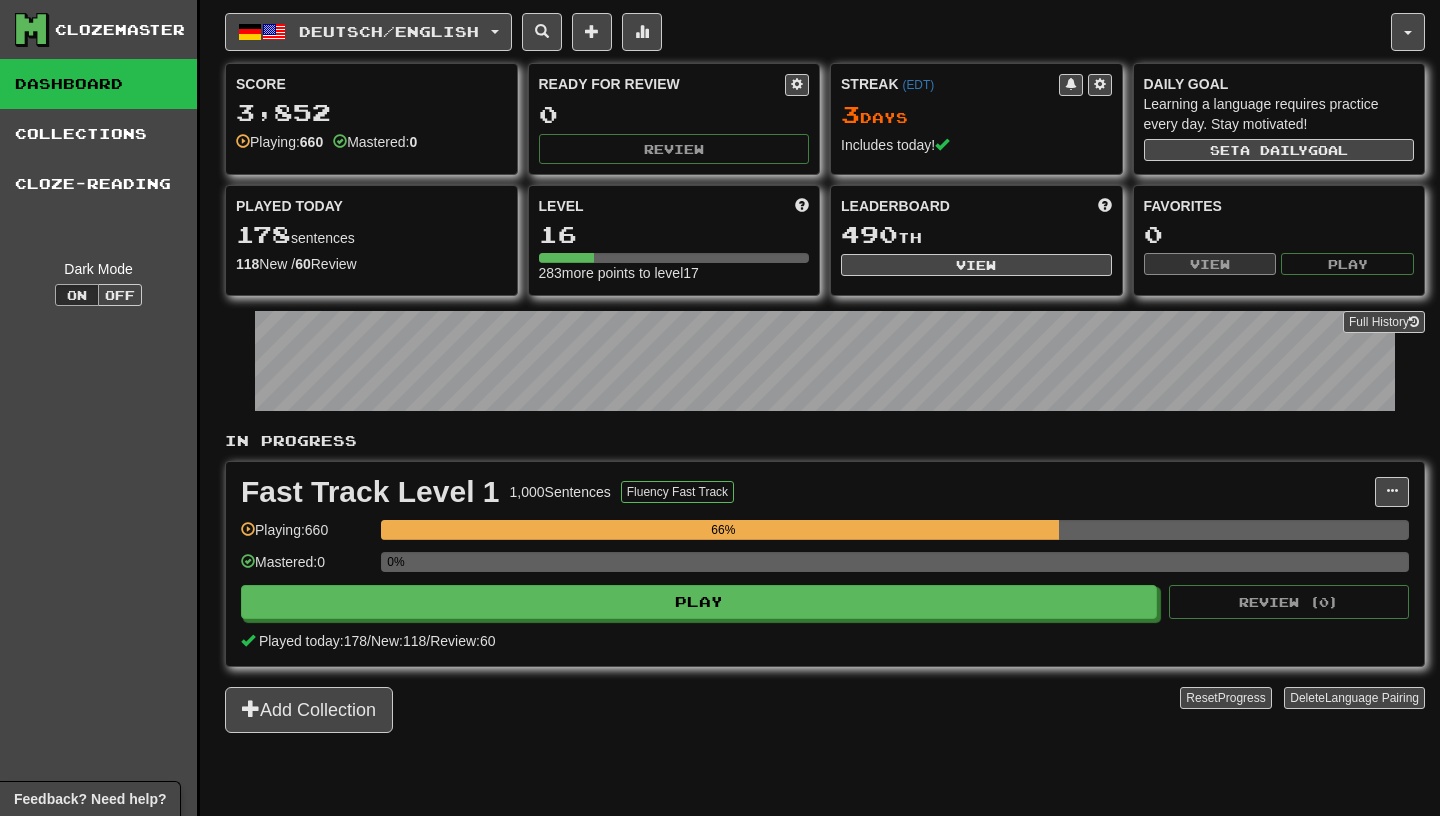 scroll, scrollTop: 0, scrollLeft: 0, axis: both 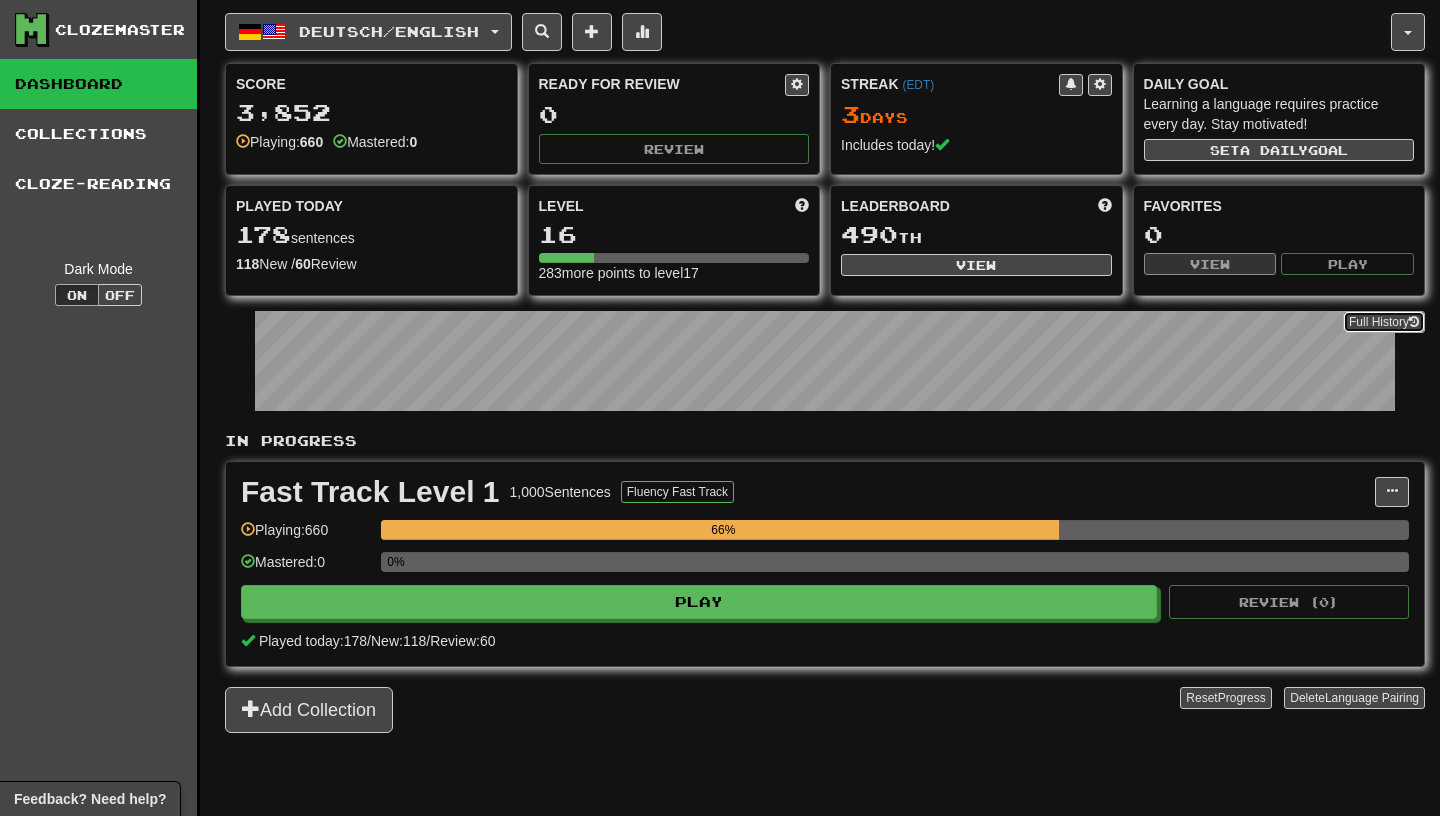 click on "Full History" at bounding box center [1384, 322] 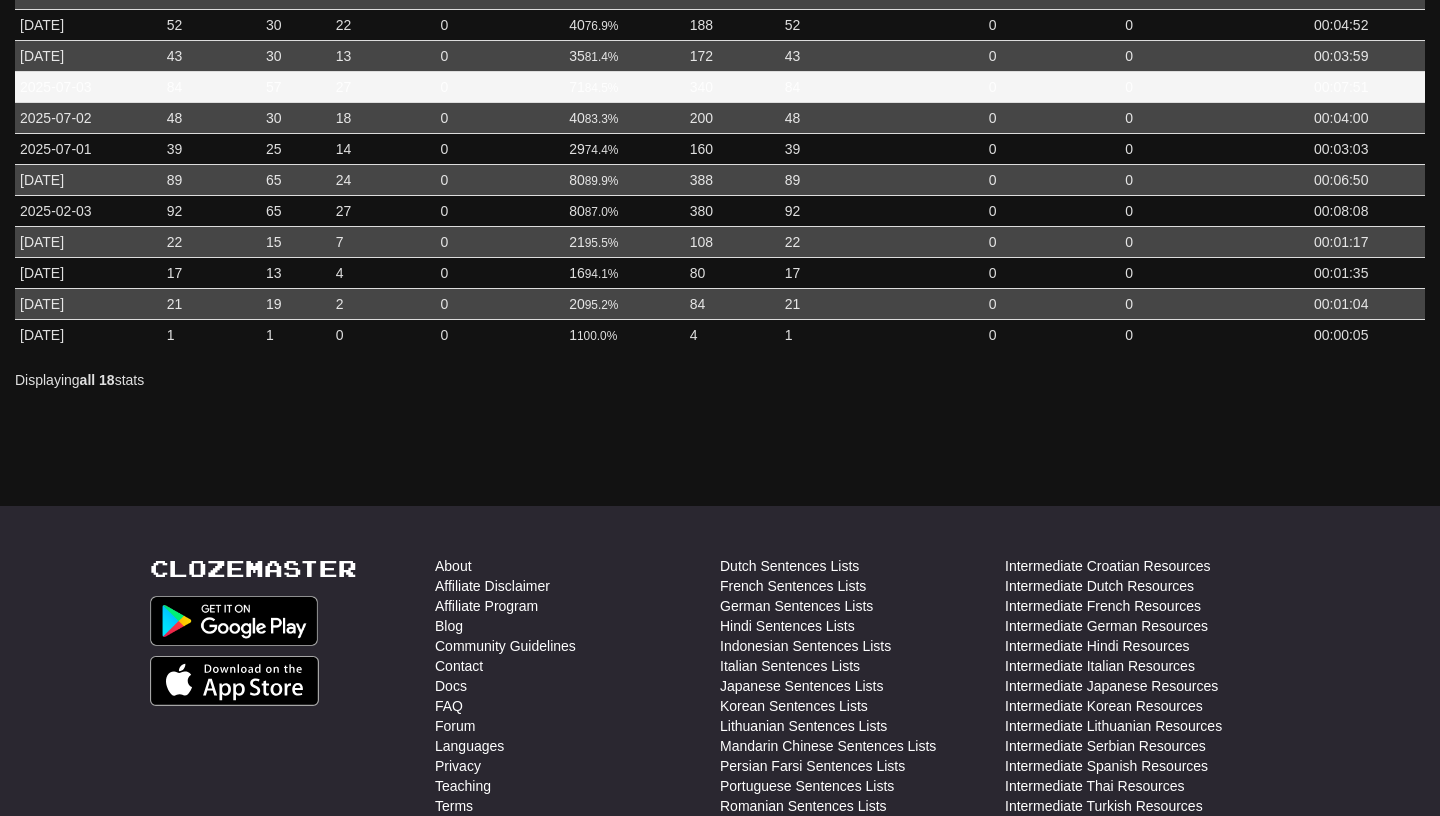 scroll, scrollTop: 0, scrollLeft: 0, axis: both 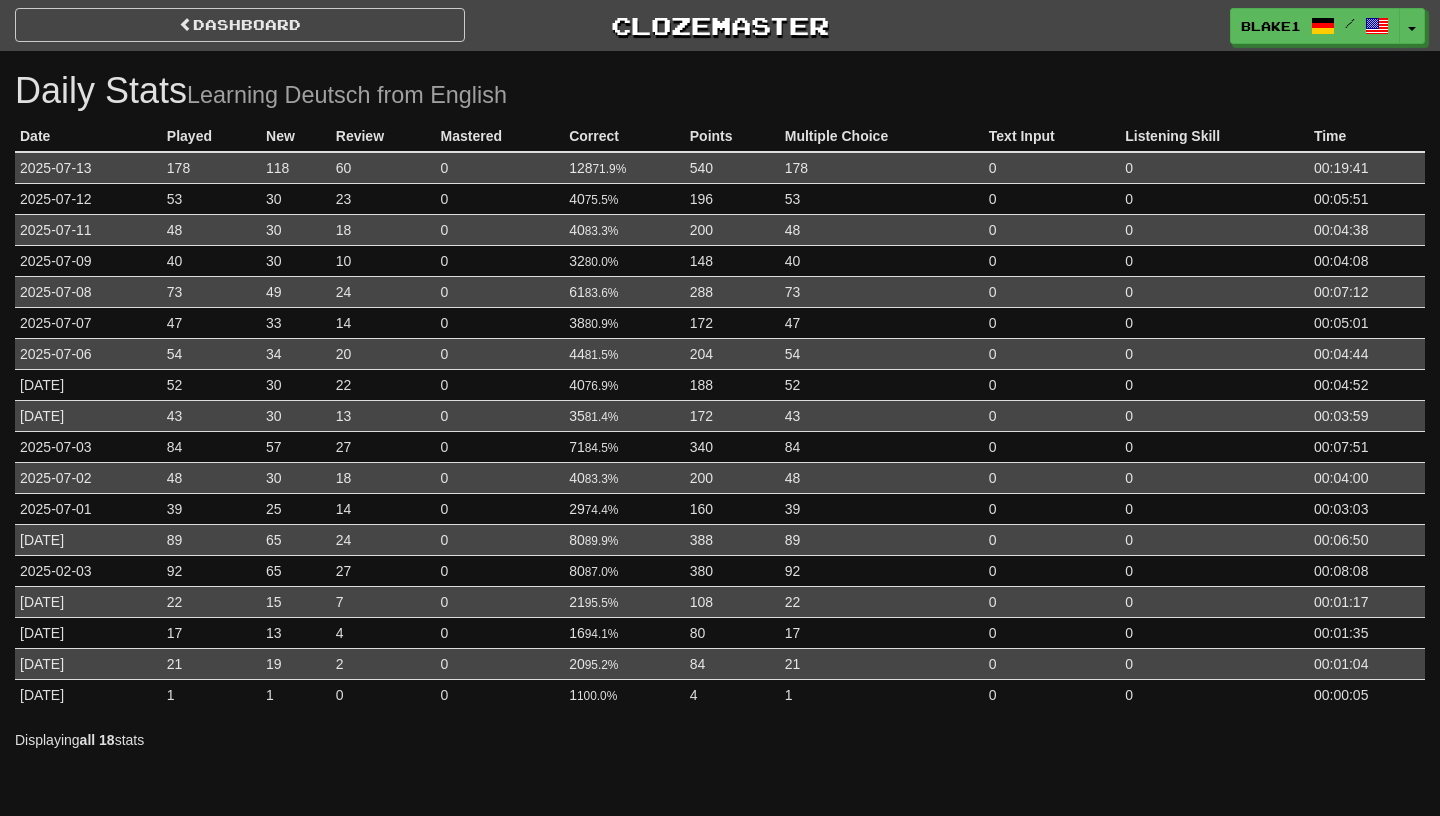 click on "Dashboard
Dashboard
Leaderboard
Activity Feed
Notifications
Profile
Discussions
Deutsch
/
English
Streak:
[NUMBER]
Review:
[NUMBER]
Points Today: [NUMBER]
Français
/
English
Streak:
[NUMBER]
Review:
[NUMBER]
Points Today: [NUMBER]
Latina
/
English
Streak:
[NUMBER]
Review:
[NUMBER]
Points Today: [NUMBER]
Română
/
English
Streak:
[NUMBER]
Review:
[NUMBER]
Daily Goal:  [NUMBER] /[NUMBER]
Languages
Account
Logout
[USERNAME]
/
Toggle Dropdown
Dashboard
Leaderboard
Activity Feed
Notifications
Profile
Discussions
Deutsch
/
English
Streak:
[NUMBER]
Review:
[NUMBER]
Points Today: [NUMBER]
Français
/
English" at bounding box center (720, 22) 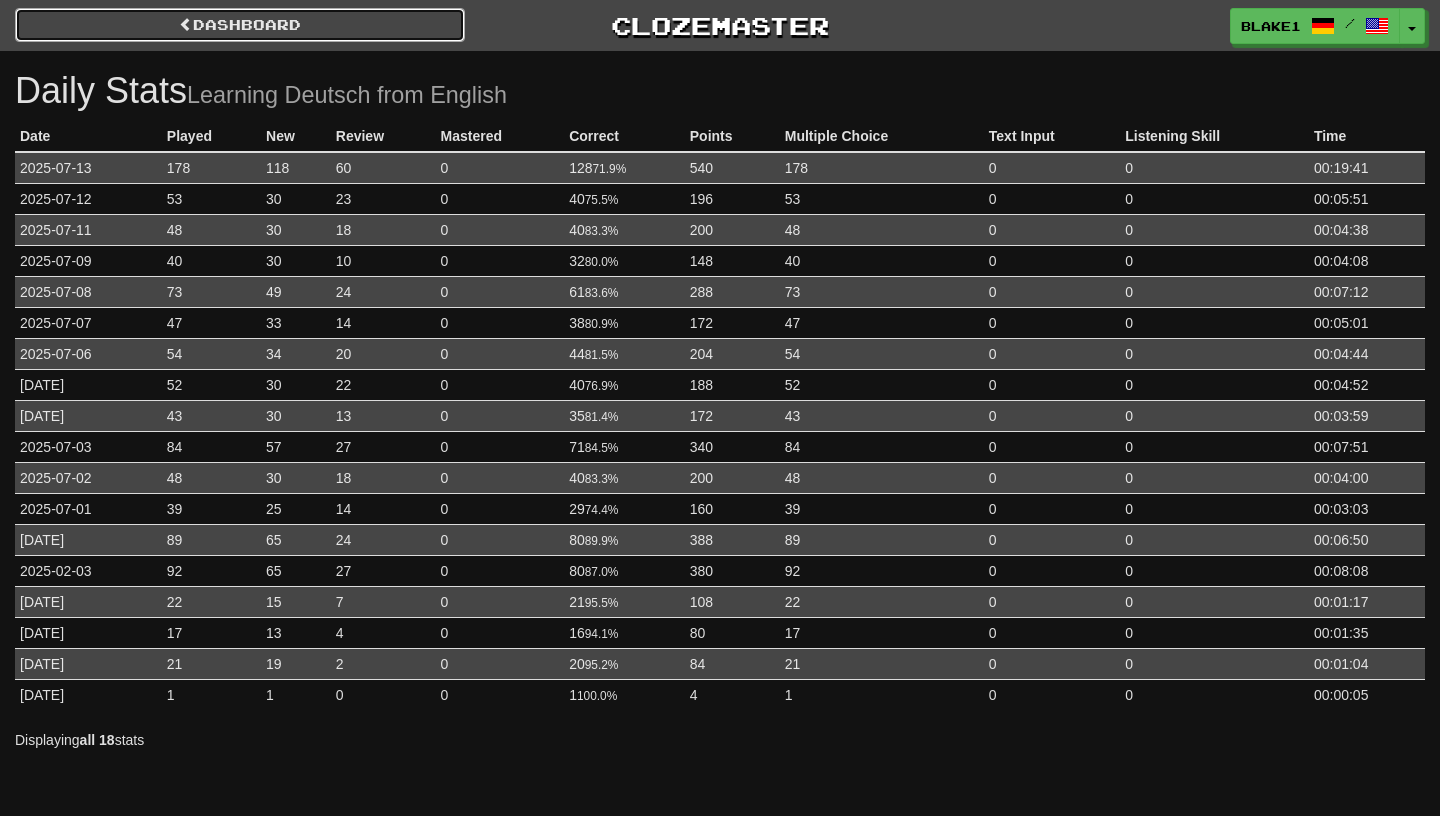 click on "Dashboard" at bounding box center (240, 25) 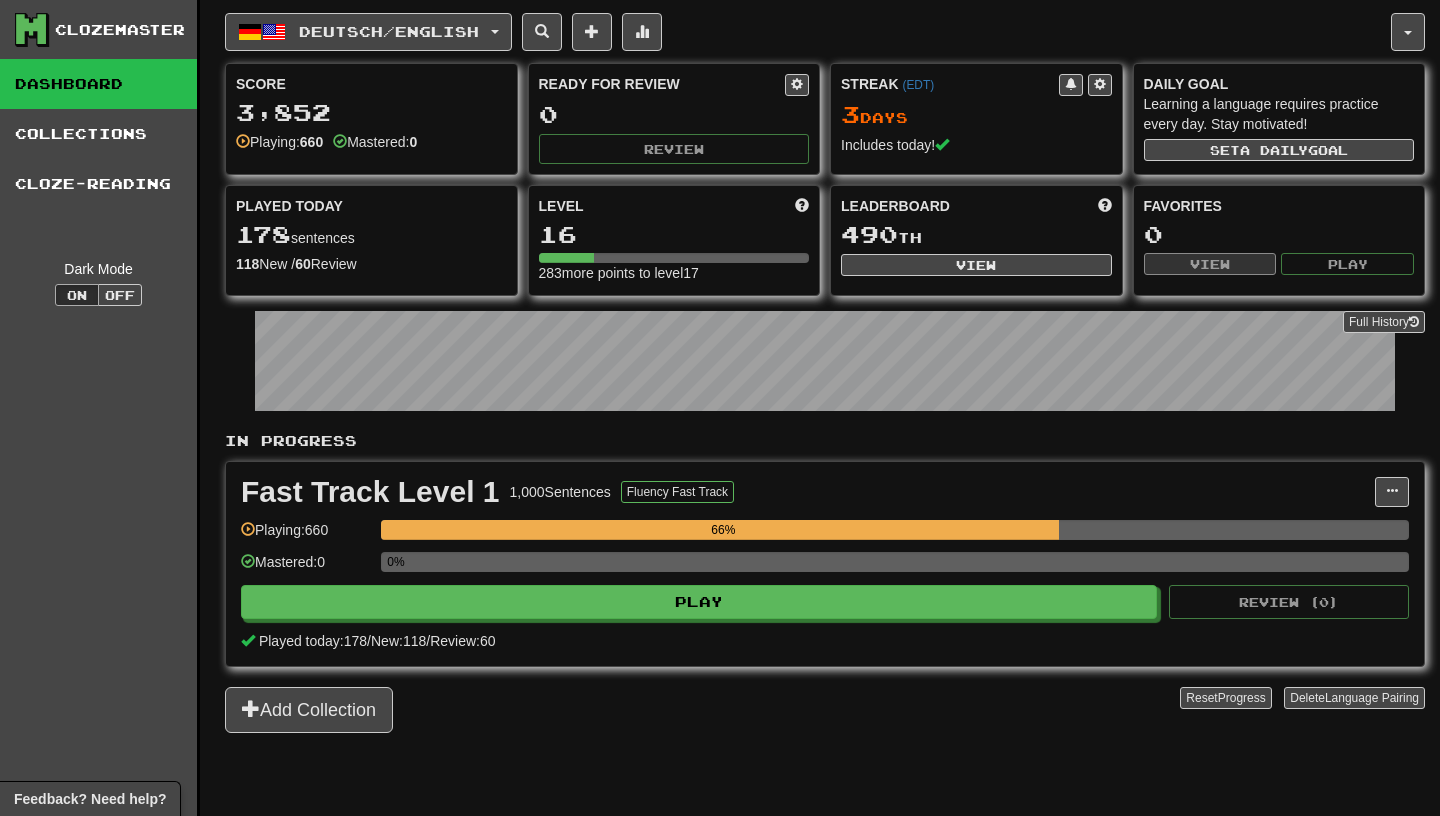scroll, scrollTop: 0, scrollLeft: 0, axis: both 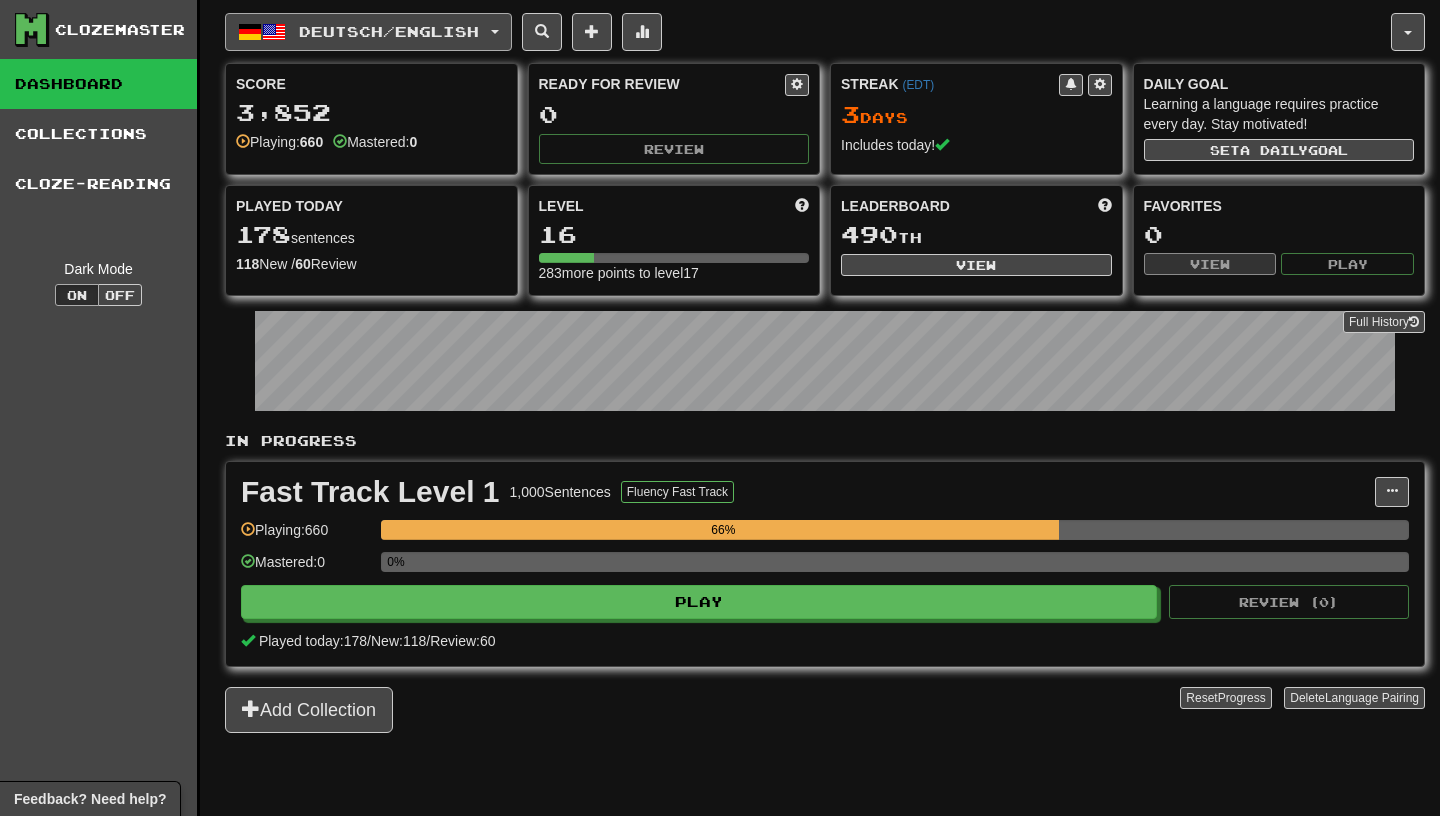 click on "Deutsch  /  English" at bounding box center [389, 31] 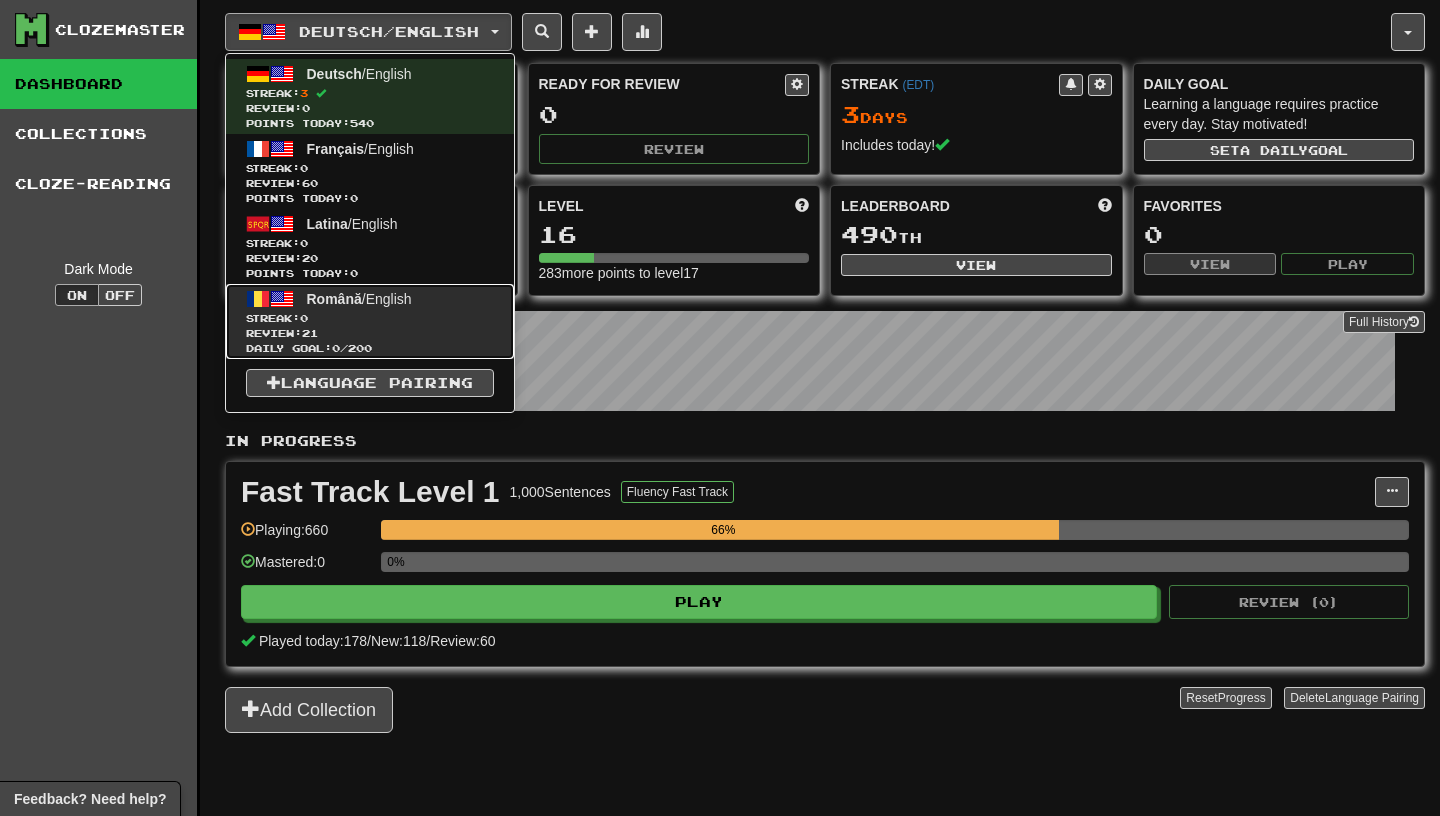 click on "Streak:  0" at bounding box center (370, 318) 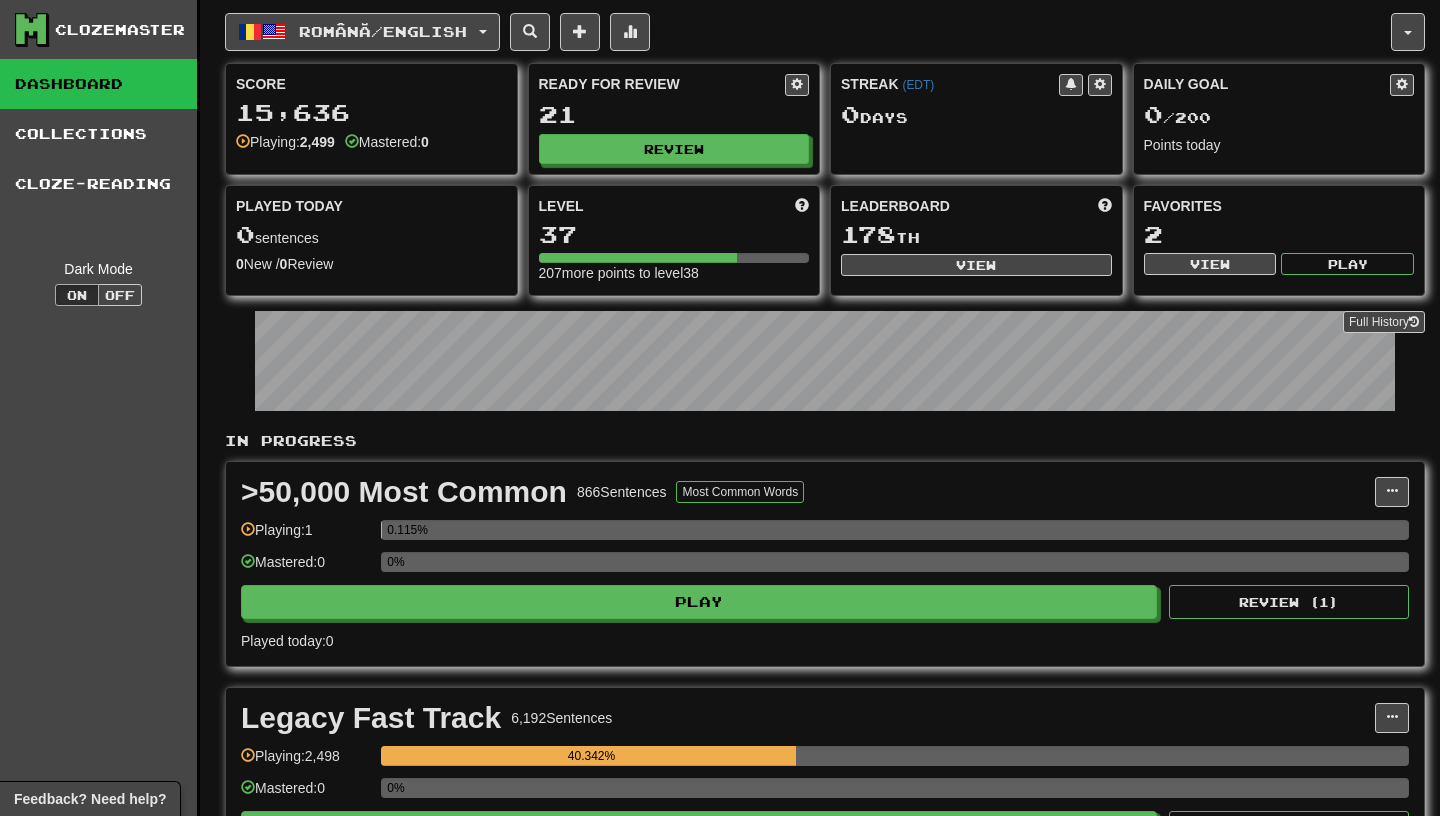 scroll, scrollTop: 0, scrollLeft: 0, axis: both 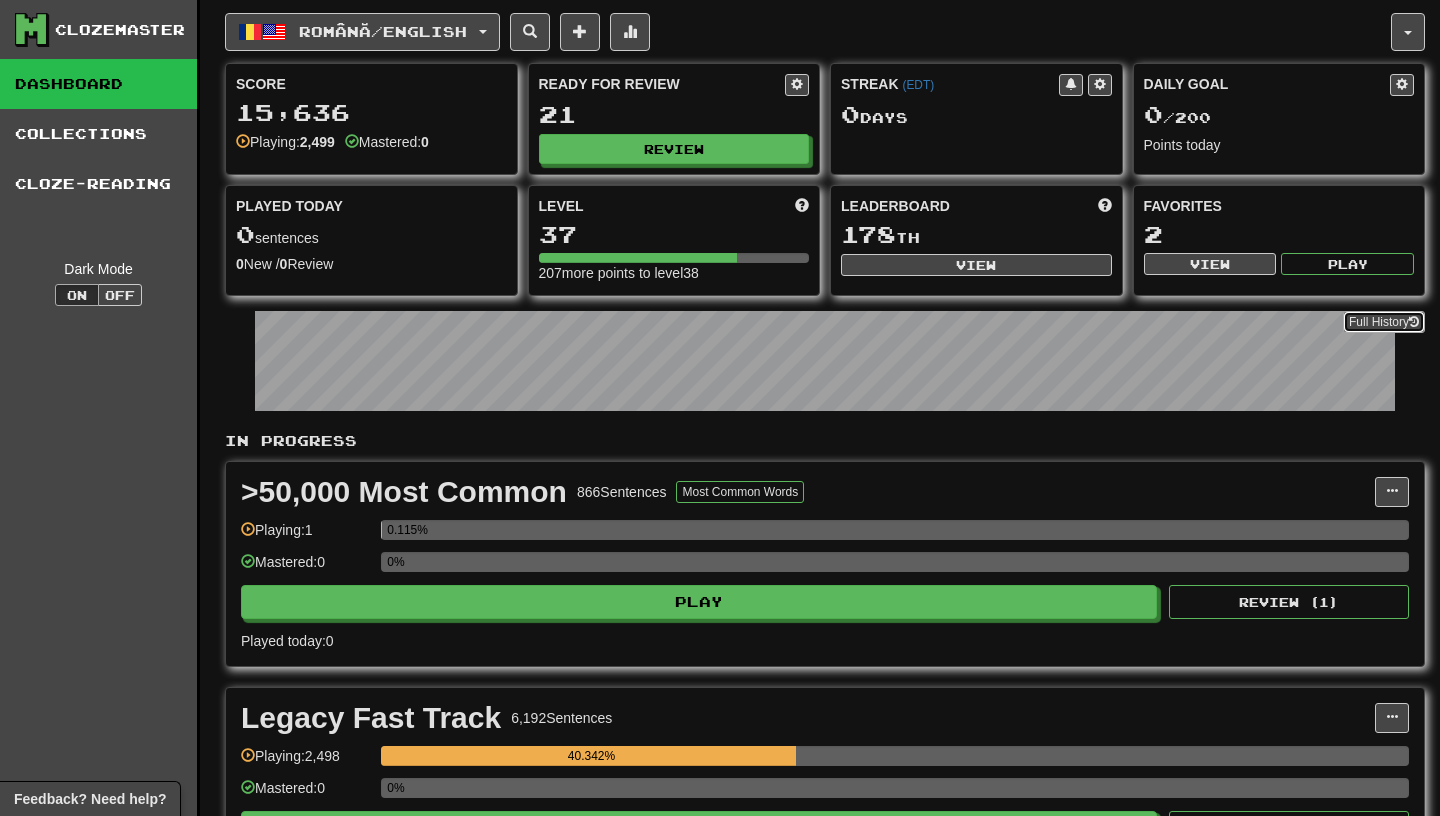 click on "Full History" at bounding box center (1384, 322) 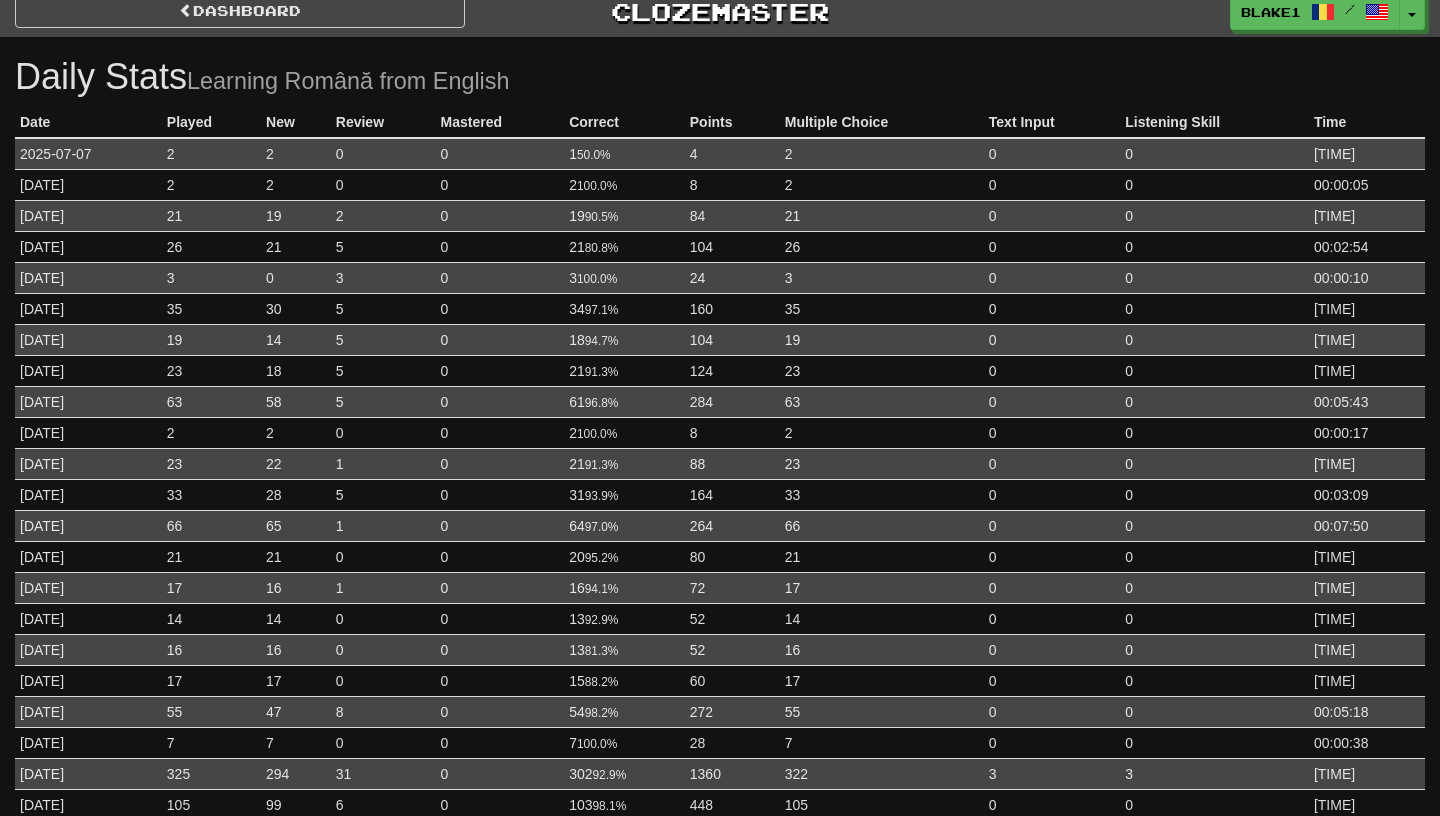 scroll, scrollTop: 0, scrollLeft: 0, axis: both 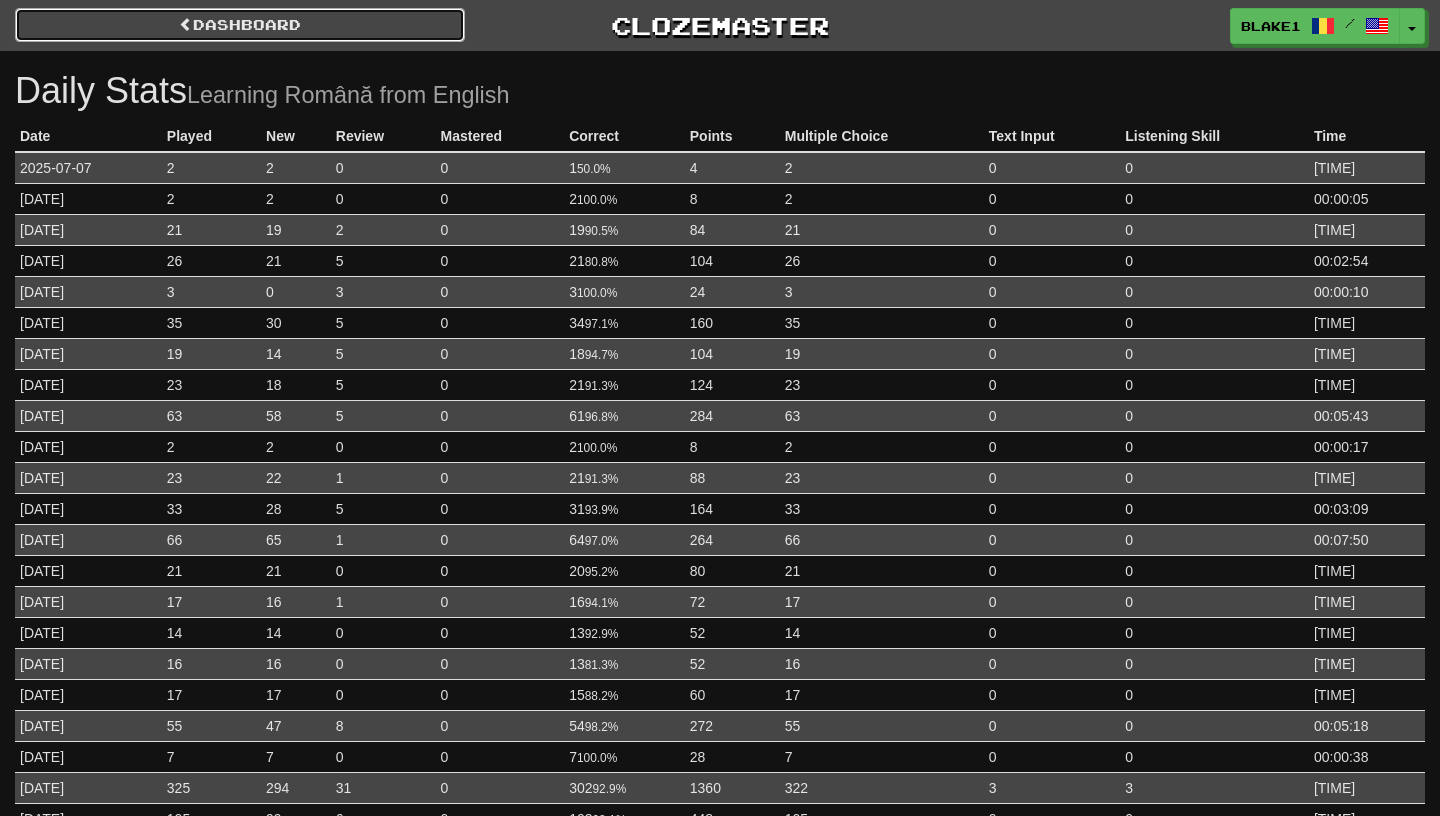 click on "Dashboard" at bounding box center (240, 25) 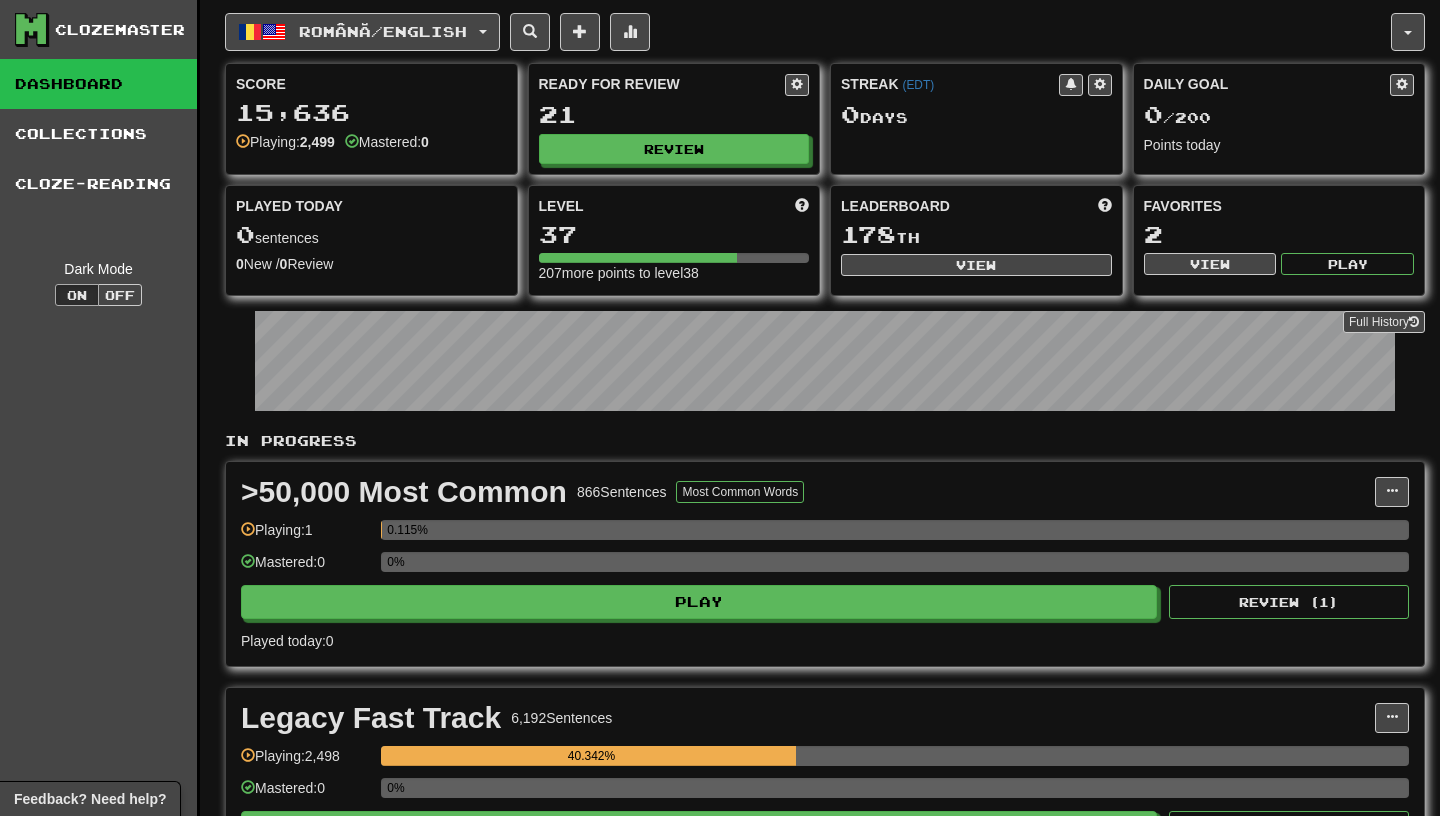 scroll, scrollTop: 0, scrollLeft: 0, axis: both 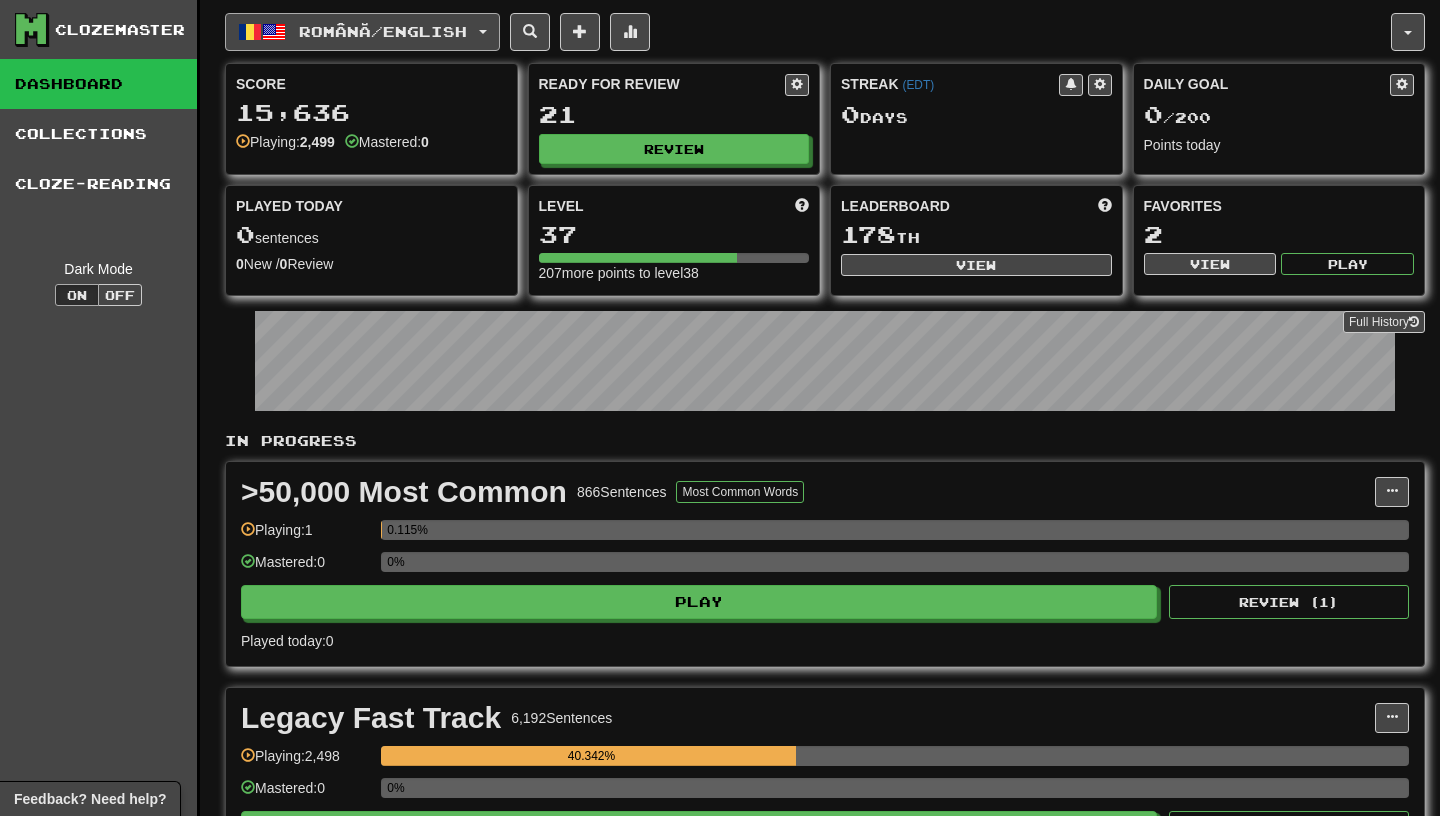 click on "Română  /  English" at bounding box center (362, 32) 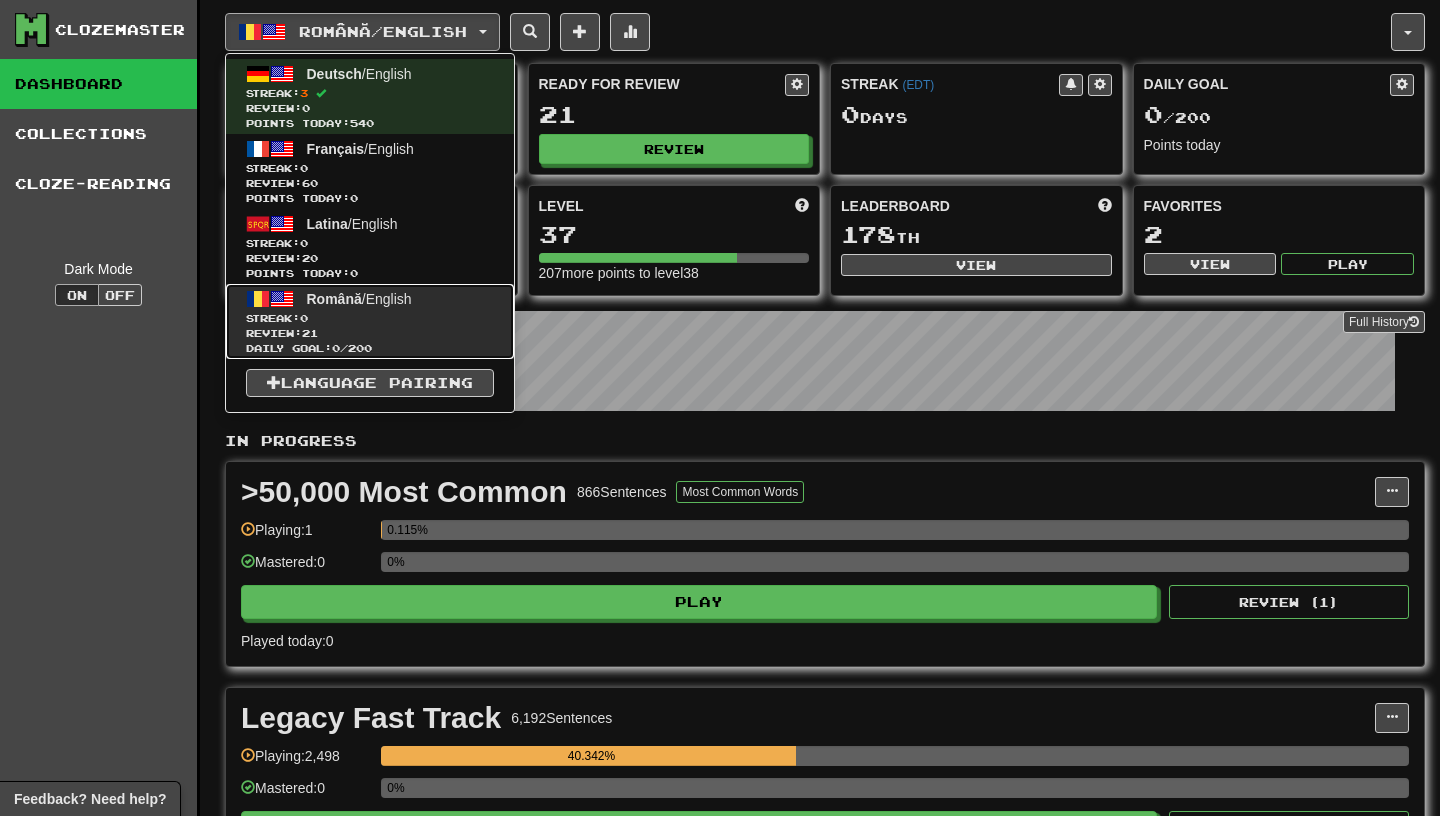 click on "Streak:  0" at bounding box center (370, 318) 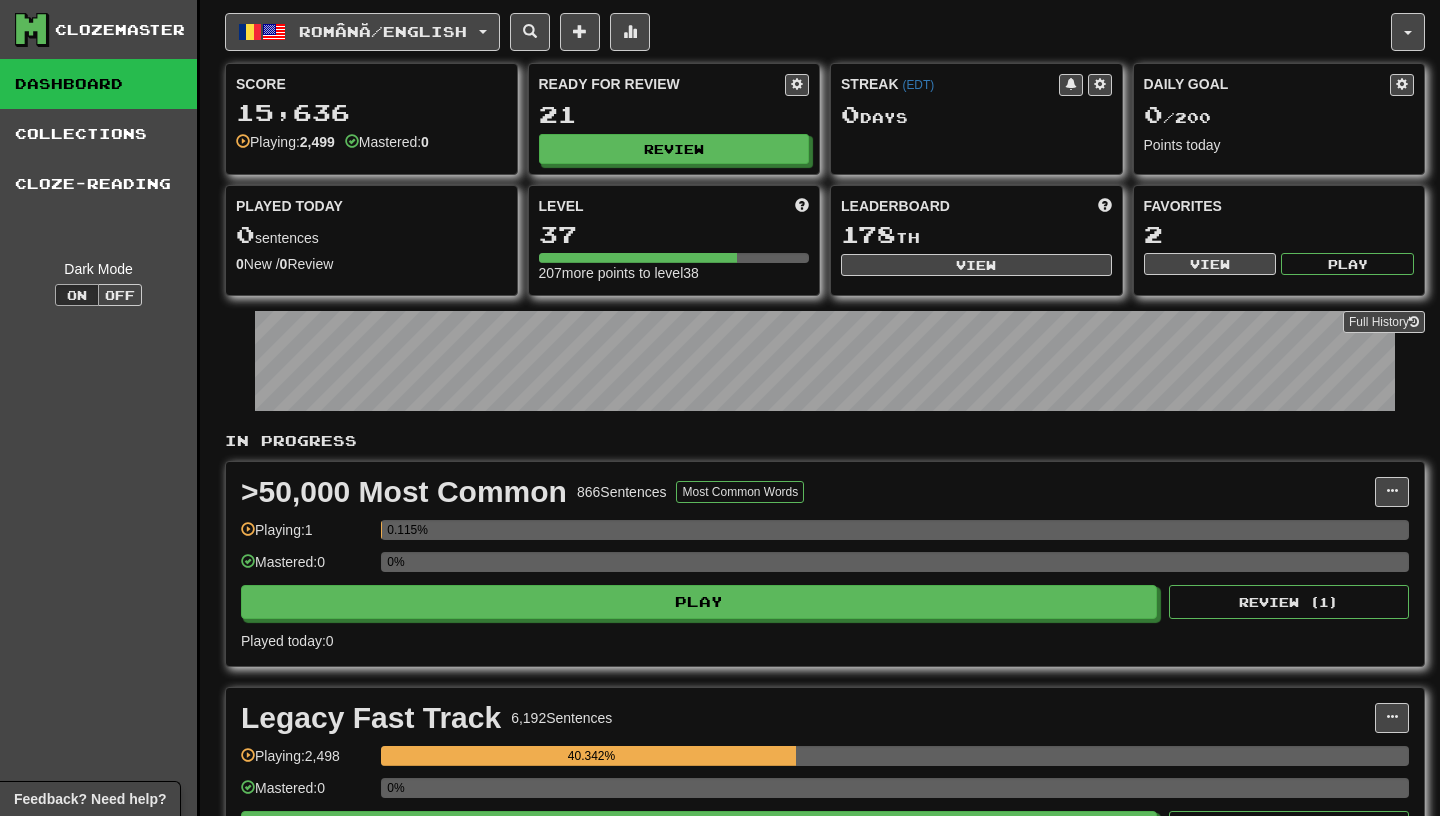 scroll, scrollTop: 0, scrollLeft: 0, axis: both 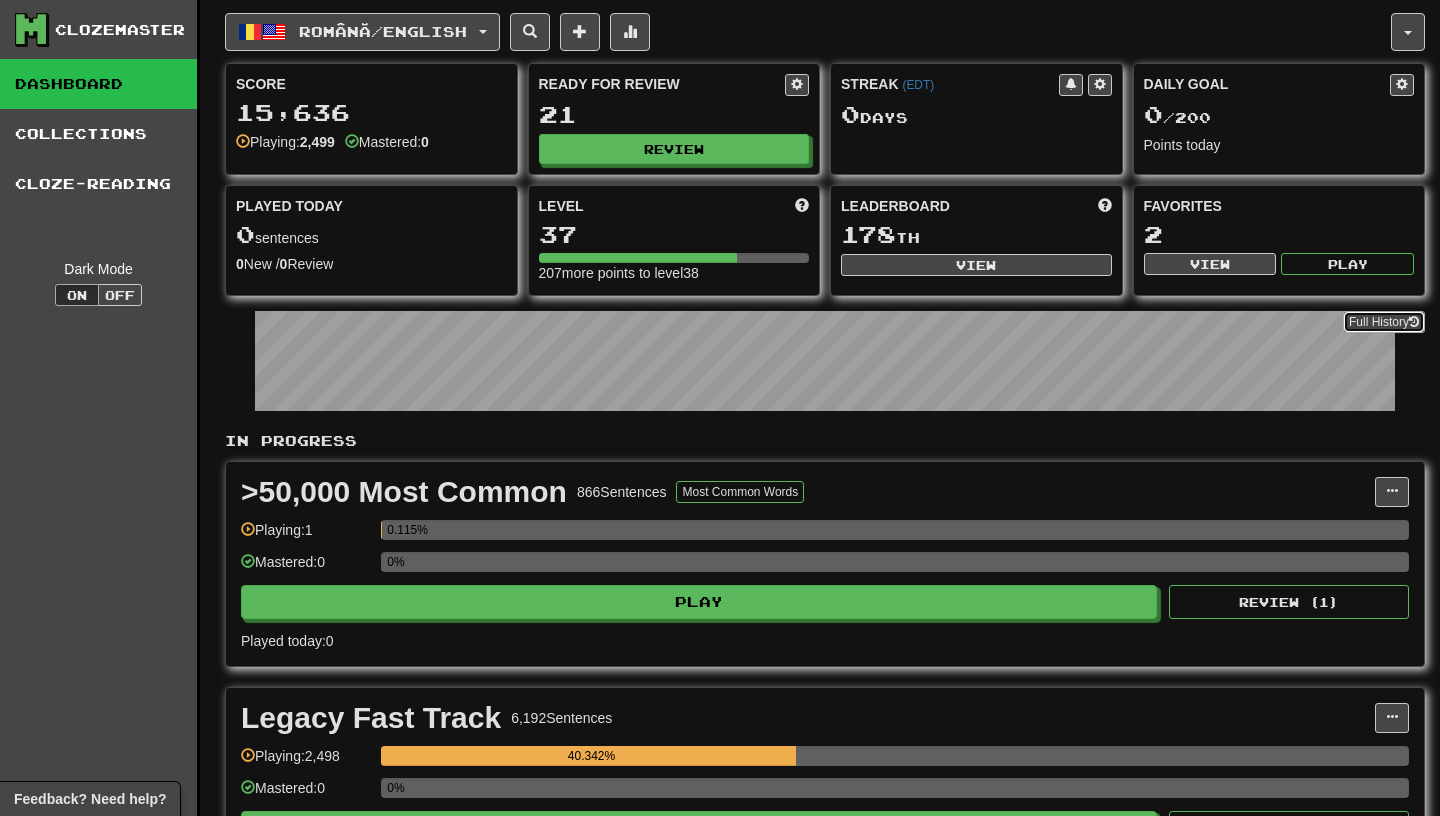 click on "Full History" at bounding box center [1384, 322] 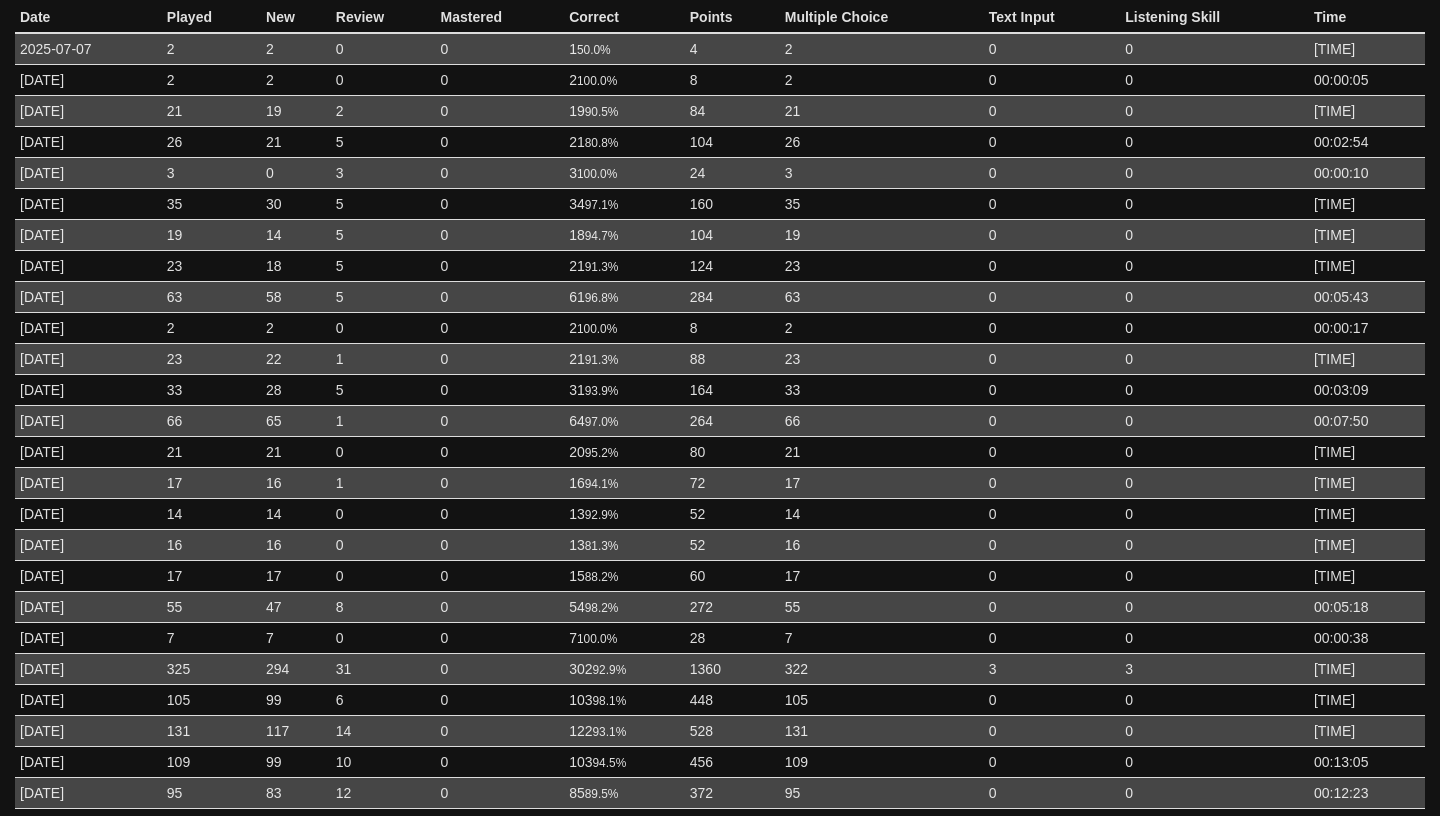 scroll, scrollTop: 0, scrollLeft: 0, axis: both 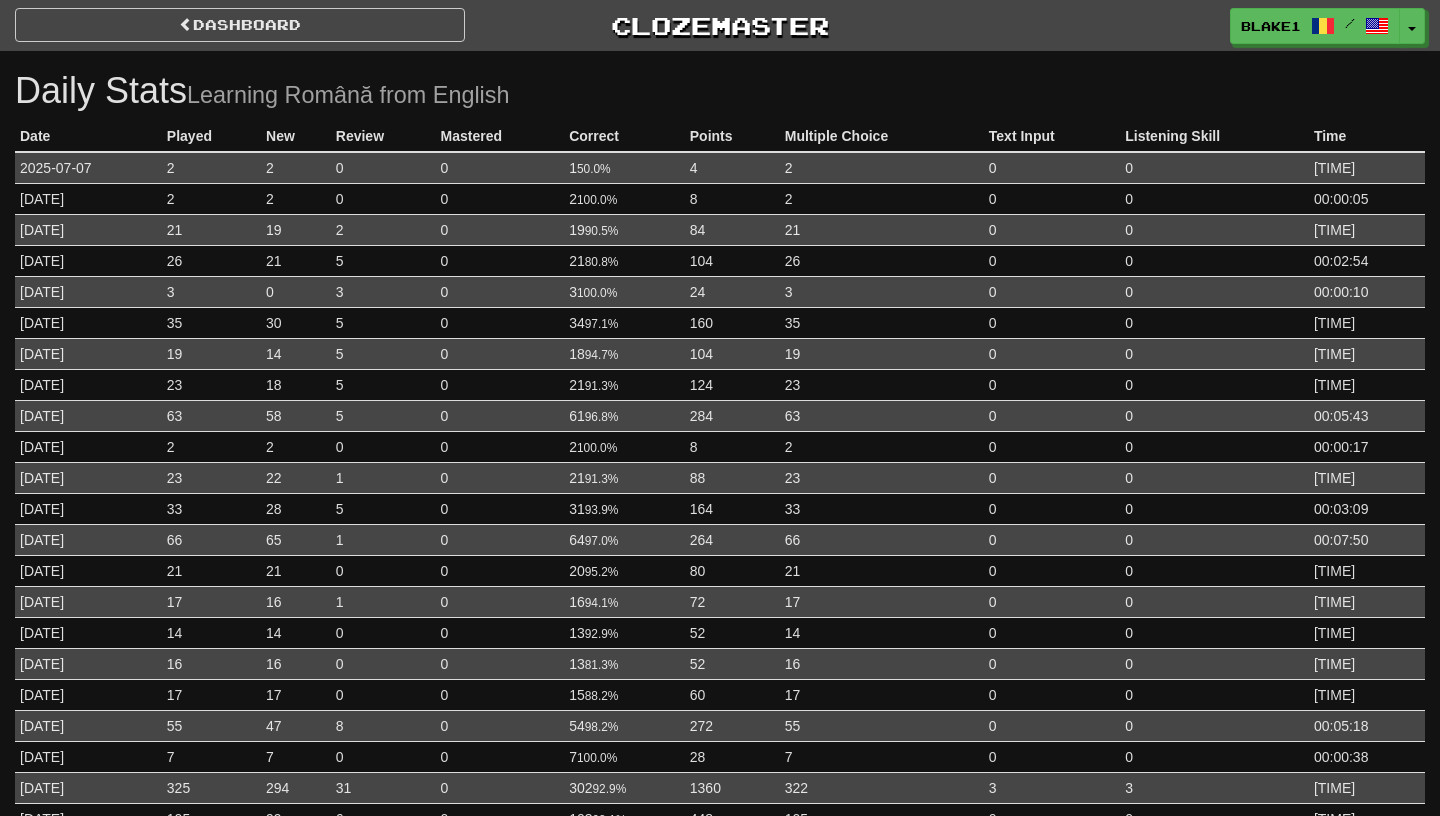click on "Daily Stats
Learning Română from English
Date
Played
New
Review
Mastered
Correct
Points
Multiple Choice
Text Input
Listening Skill
Time
2025-07-07
2
2
0
0
1
50.0%
4
2
0
0
00:00:15
2025-02-06
2
2
0
0
2
100.0%
8
2
0
0
00:00:05
2024-10-31
21
19
2
0
19
90.5%
84
21
0
0
00:02:53
2024-10-25
26
21
5
0
21
80.8%
104
26
0
0
00:02:54
2024-10-24
3
0
3
0
3
100.0%
24
3
0
0
00:00:10
2024-10-21
35
30
5
0
34
97.1%
160
35
0
0
00:03:30
2024-10-18
19
14
5
0
18
94.7%
104
19
0
0
00:02:40
2024-10-17
23
18
5
0
21
91.3%
124
23
0
0
00:02:25
2024-10-15
63
58
5
0
61
96.8%
284
63
0
0
00:05:43
2024-10-10
2
2
0
0
2
100.0%
8
2
0
0
00:00:17
2024-10-08
23
22
1
0
21
91.3%
88
23
0
0" at bounding box center [720, 926] 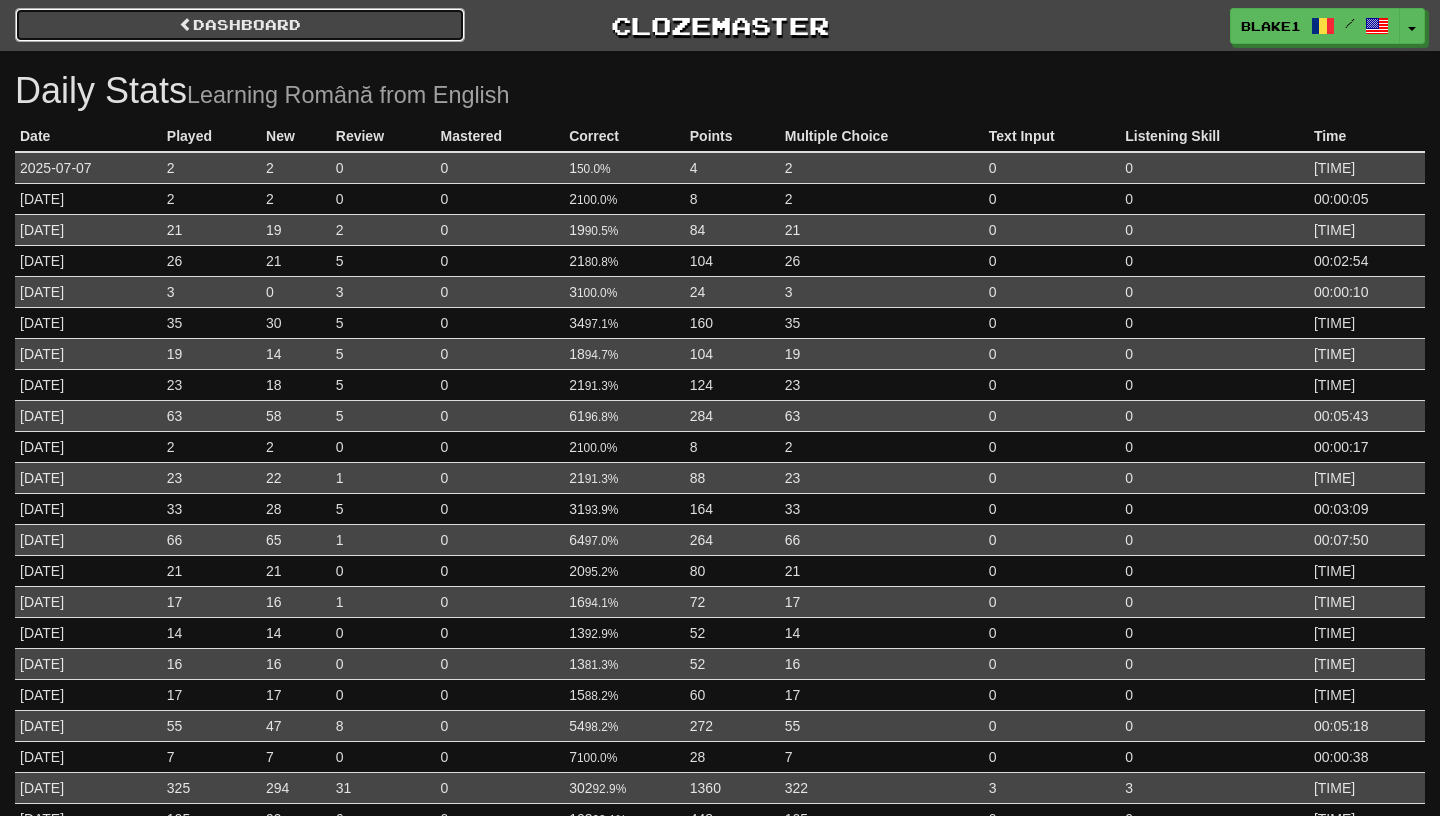 click on "Dashboard" at bounding box center [240, 25] 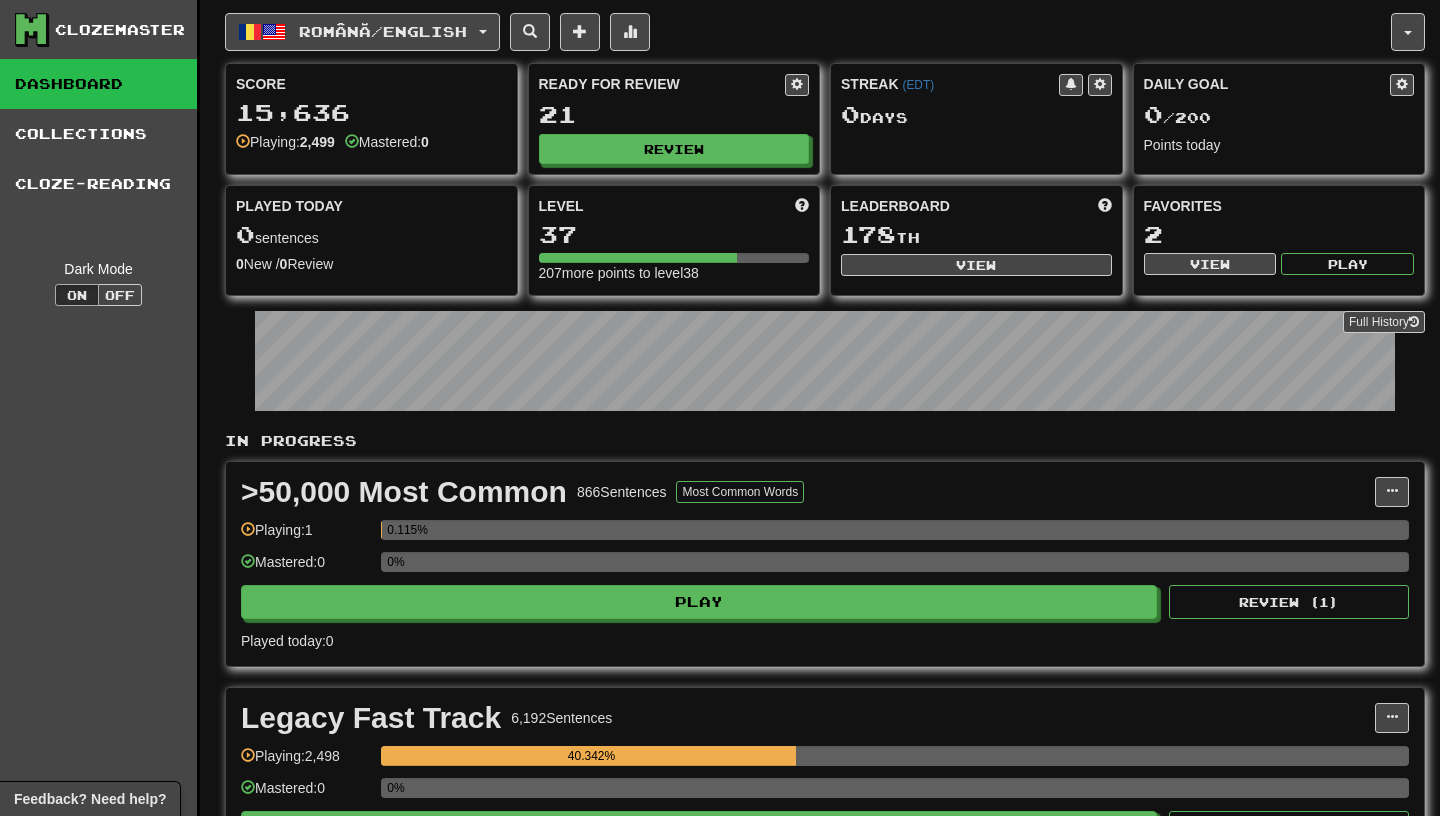scroll, scrollTop: 0, scrollLeft: 0, axis: both 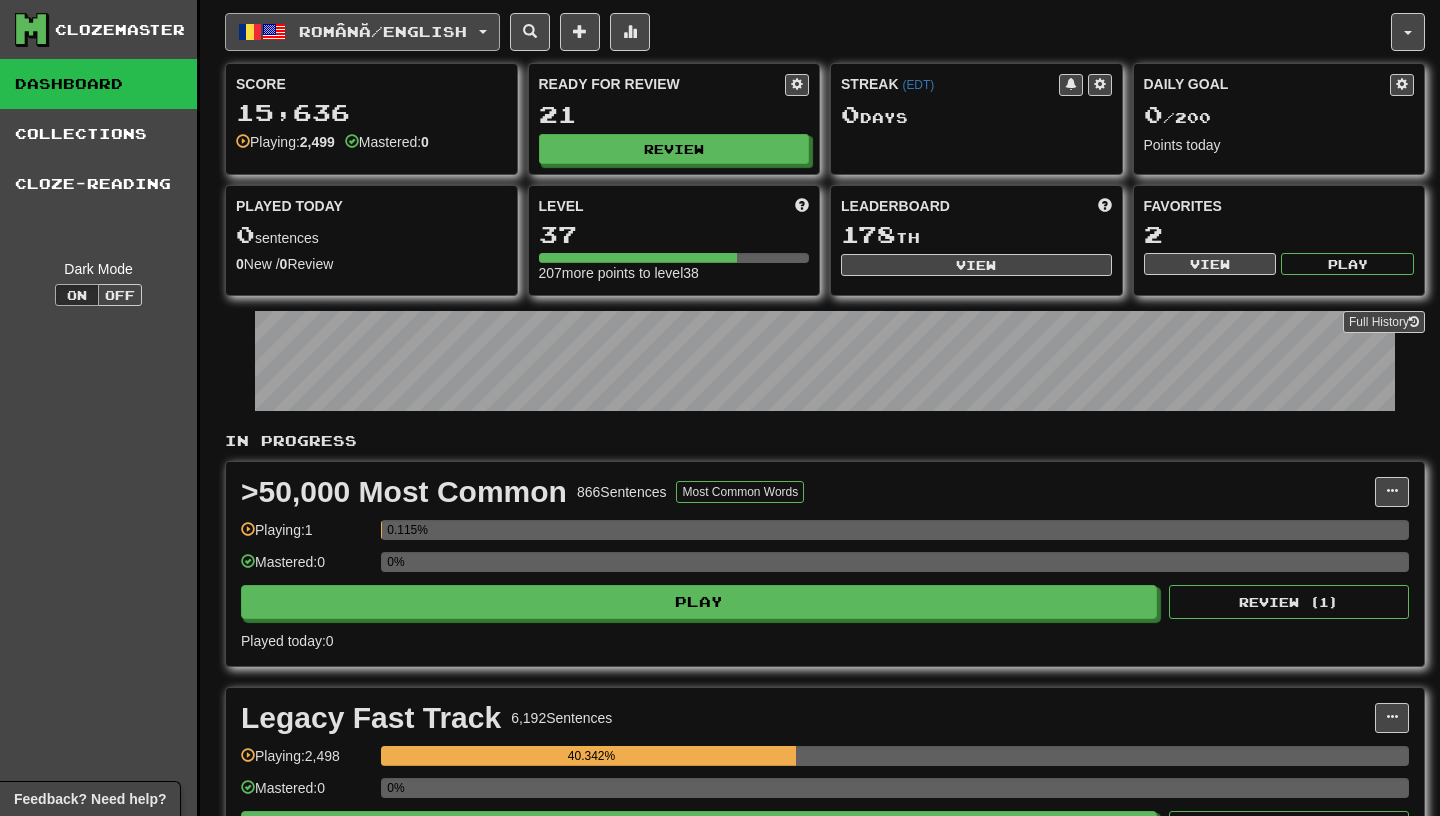 click on "Română  /  English" at bounding box center (362, 32) 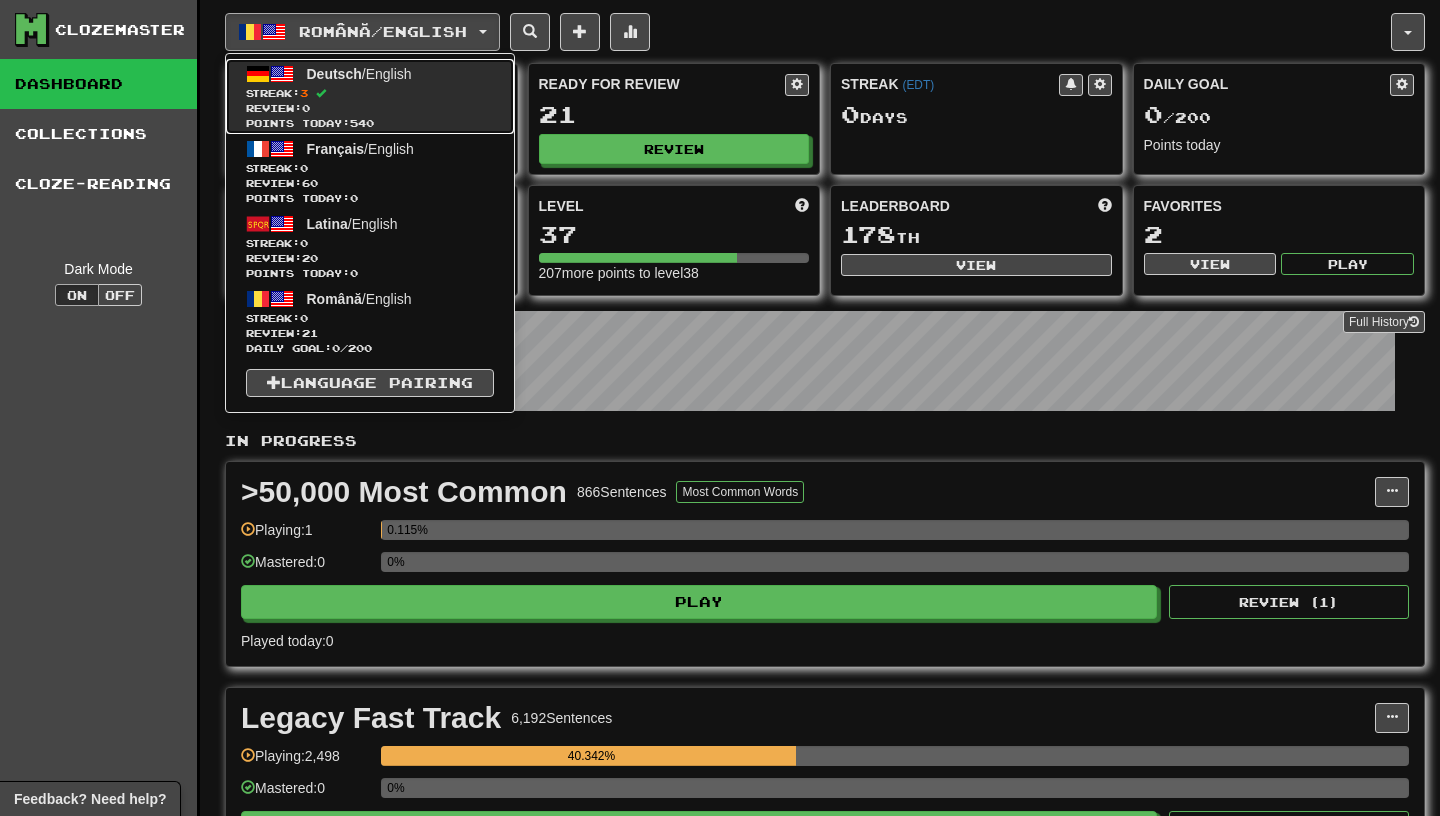 click on "Review:  0" at bounding box center (370, 108) 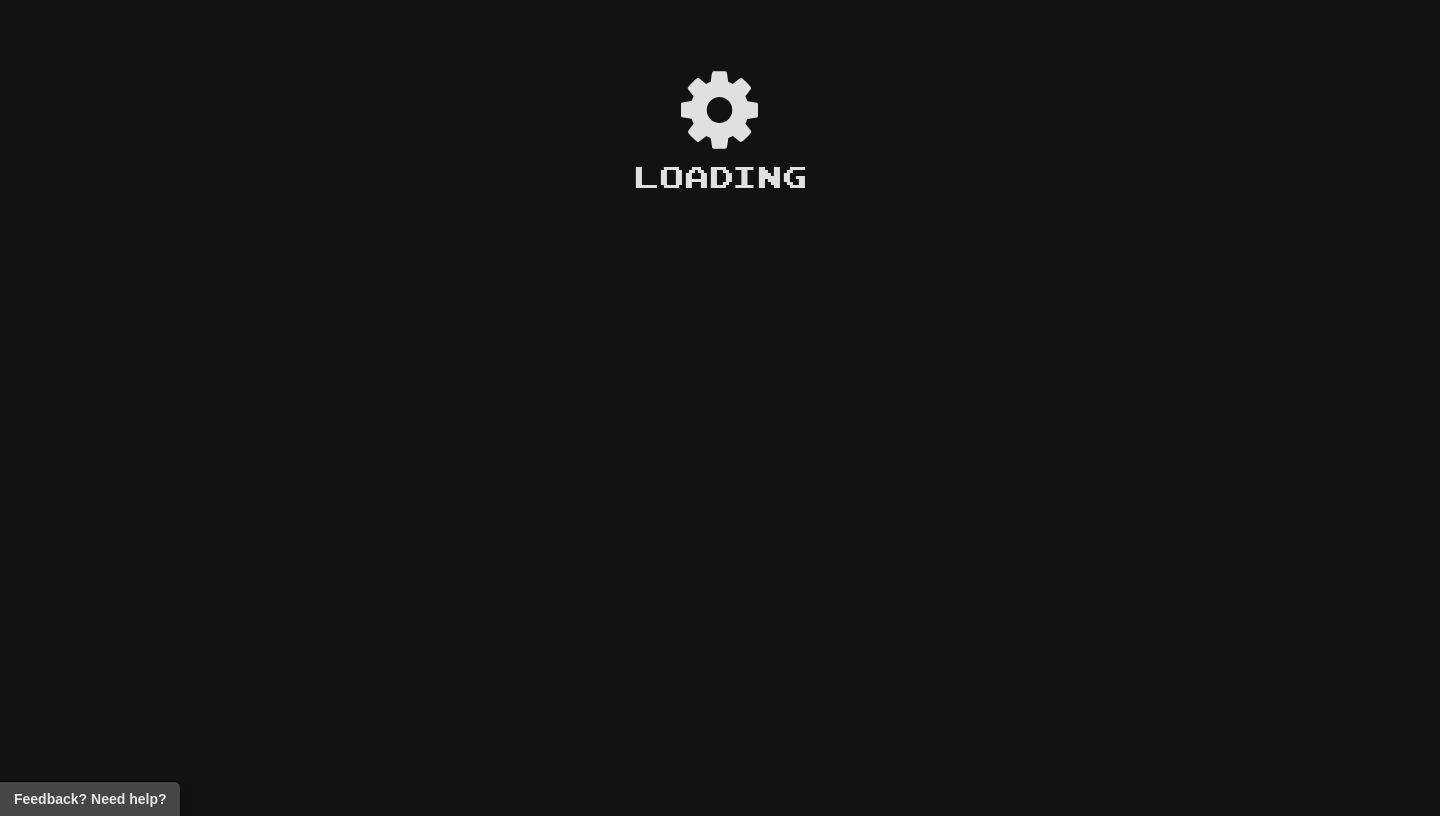 scroll, scrollTop: 0, scrollLeft: 0, axis: both 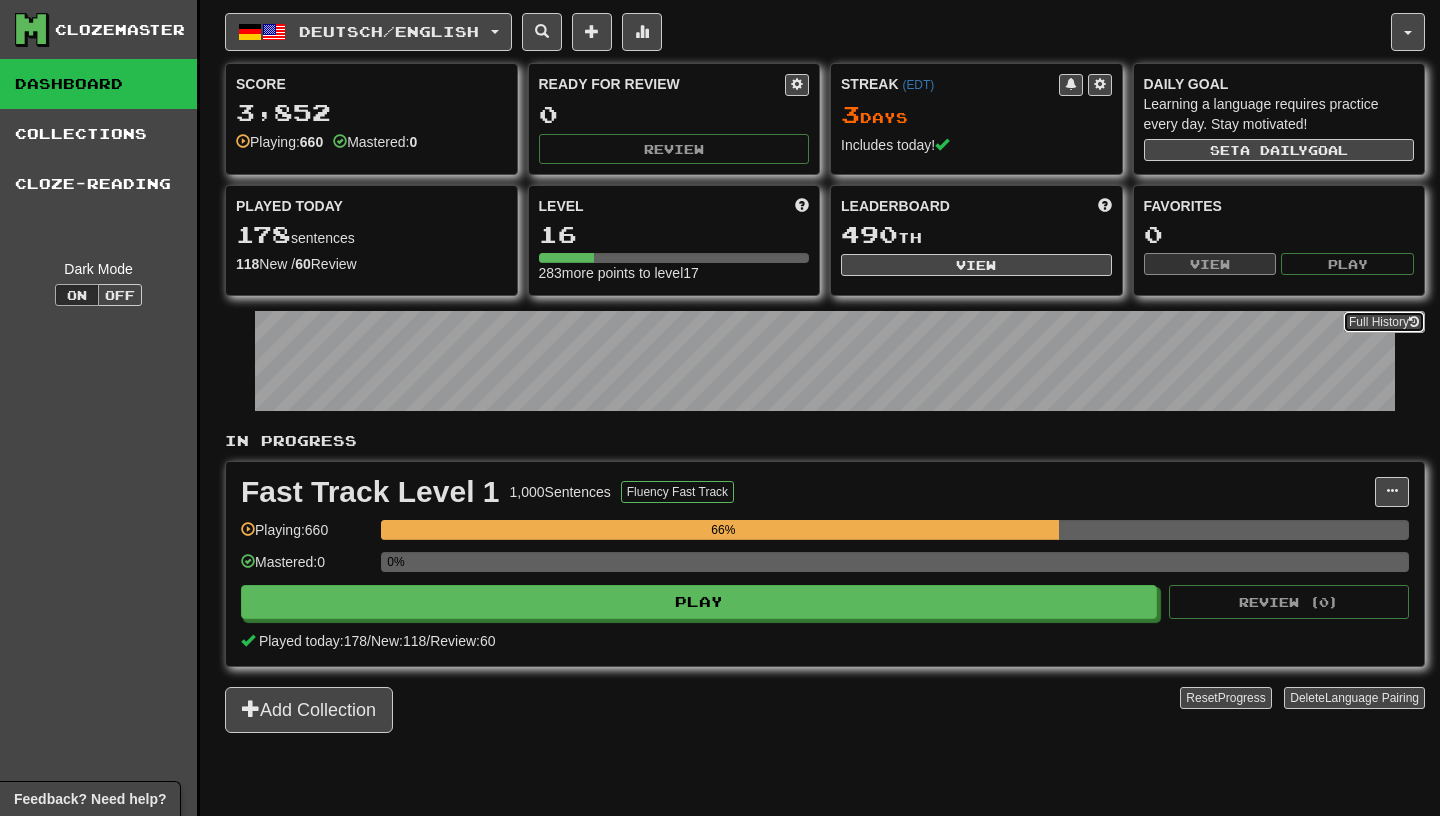 click on "Full History" at bounding box center [1384, 322] 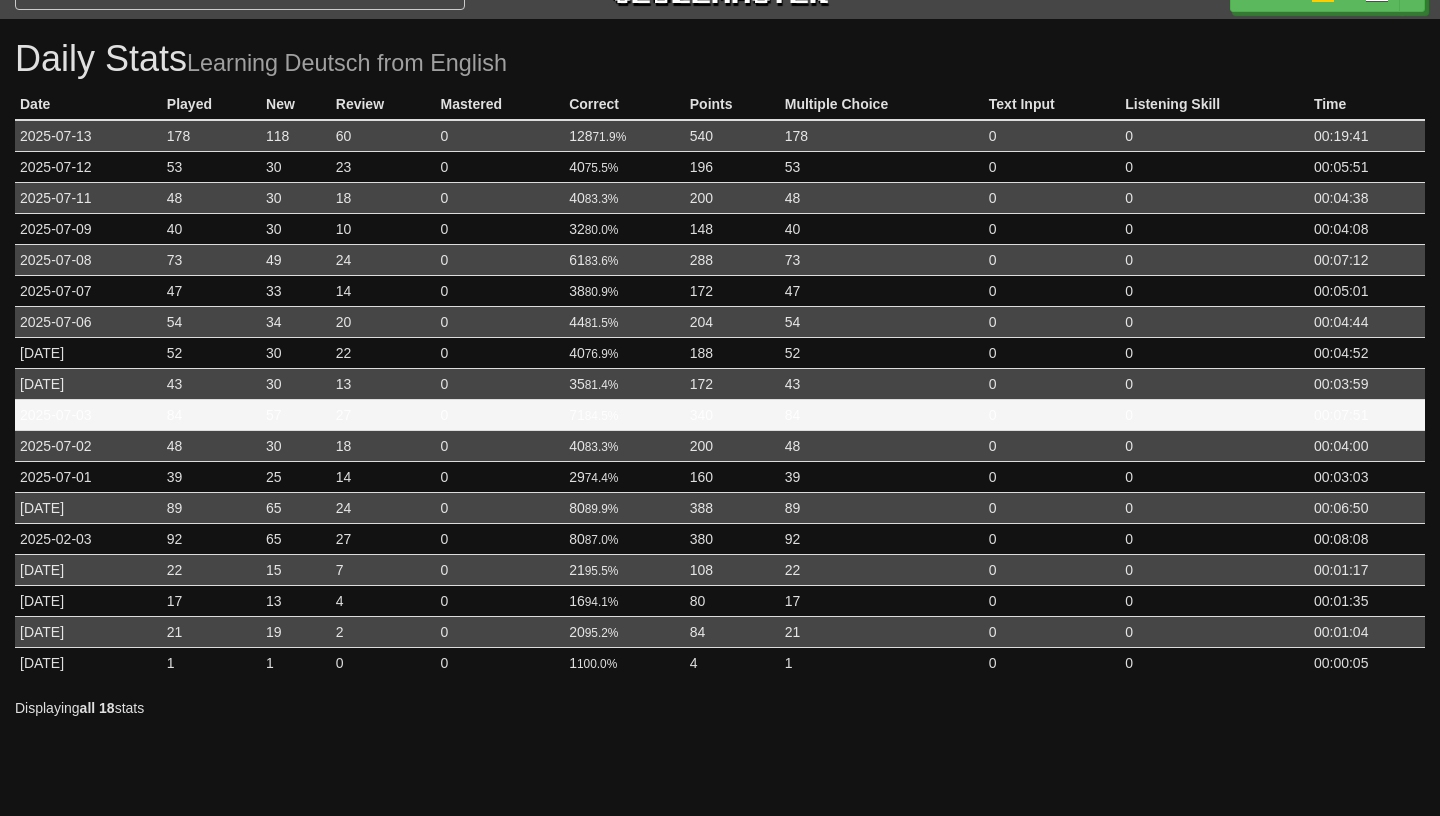 scroll, scrollTop: 0, scrollLeft: 0, axis: both 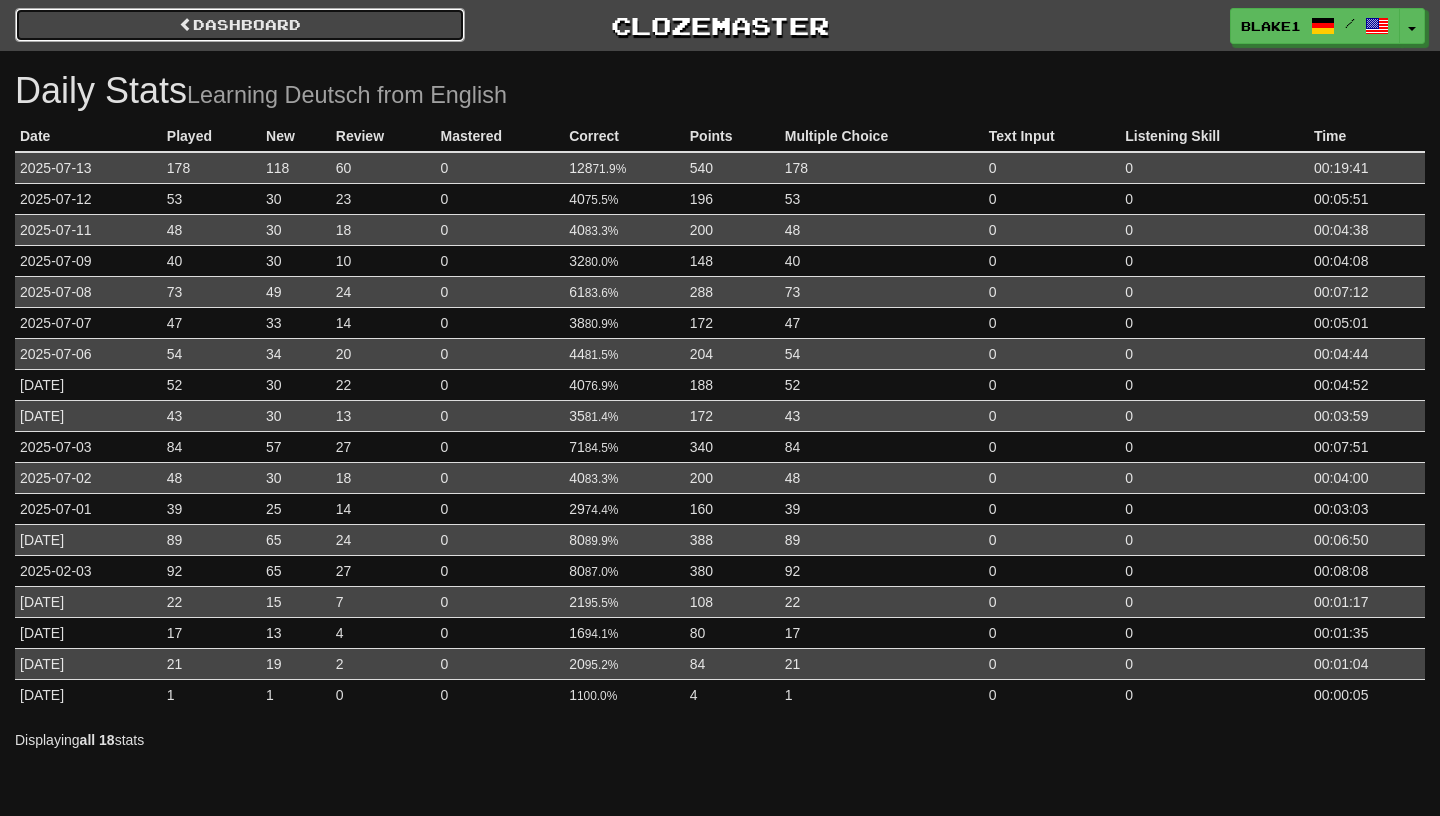 click on "Dashboard" at bounding box center [240, 25] 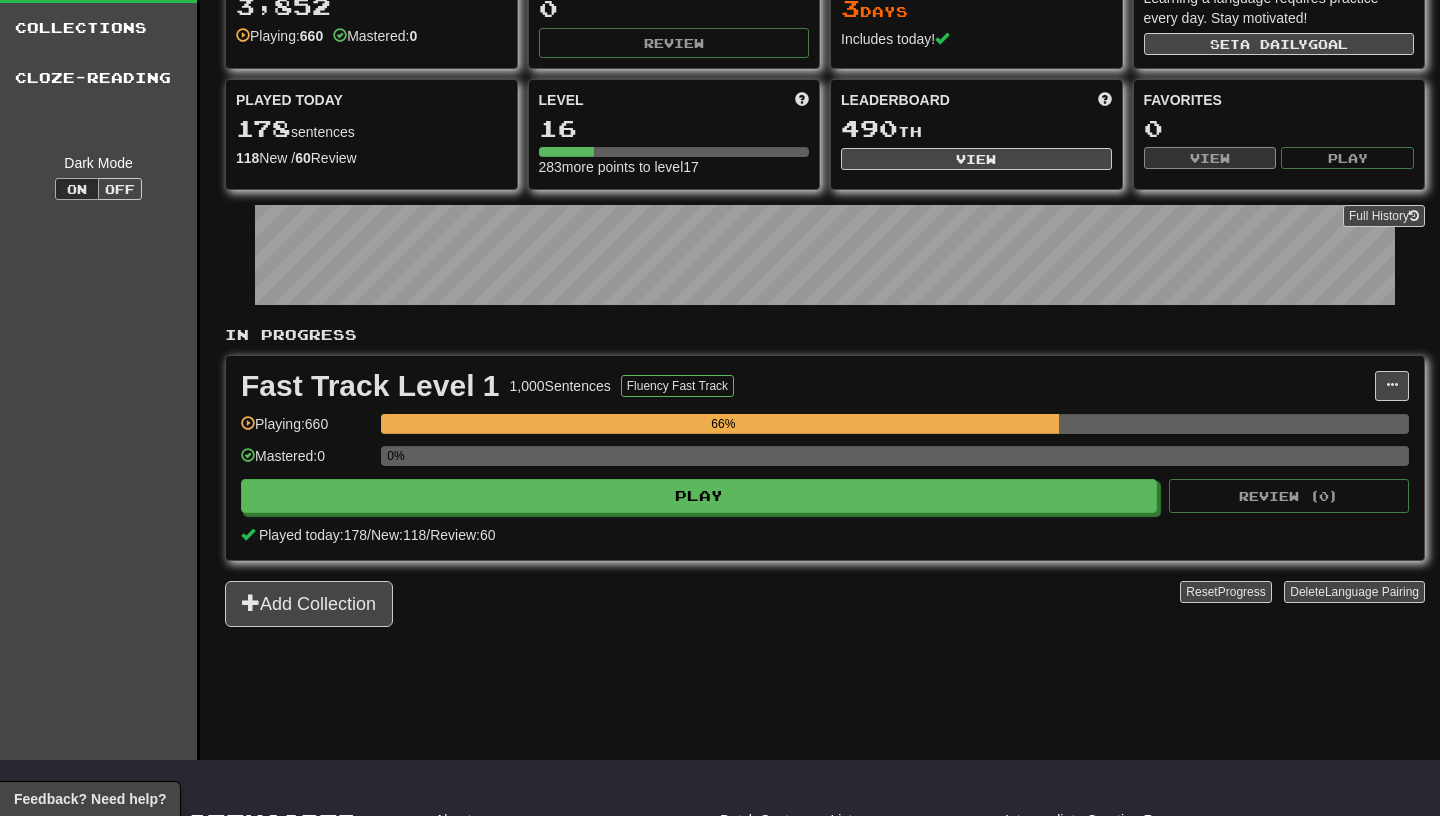 scroll, scrollTop: 0, scrollLeft: 0, axis: both 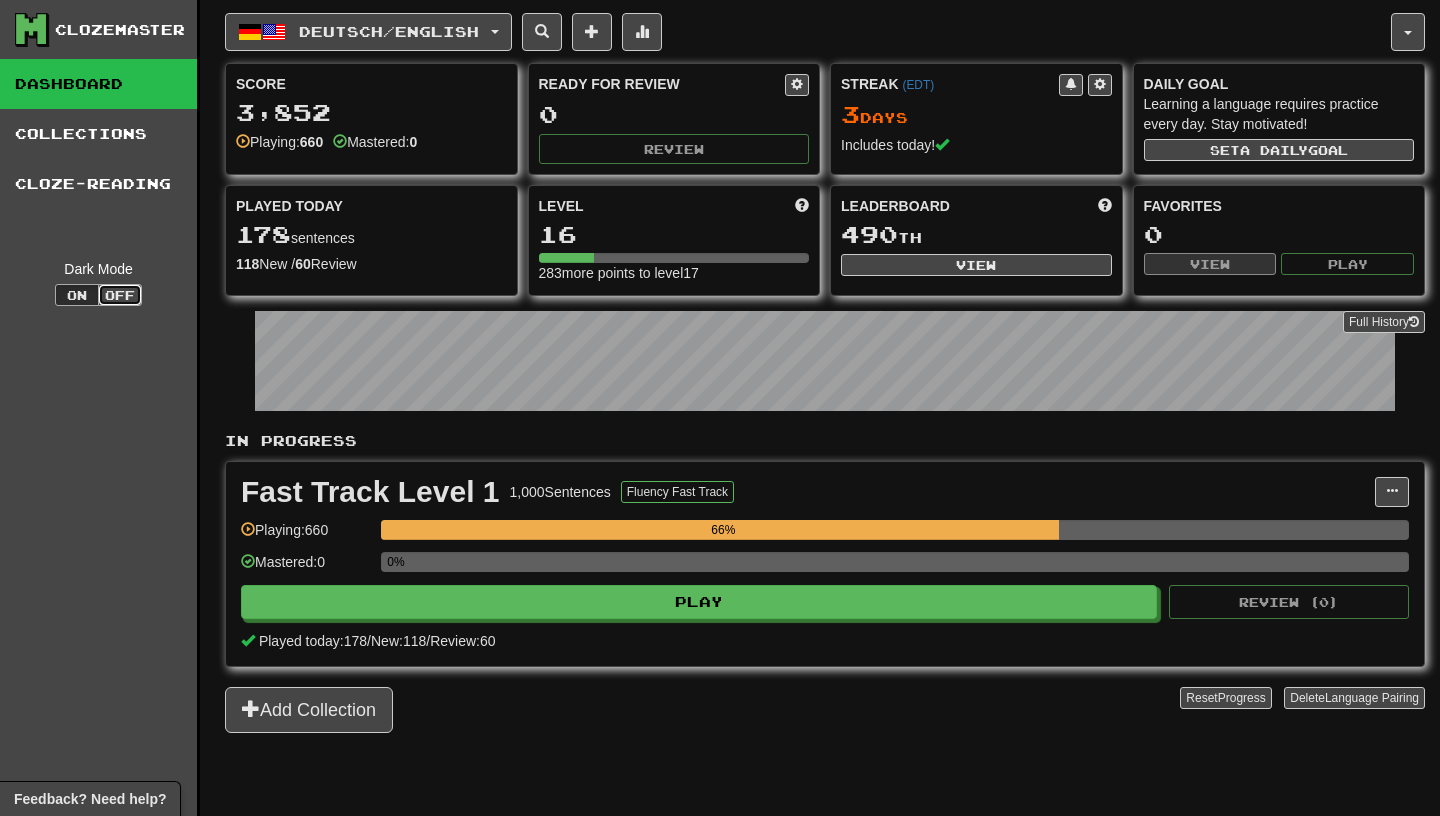 click on "Off" at bounding box center [120, 295] 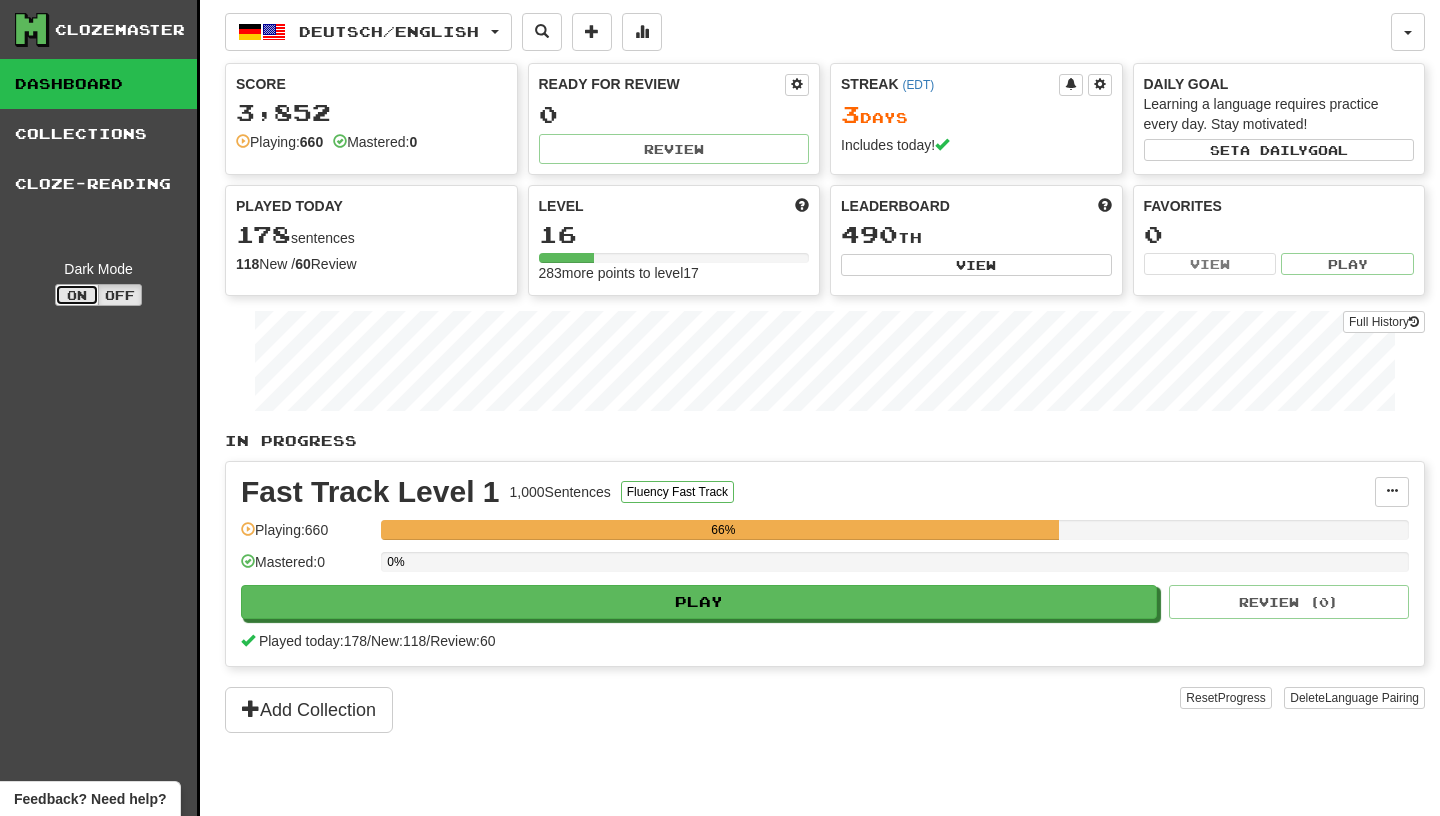 click on "On" at bounding box center [77, 295] 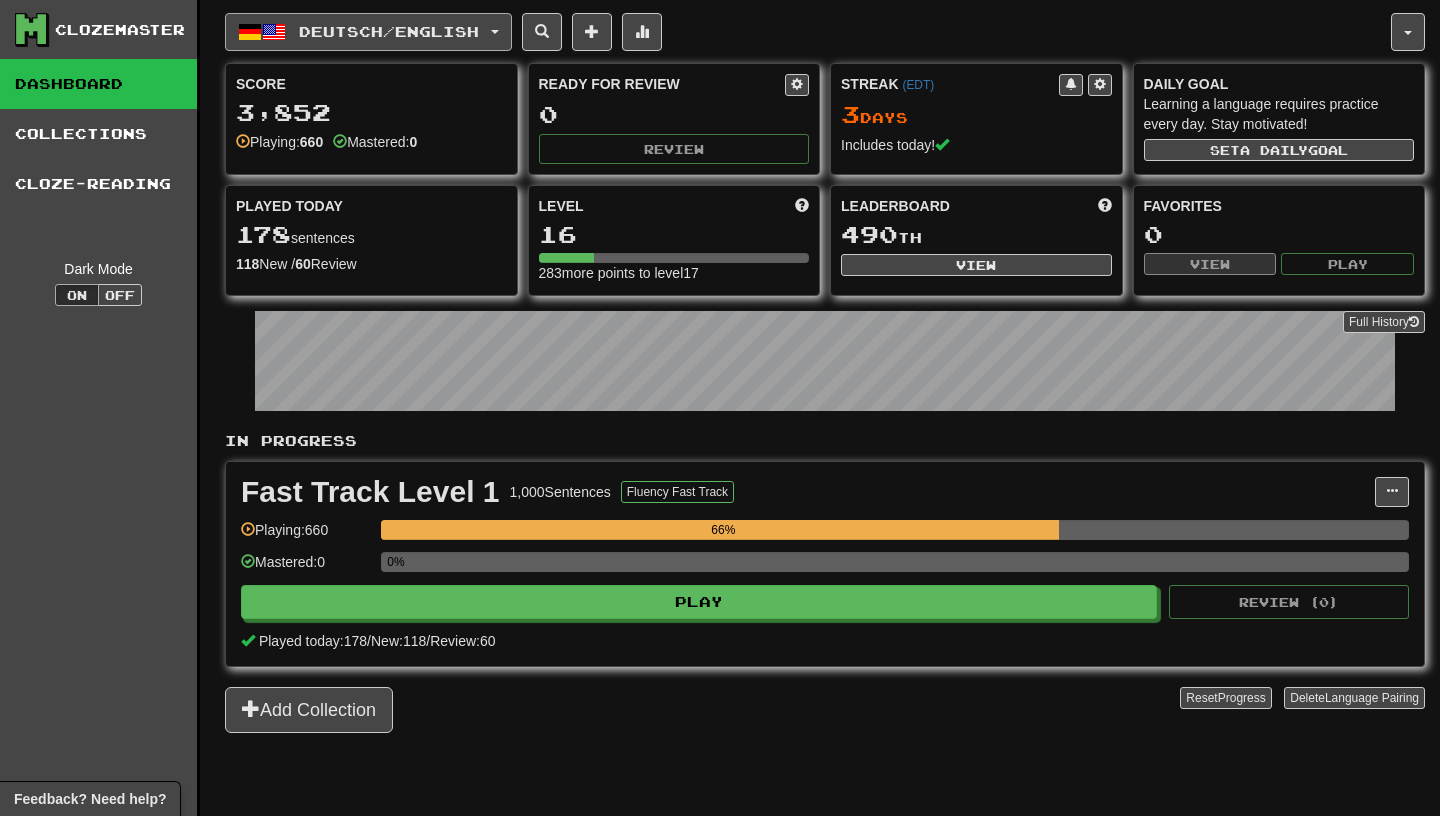 click on "Deutsch  /  English" at bounding box center (389, 31) 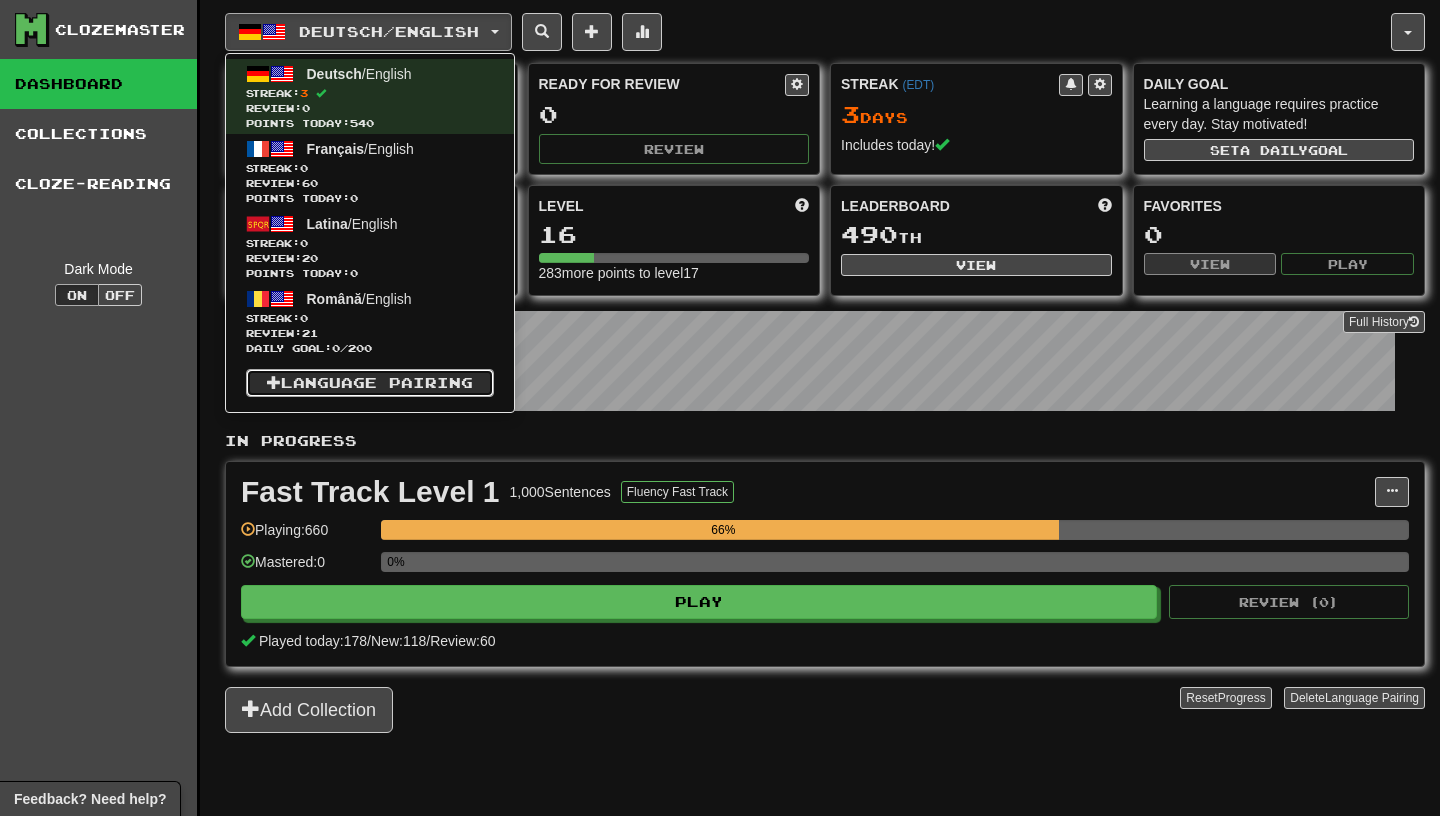 click on "Language Pairing" at bounding box center [370, 383] 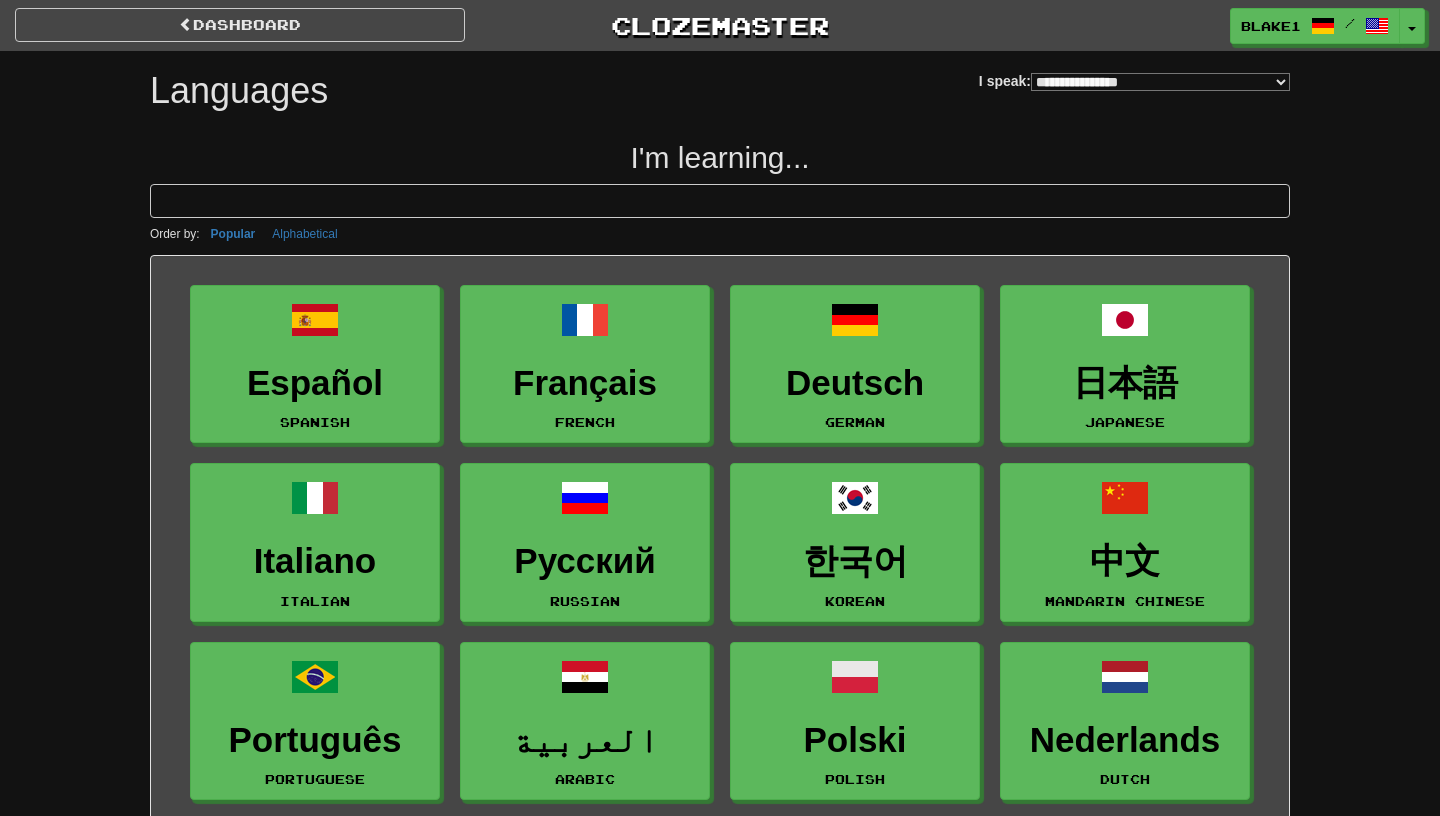 select on "*******" 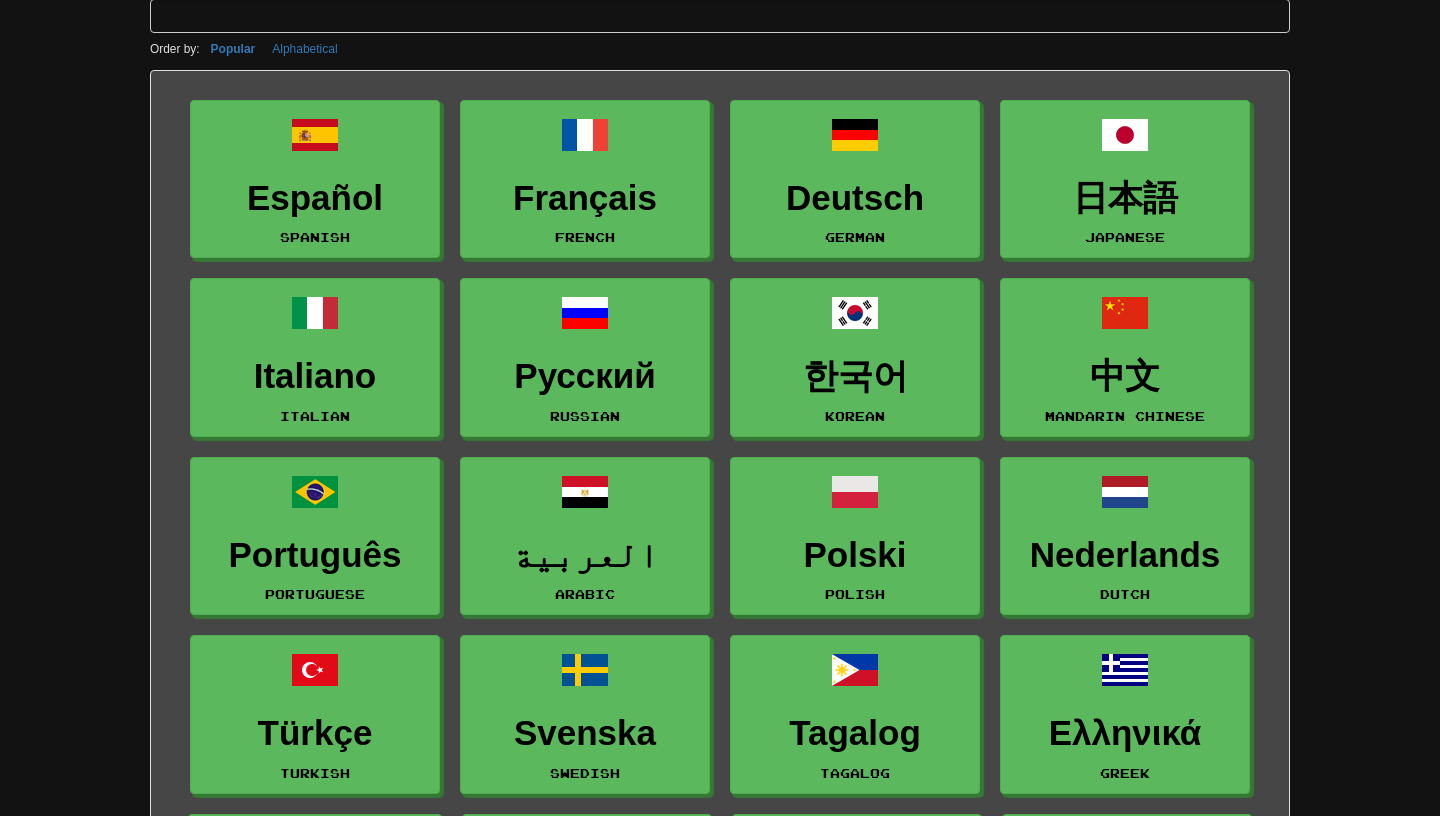 scroll, scrollTop: 189, scrollLeft: 0, axis: vertical 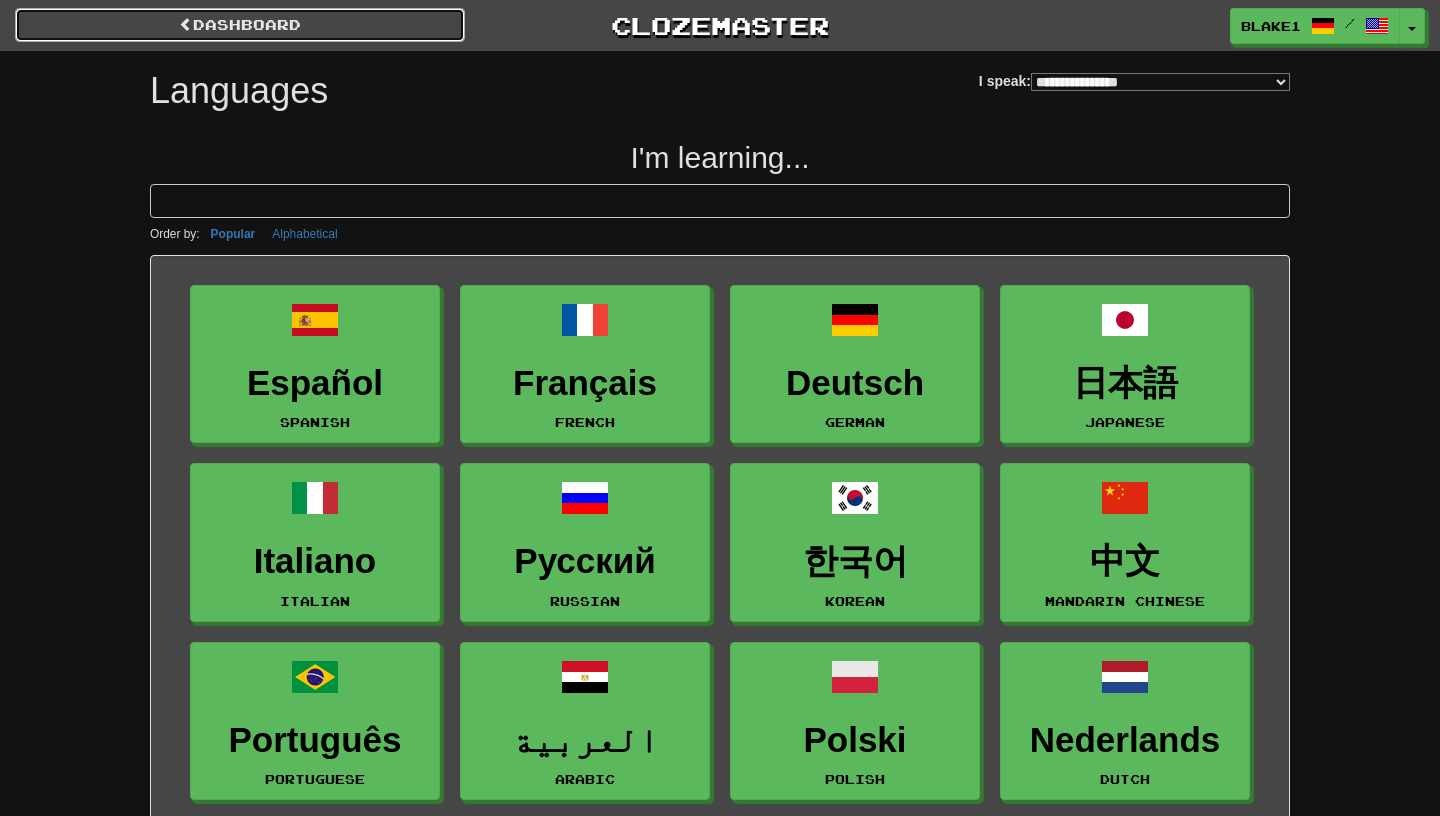 click on "dashboard" at bounding box center [240, 25] 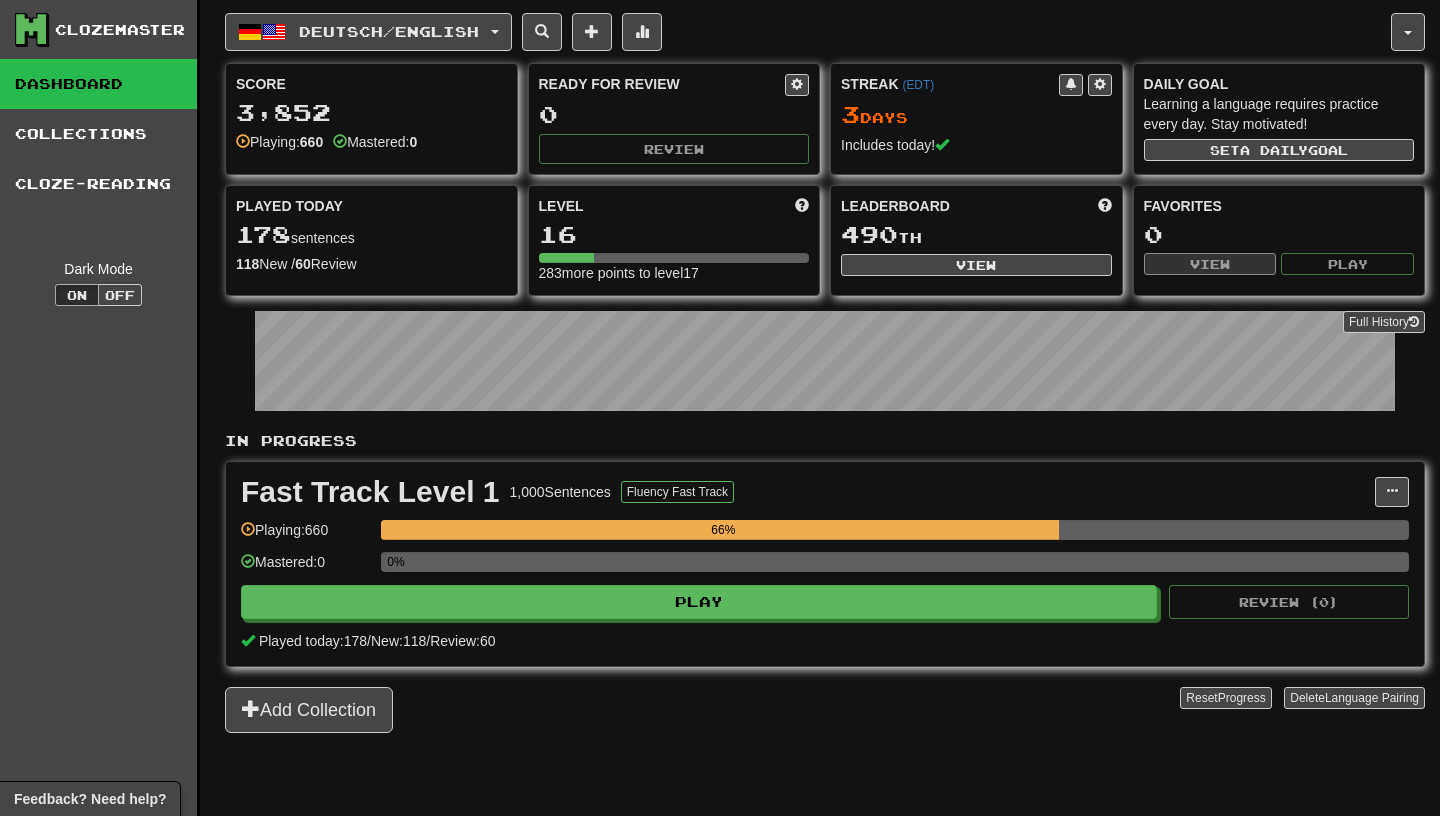 scroll, scrollTop: 0, scrollLeft: 0, axis: both 